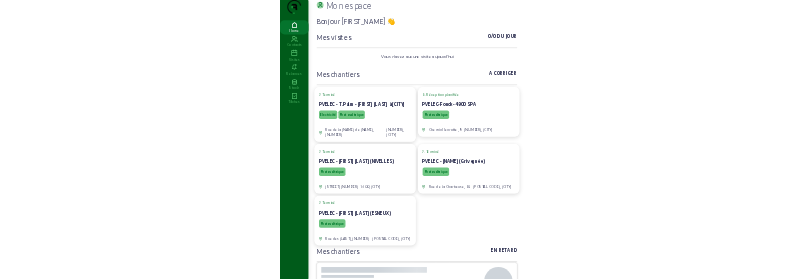scroll, scrollTop: 0, scrollLeft: 0, axis: both 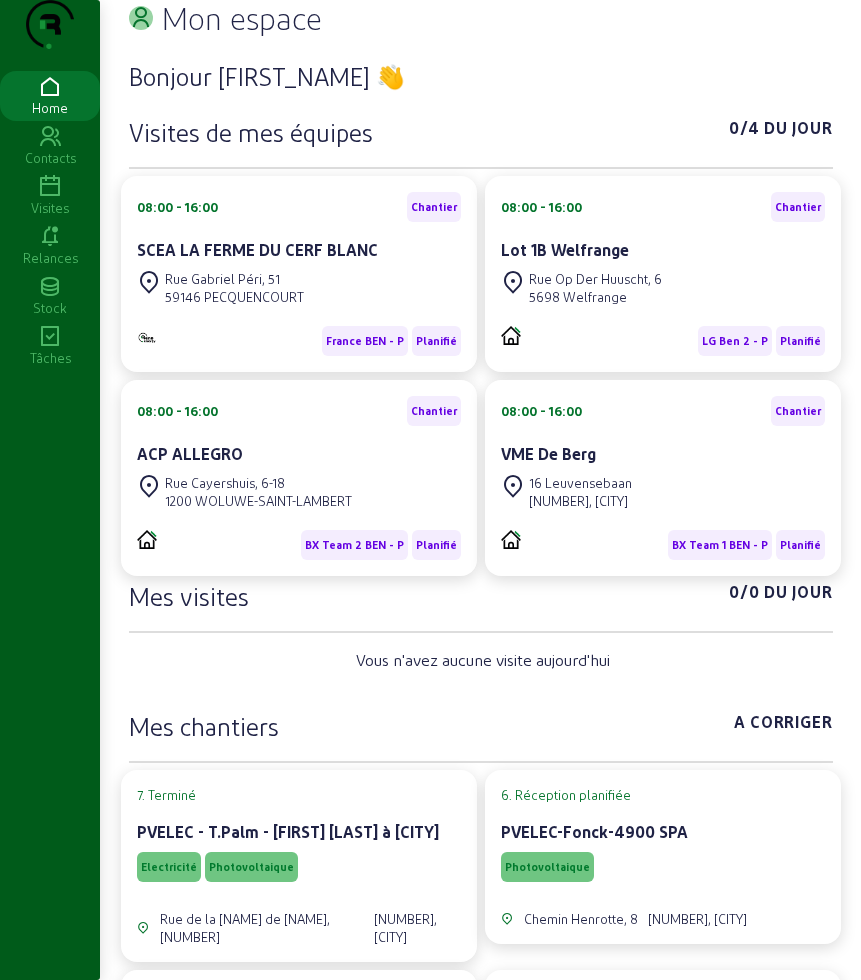 click on "Bonjour [NAME] 👋 Visites de mes équipes [NUMBER]/[NUMBER] Du jour [TIME] - [TIME] Chantier SCEA LA FERME DU CERF BLANC Rue Gabriel Péri, [NUMBER] [NUMBER] [CITY] France [NAME] - P Planifié [TIME] - [TIME] Chantier Lot [NUMBER] [CITY] Rue Op Der Huuscht, [NUMBER] [NUMBER] [CITY] [NAME] [NUMBER] - P Planifié [TIME] - [TIME] Chantier ACP ALLEGRO Rue Cayershuis, [NUMBER]-[NUMBER] [NUMBER] [CITY] BX Team [NUMBER] [NAME] - P Planifié [TIME] - [TIME] Chantier VME De Berg [NUMBER] [CITY] [NUMBER] [NUMBER] BX Team [NUMBER] [NAME] - P Planifié Mes visites [NUMBER]/[NUMBER] Du jour Vous n'avez aucune visite aujourd'hui Mes chantiers A corriger [NUMBER]. Terminé [COMPANY] - T.Palm - [NAME] à [CITY] Electricité Photovoltaique Rue de la Vallée de L'Ourthe, [NUMBER] [NUMBER], [CITY] [NUMBER]. Réception planifiée [COMPANY]-[COMPANY]-[NUMBER] [CITY] Photovoltaique Chemin Henrotte, [NUMBER] [NUMBER], [CITY] [NUMBER]. Terminé [COMPANY] - [NAME] ([CITY]) Photovoltaique [NUMBER]. Terminé [COMPANY] - [NAME] ([CITY]) Photovoltaique [NUMBER]. Terminé" 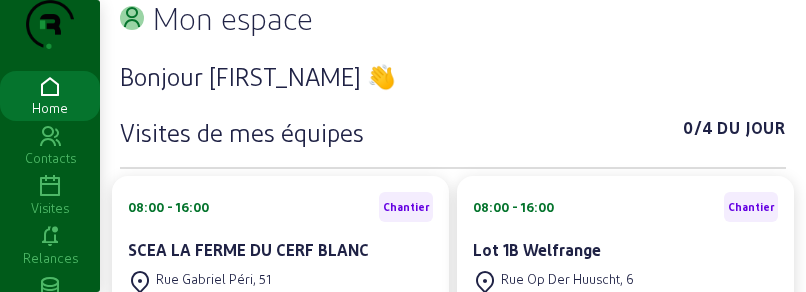 click on "Mon espace" 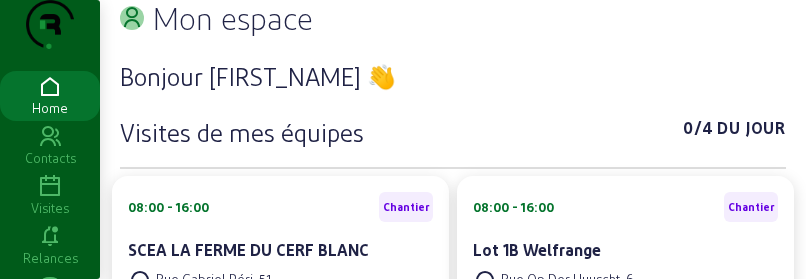 click 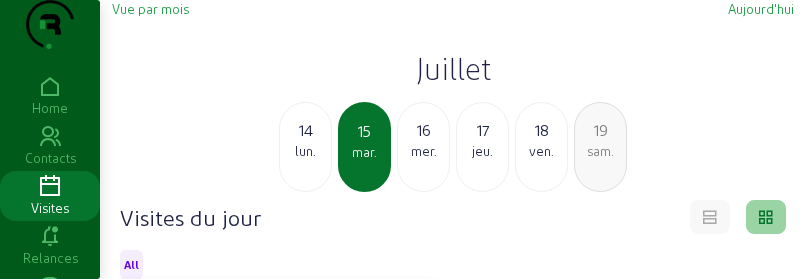 click on "Juillet" 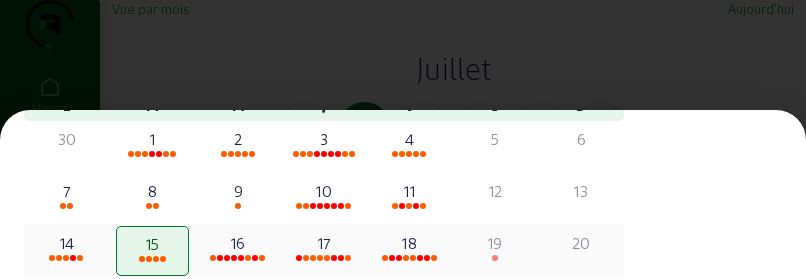 scroll, scrollTop: 250, scrollLeft: 0, axis: vertical 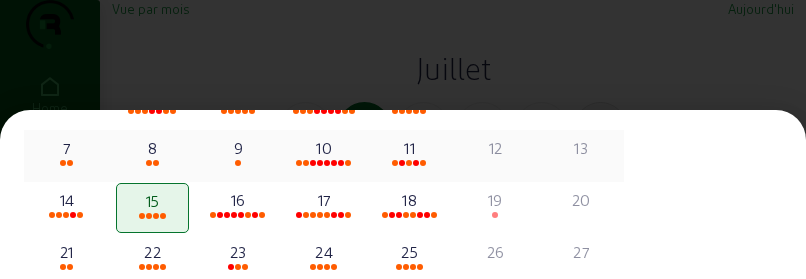 click on "7" at bounding box center [67, 148] 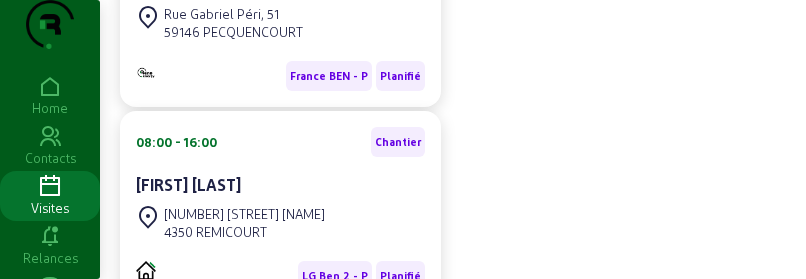 scroll, scrollTop: 375, scrollLeft: 0, axis: vertical 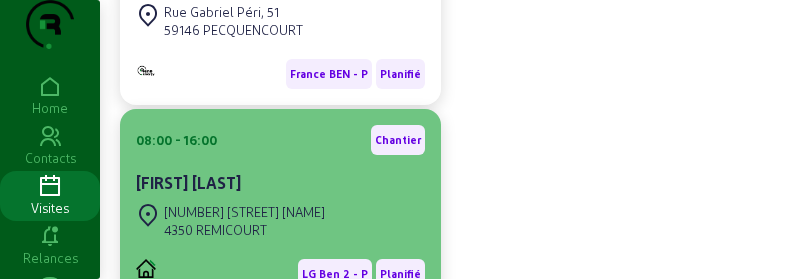 click on "[TIME] - [TIME] [TITLE] [PERSON_NAME]" 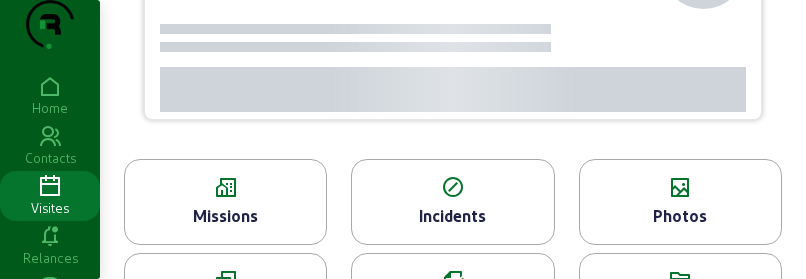 scroll, scrollTop: 0, scrollLeft: 0, axis: both 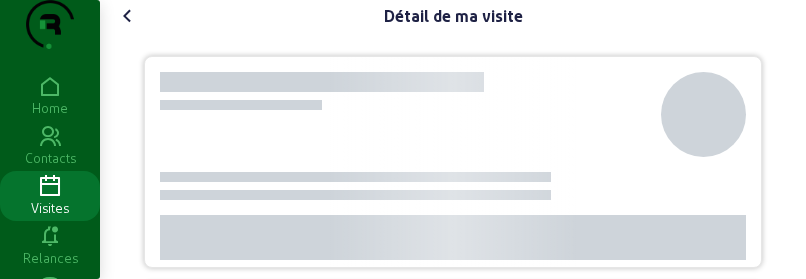 drag, startPoint x: 126, startPoint y: 98, endPoint x: 142, endPoint y: 106, distance: 17.888544 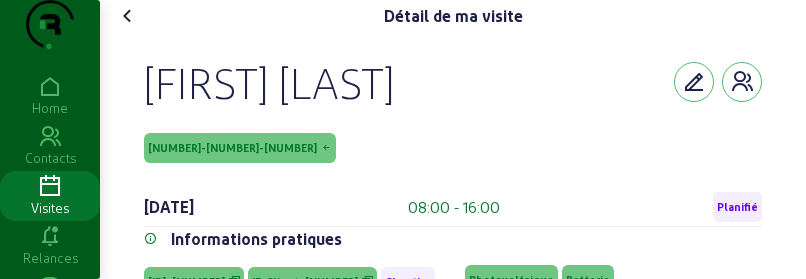 drag, startPoint x: 139, startPoint y: 120, endPoint x: 503, endPoint y: 175, distance: 368.13177 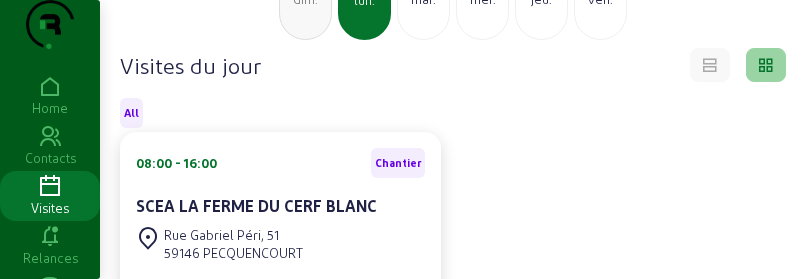 scroll, scrollTop: 125, scrollLeft: 0, axis: vertical 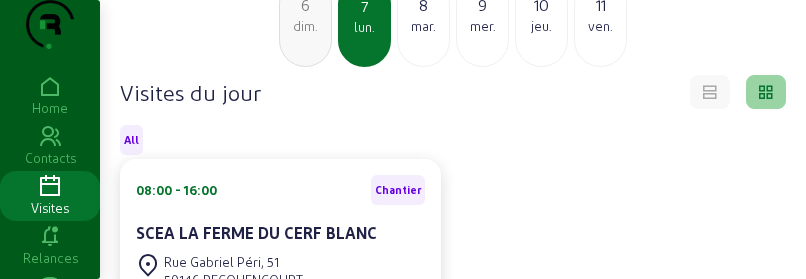 click on "mar." 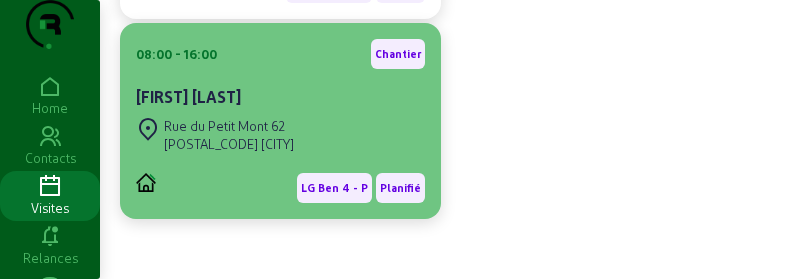 scroll, scrollTop: 514, scrollLeft: 0, axis: vertical 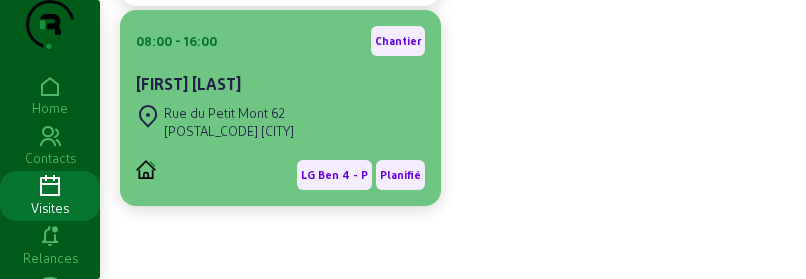 click on "[POSTAL_CODE] [CITY]" 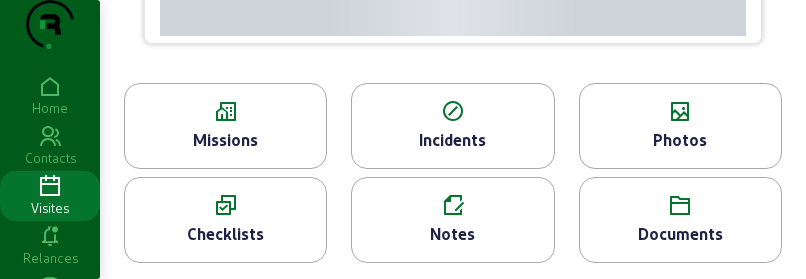 scroll, scrollTop: 0, scrollLeft: 0, axis: both 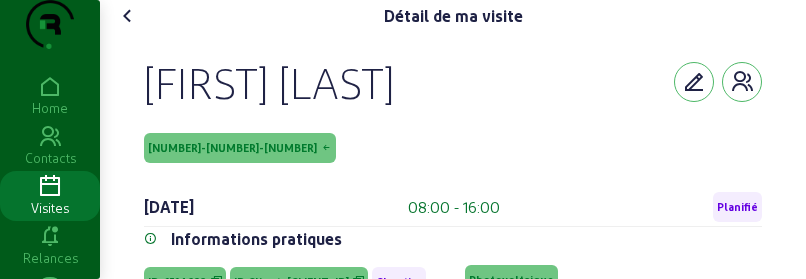 drag, startPoint x: 114, startPoint y: 114, endPoint x: 514, endPoint y: 150, distance: 401.61673 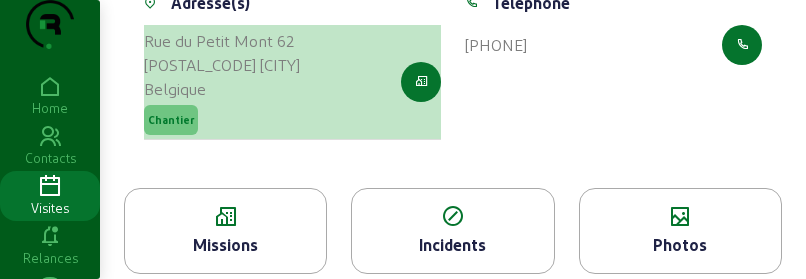 scroll, scrollTop: 375, scrollLeft: 0, axis: vertical 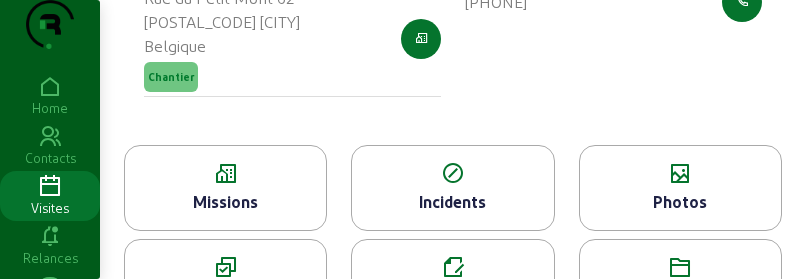 click 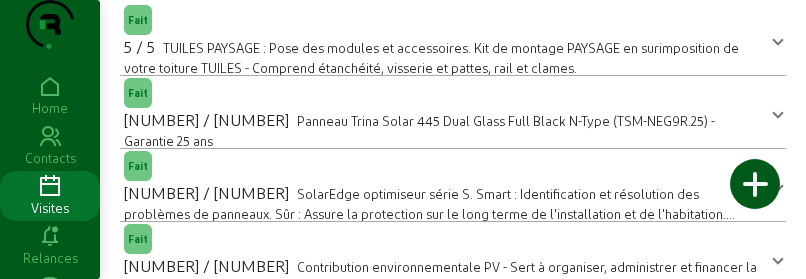 scroll, scrollTop: 0, scrollLeft: 0, axis: both 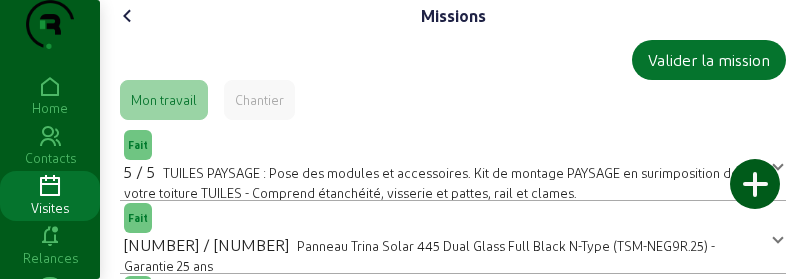 click 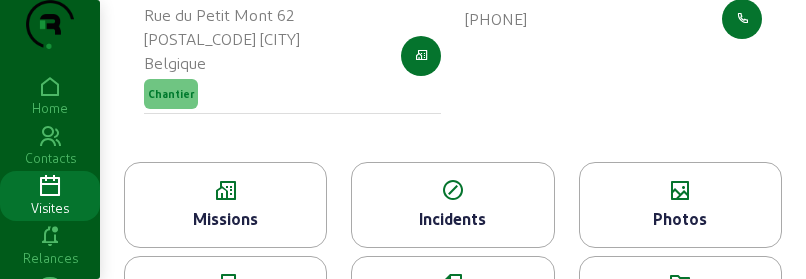scroll, scrollTop: 477, scrollLeft: 0, axis: vertical 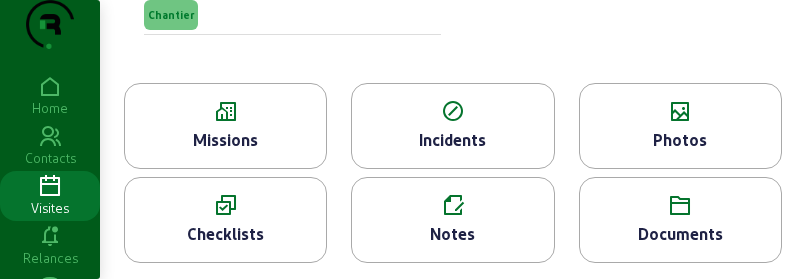 click on "Notes" 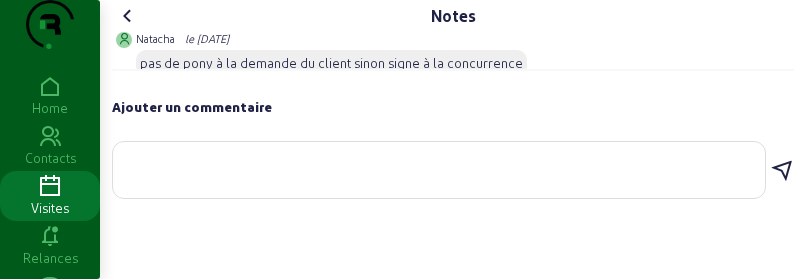 scroll, scrollTop: 75, scrollLeft: 0, axis: vertical 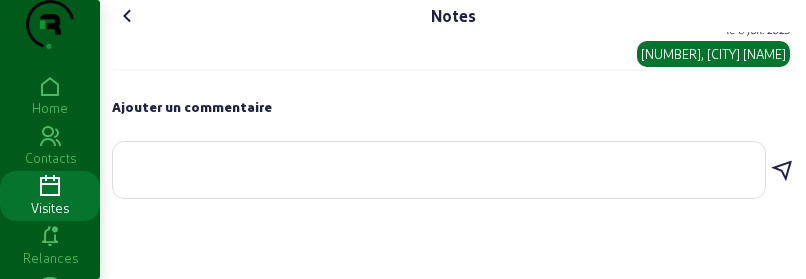 click 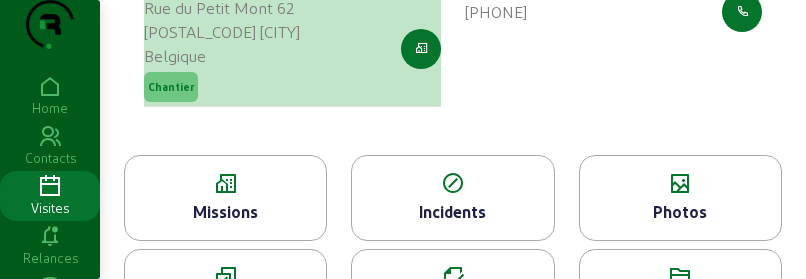 scroll, scrollTop: 477, scrollLeft: 0, axis: vertical 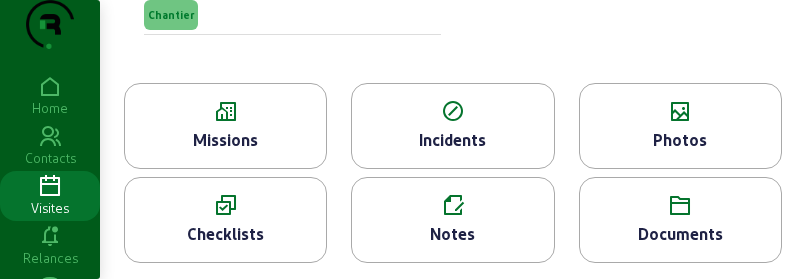 click on "Missions" 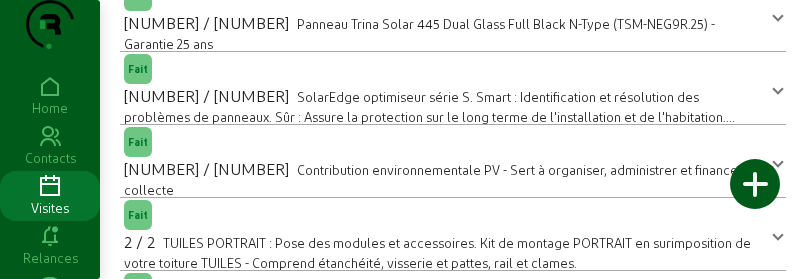 scroll, scrollTop: 0, scrollLeft: 0, axis: both 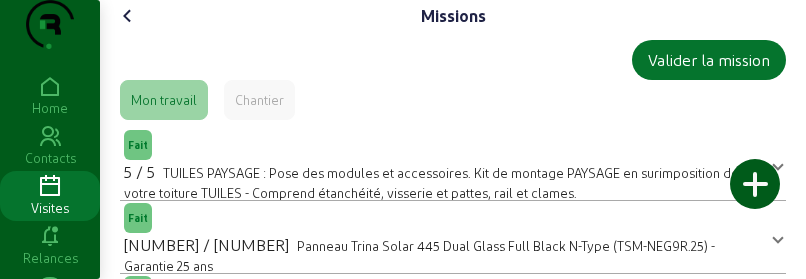 click 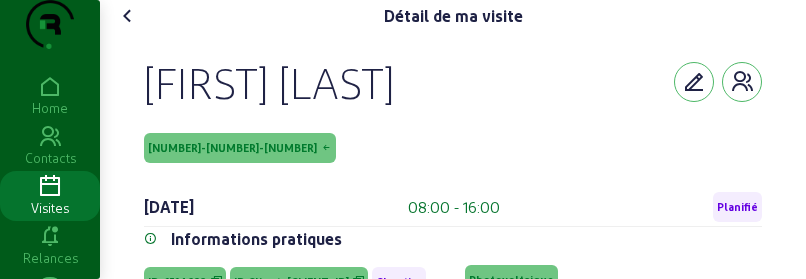 drag, startPoint x: 136, startPoint y: 106, endPoint x: 533, endPoint y: 131, distance: 397.78638 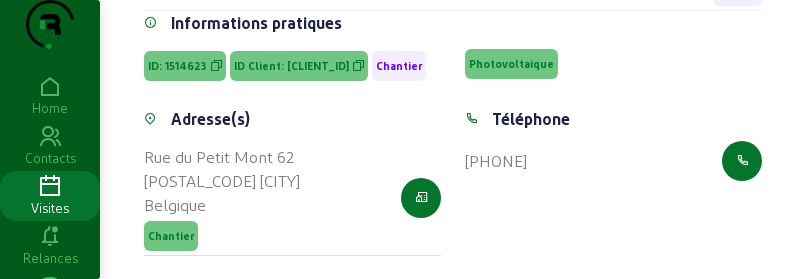 scroll, scrollTop: 477, scrollLeft: 0, axis: vertical 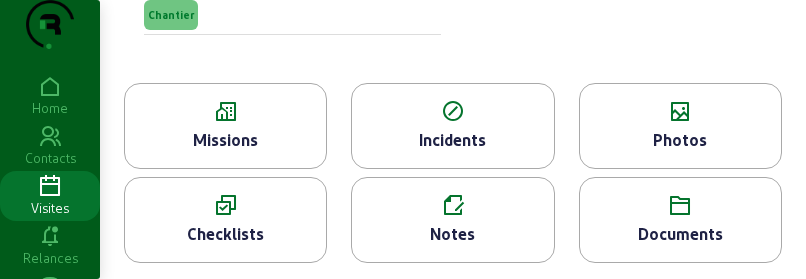 click on "Missions" 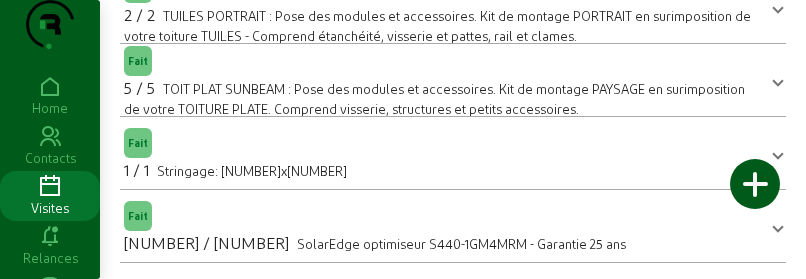 scroll, scrollTop: 0, scrollLeft: 0, axis: both 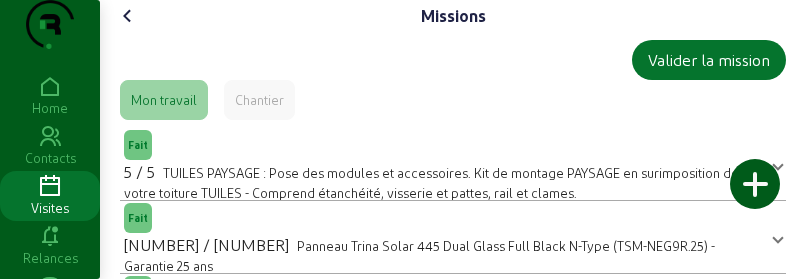 click 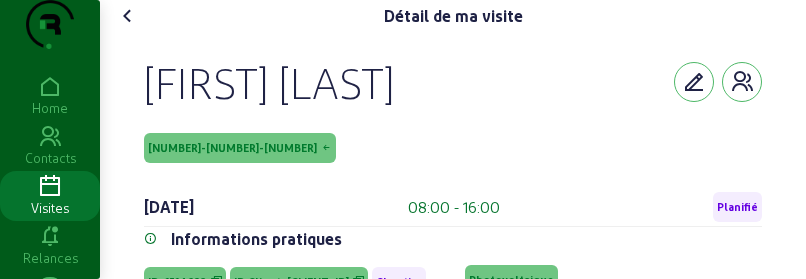 scroll, scrollTop: 250, scrollLeft: 0, axis: vertical 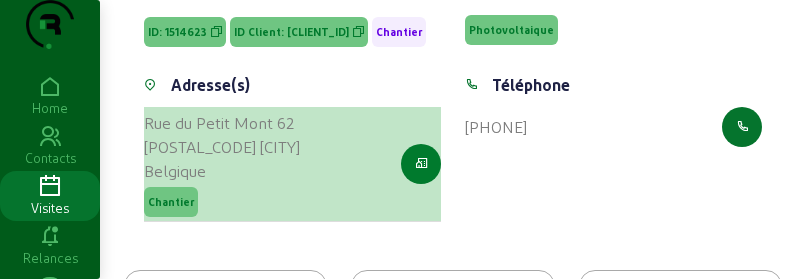 click 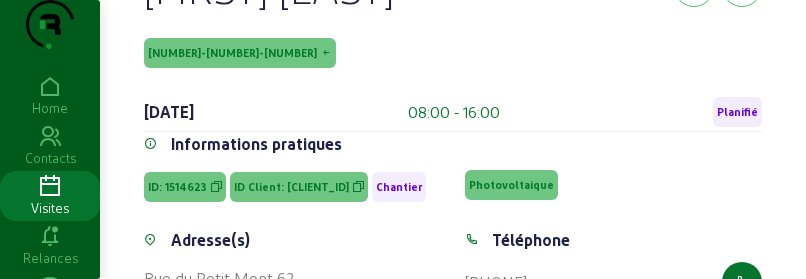 scroll, scrollTop: 0, scrollLeft: 0, axis: both 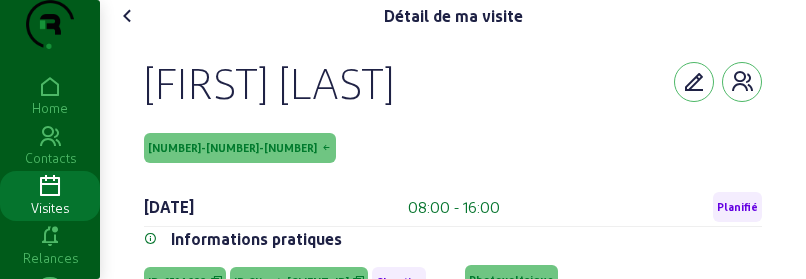 click 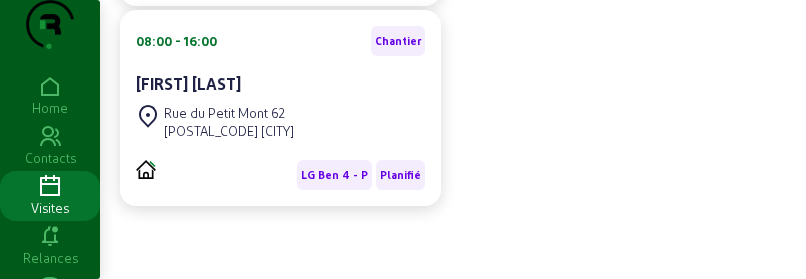 scroll, scrollTop: 114, scrollLeft: 0, axis: vertical 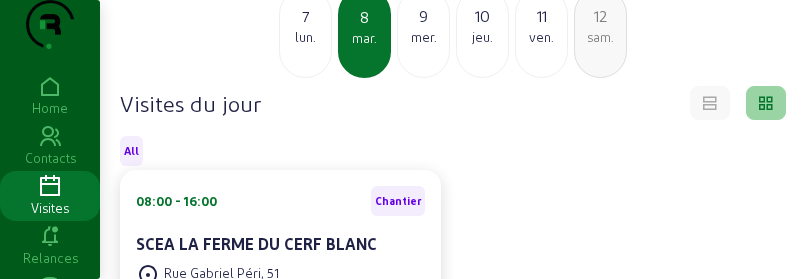 click on "9" 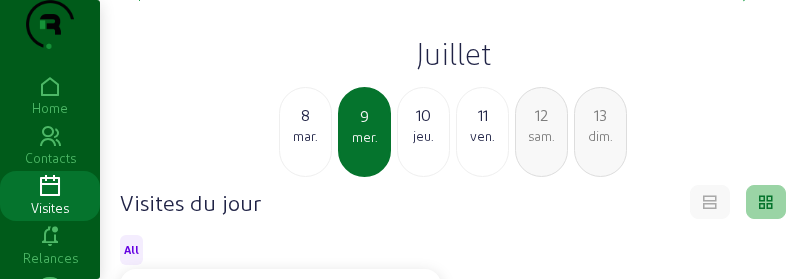 scroll, scrollTop: 0, scrollLeft: 0, axis: both 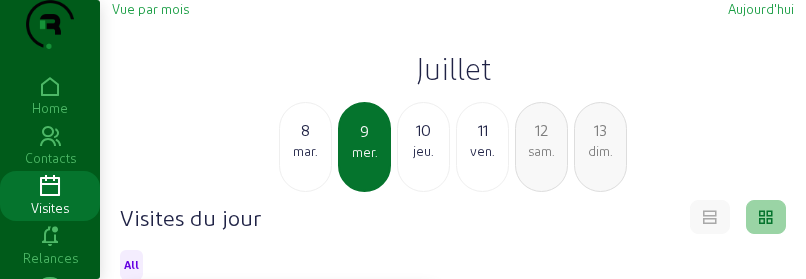 click on "jeu." 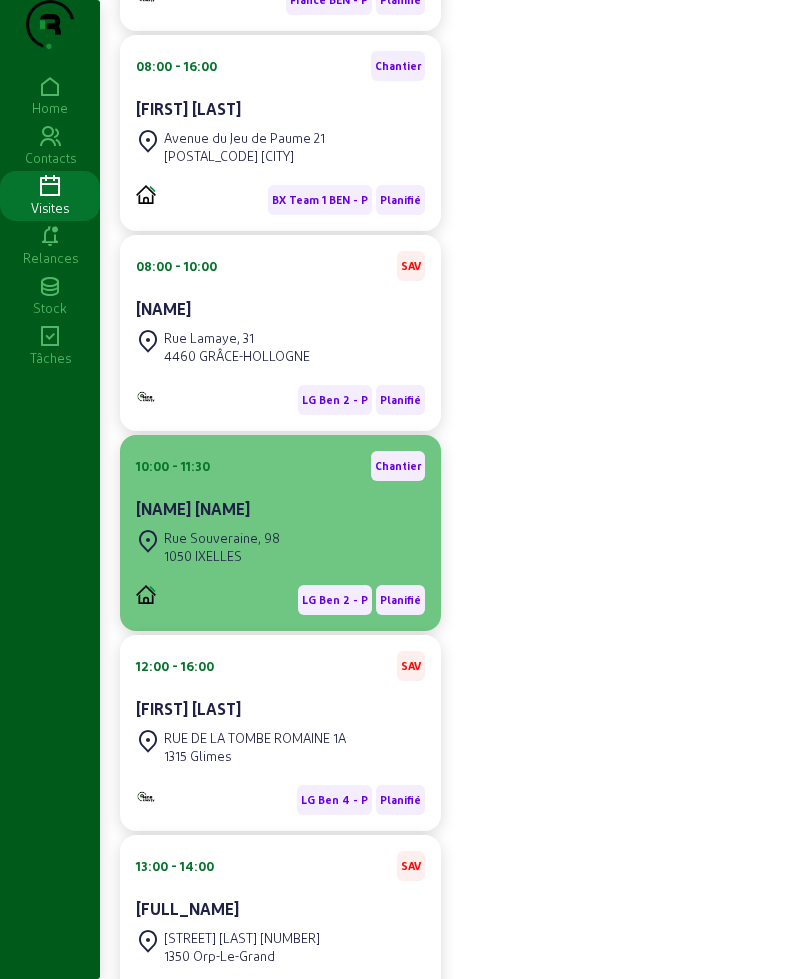 scroll, scrollTop: 639, scrollLeft: 0, axis: vertical 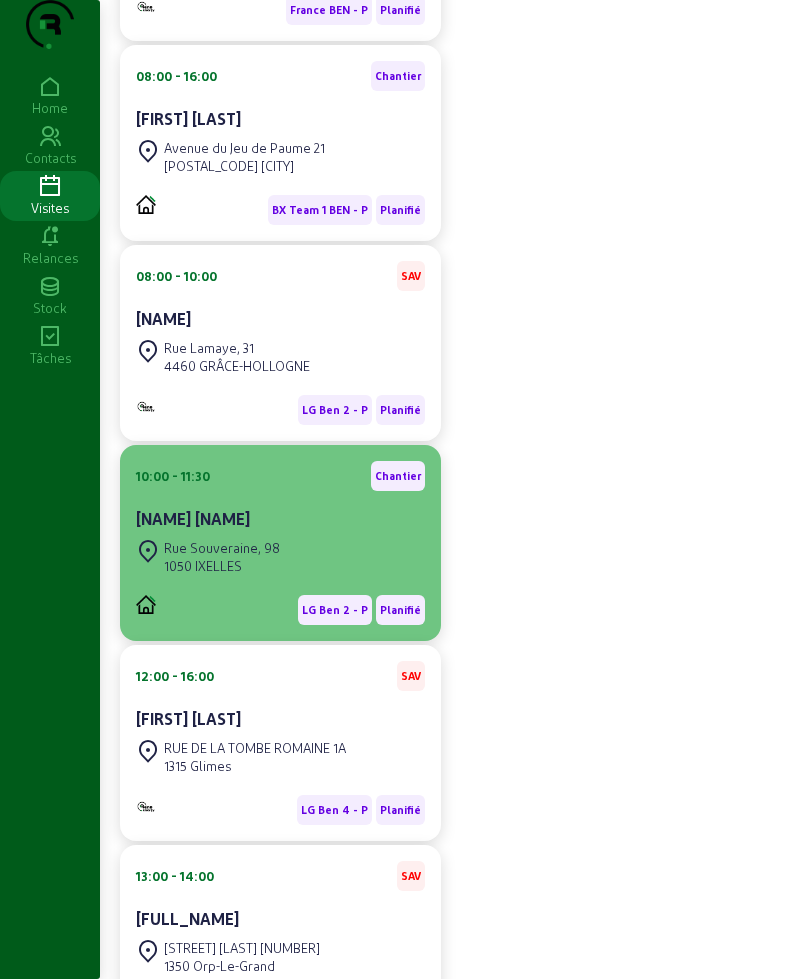 click on "[NAME] [NAME]" 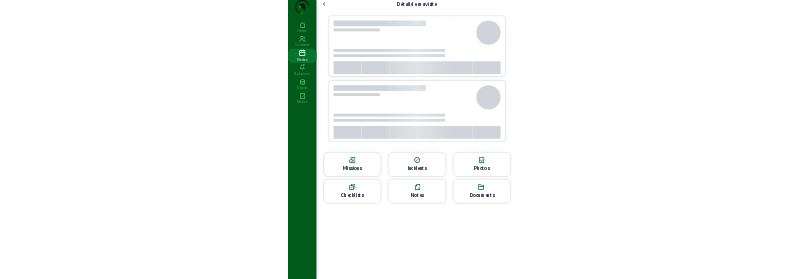 scroll, scrollTop: 0, scrollLeft: 0, axis: both 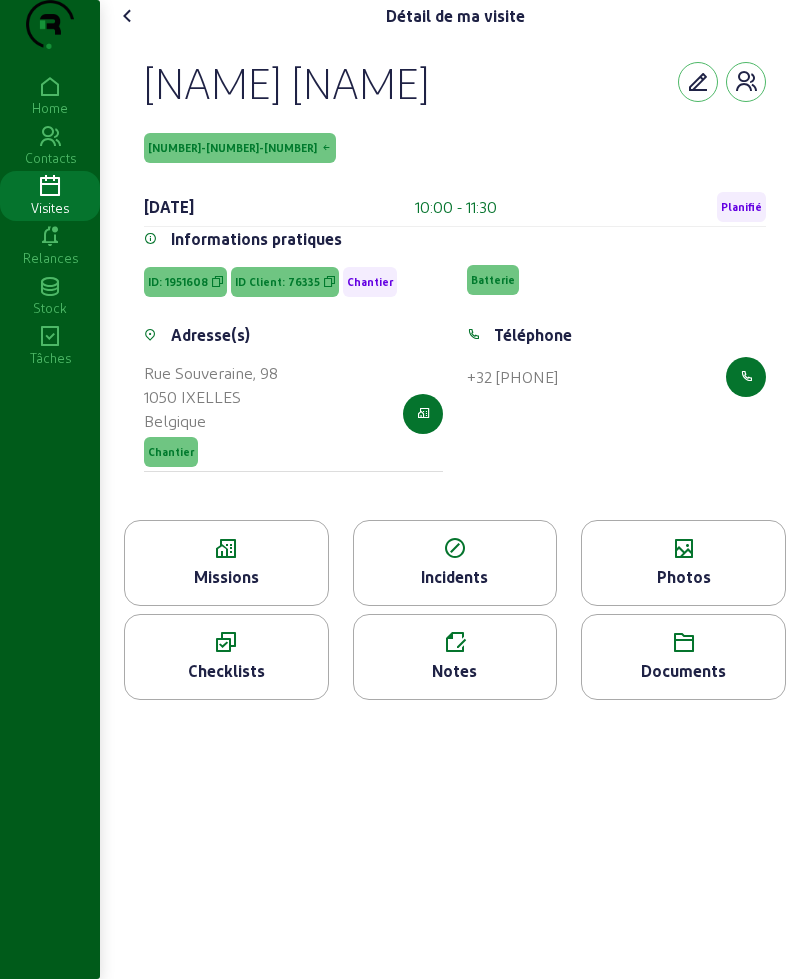 drag, startPoint x: 140, startPoint y: 85, endPoint x: 262, endPoint y: 180, distance: 154.62535 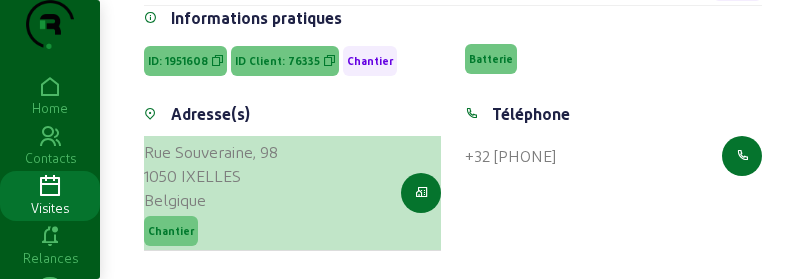 scroll, scrollTop: 375, scrollLeft: 0, axis: vertical 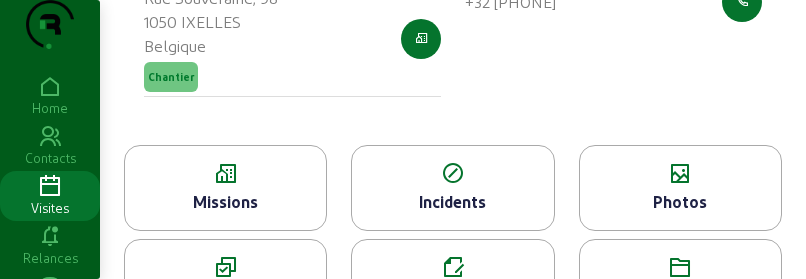 click on "Missions" 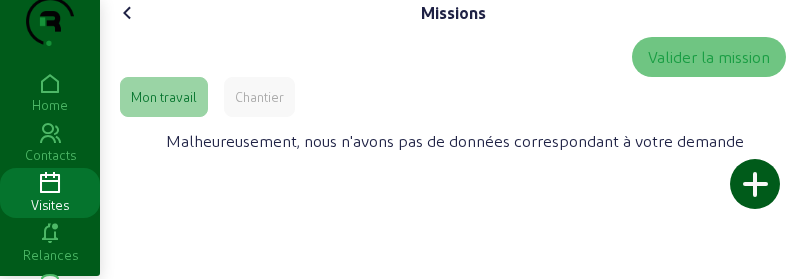 scroll, scrollTop: 0, scrollLeft: 0, axis: both 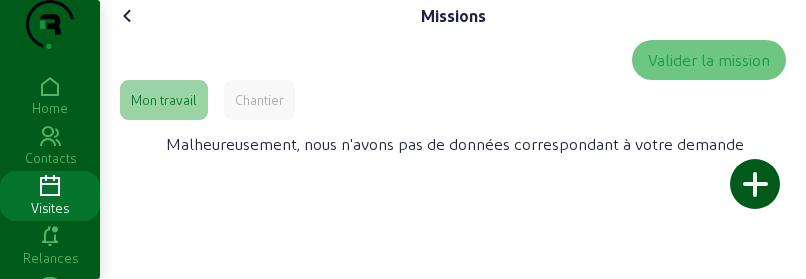 click on "Chantier" 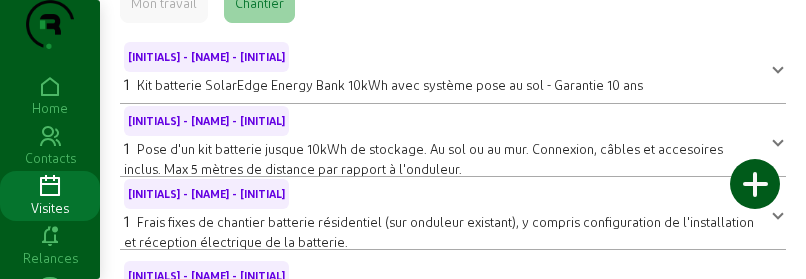 scroll, scrollTop: 0, scrollLeft: 0, axis: both 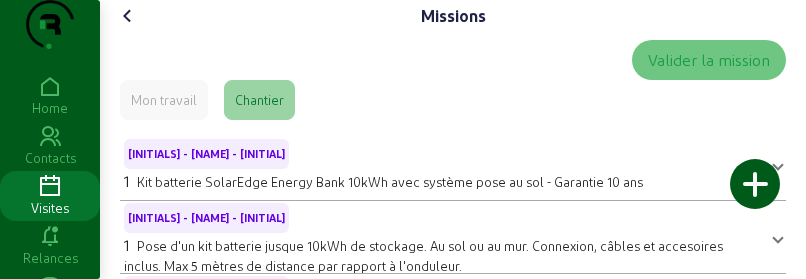 click 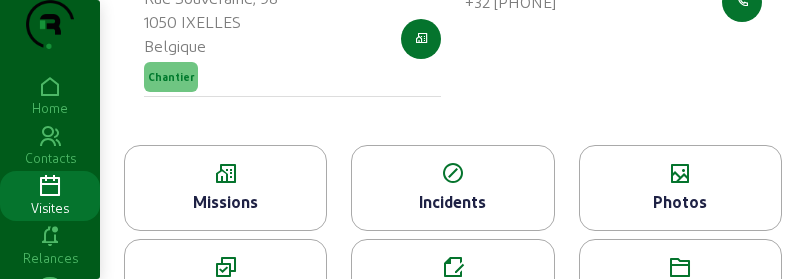 scroll, scrollTop: 477, scrollLeft: 0, axis: vertical 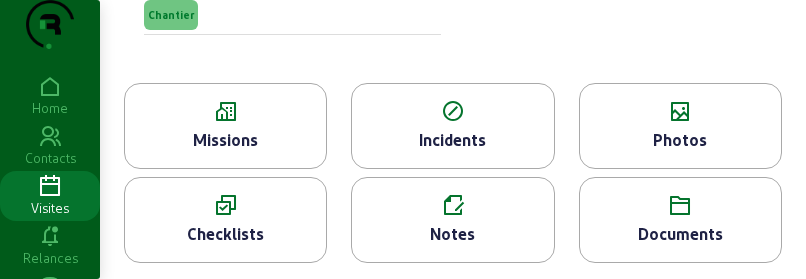 click on "Photos" 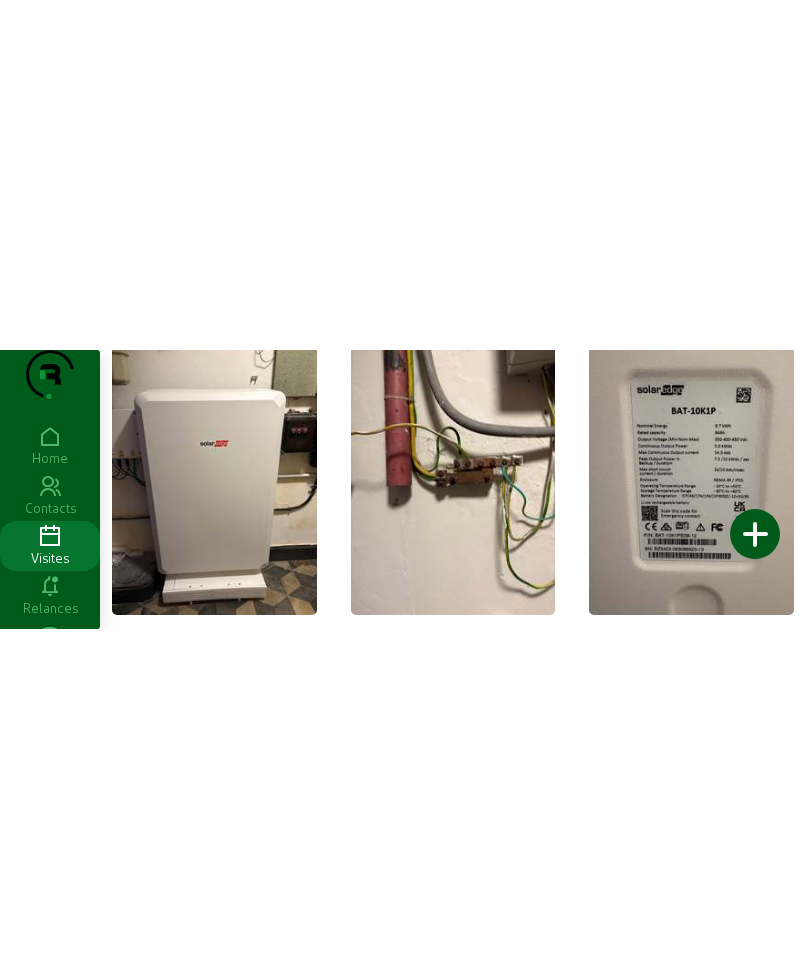 scroll, scrollTop: 0, scrollLeft: 0, axis: both 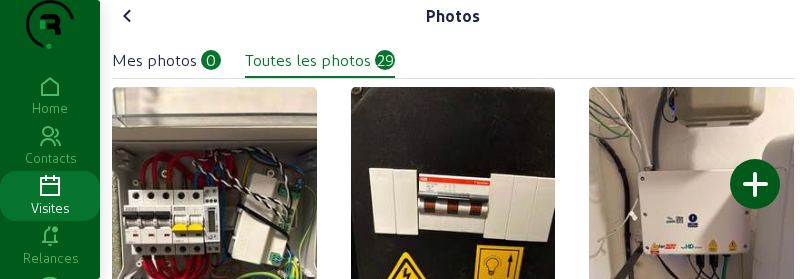 click 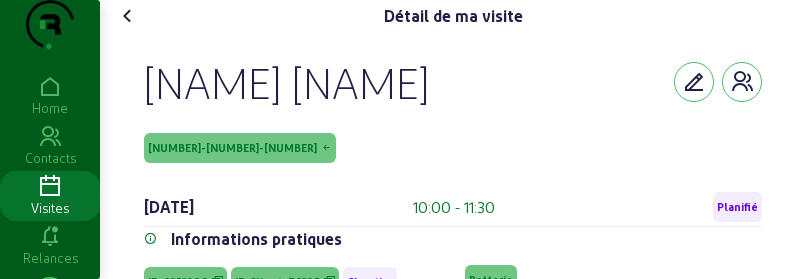 click 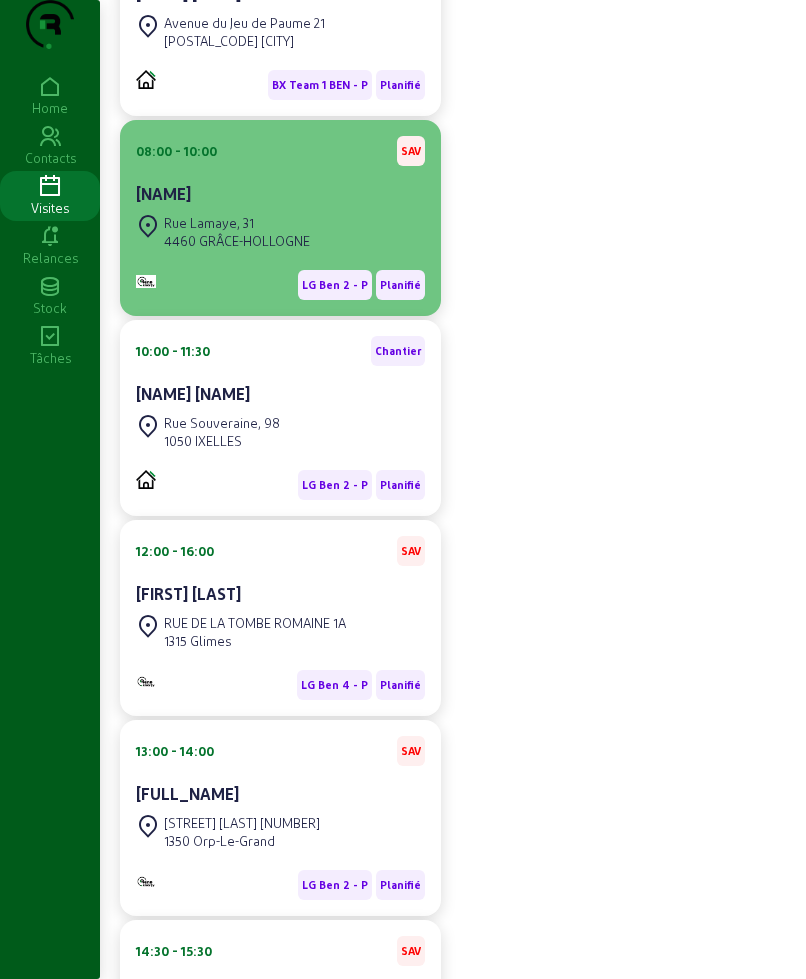 scroll, scrollTop: 639, scrollLeft: 0, axis: vertical 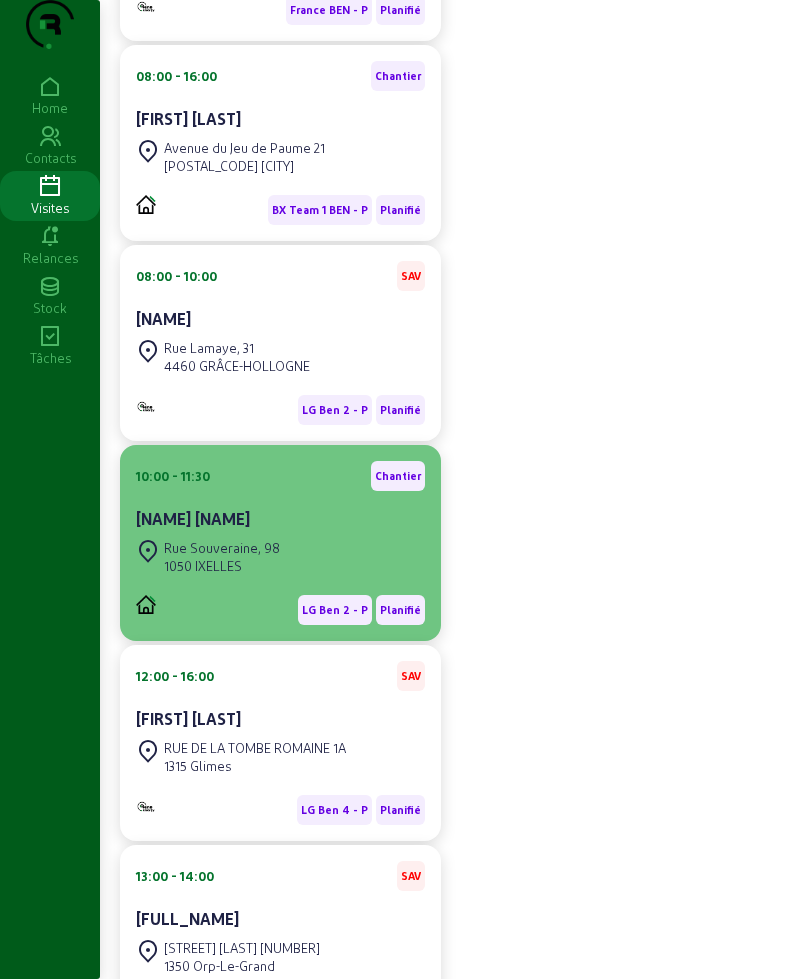 click on "Rue [STREET_NAME], [NUMBER] [POSTAL_CODE] [CITY]" 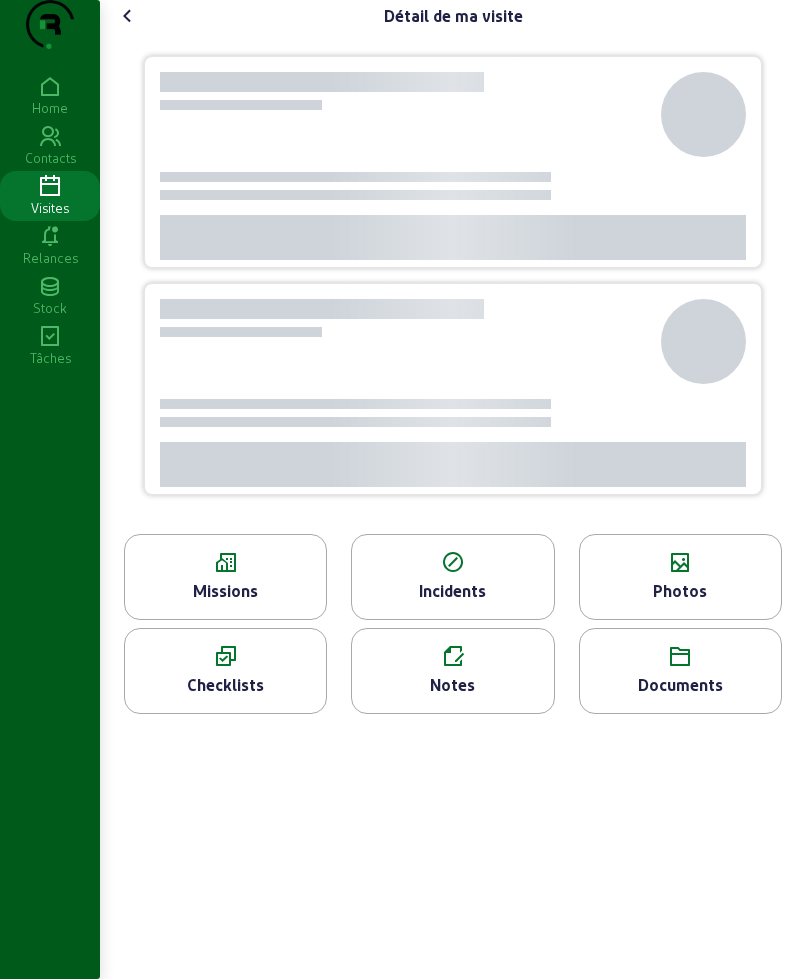 scroll, scrollTop: 0, scrollLeft: 0, axis: both 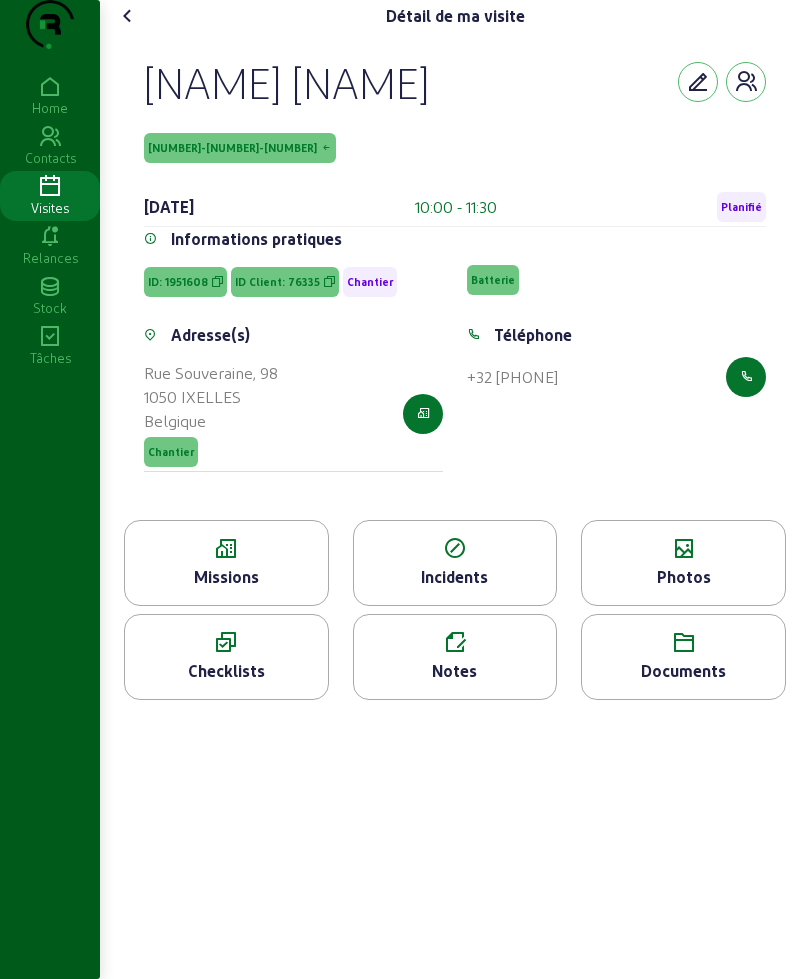 click on "Missions" 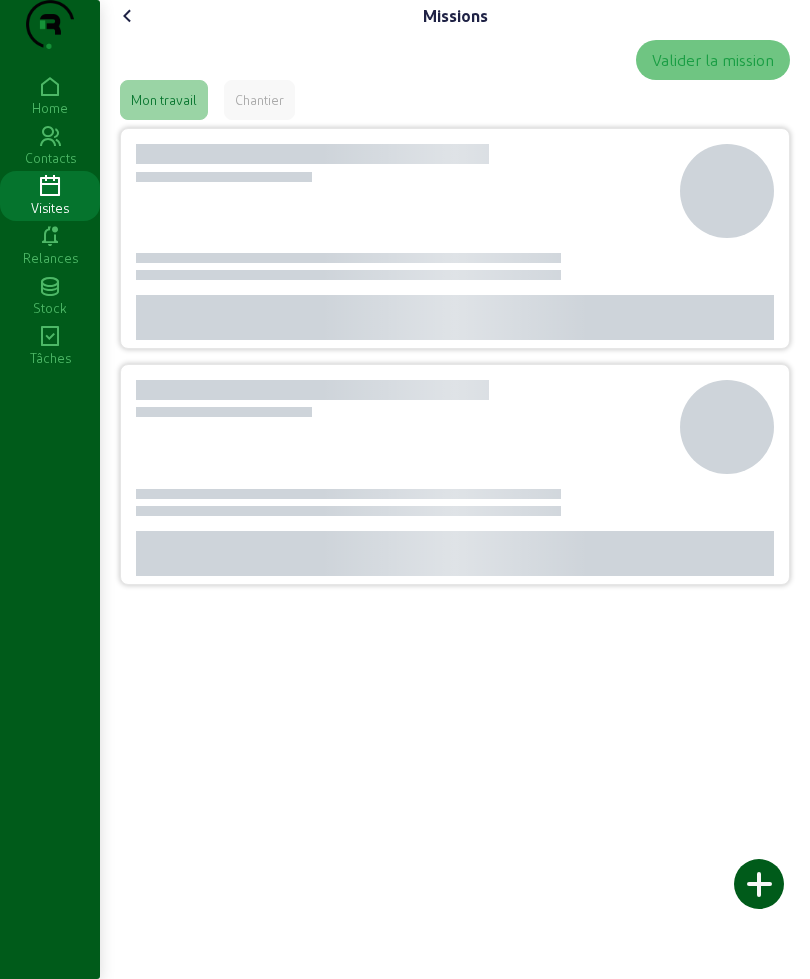 drag, startPoint x: 232, startPoint y: 560, endPoint x: 235, endPoint y: 581, distance: 21.213203 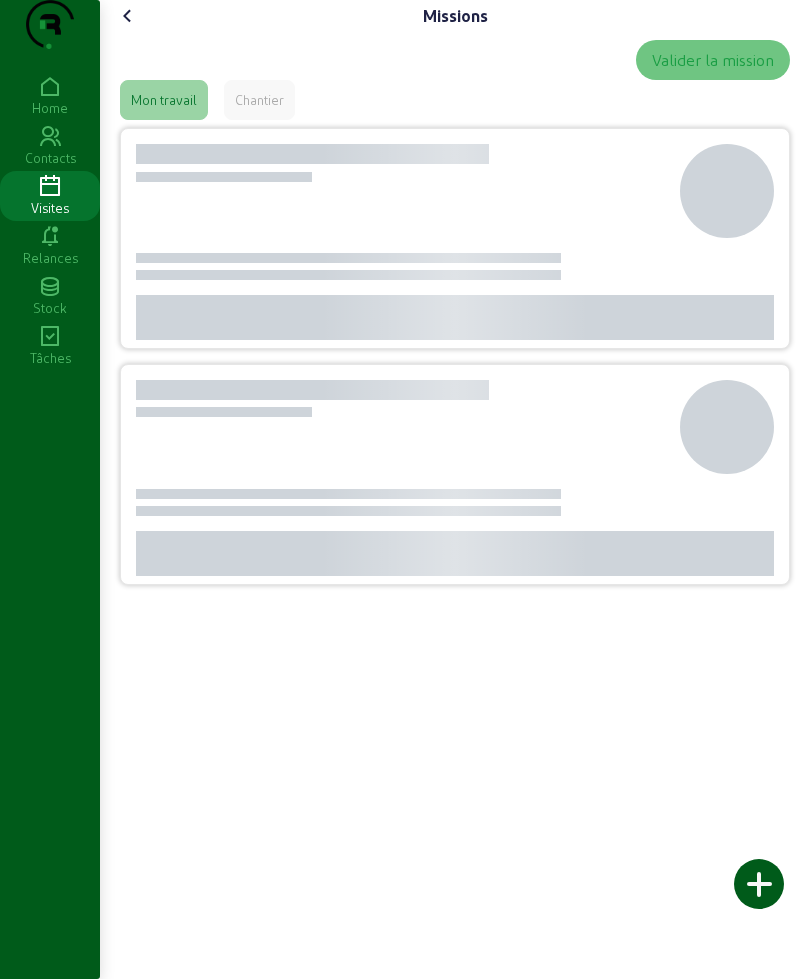 click on "Missions Valider la mission Mon travail Chantier" 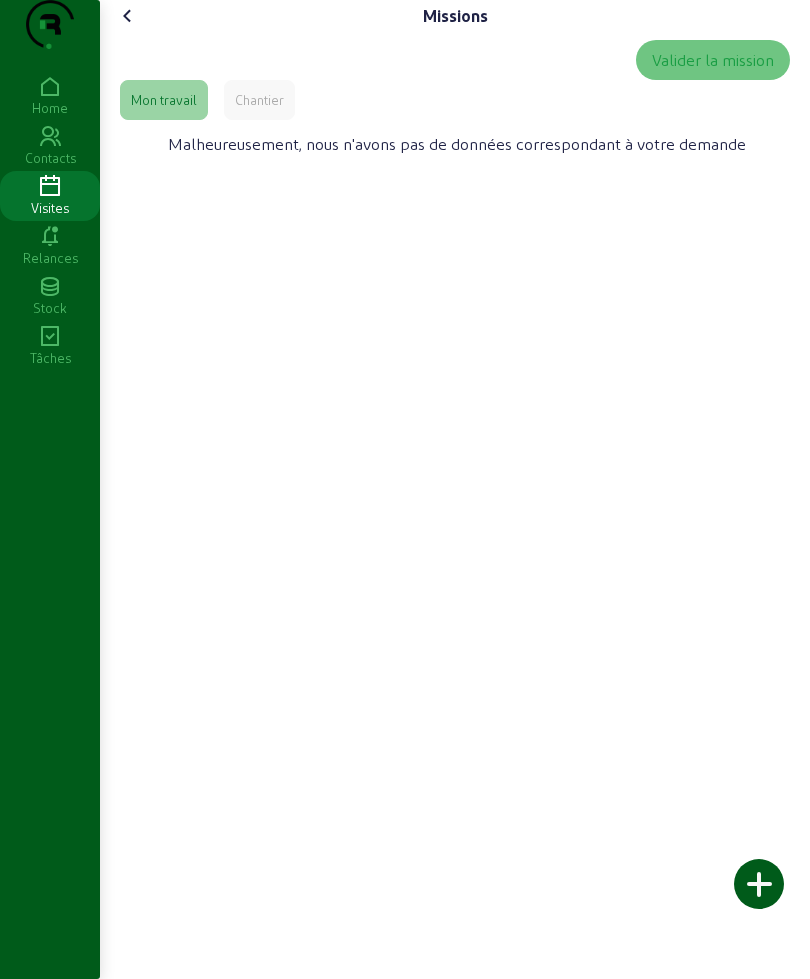 click on "Valider la mission" 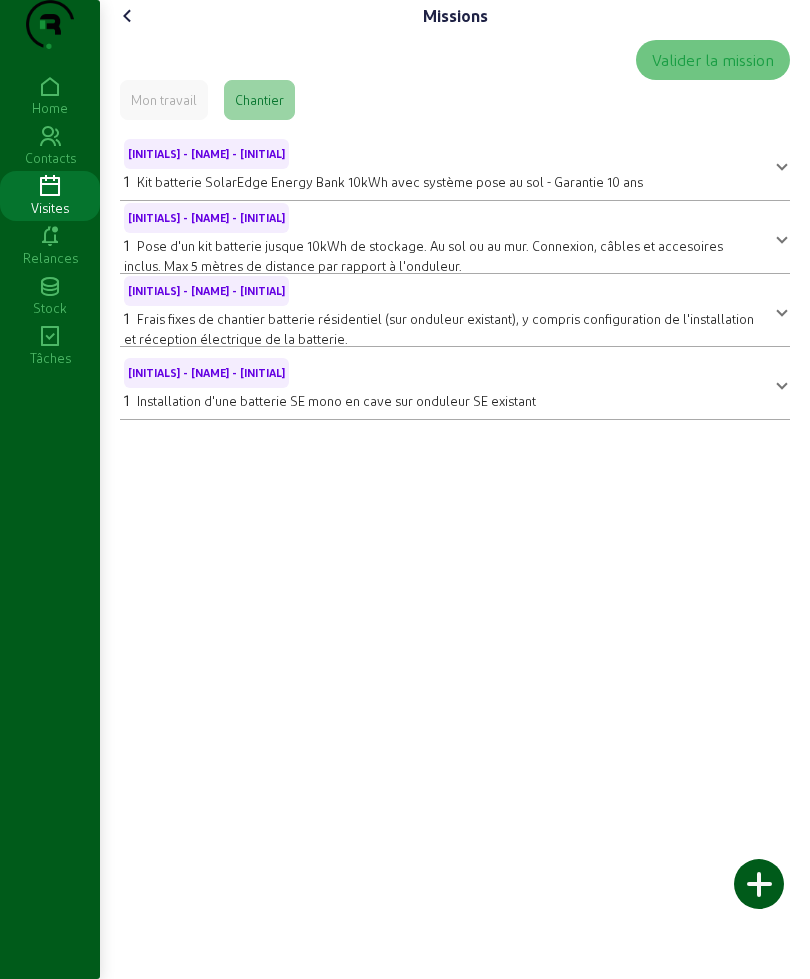 click 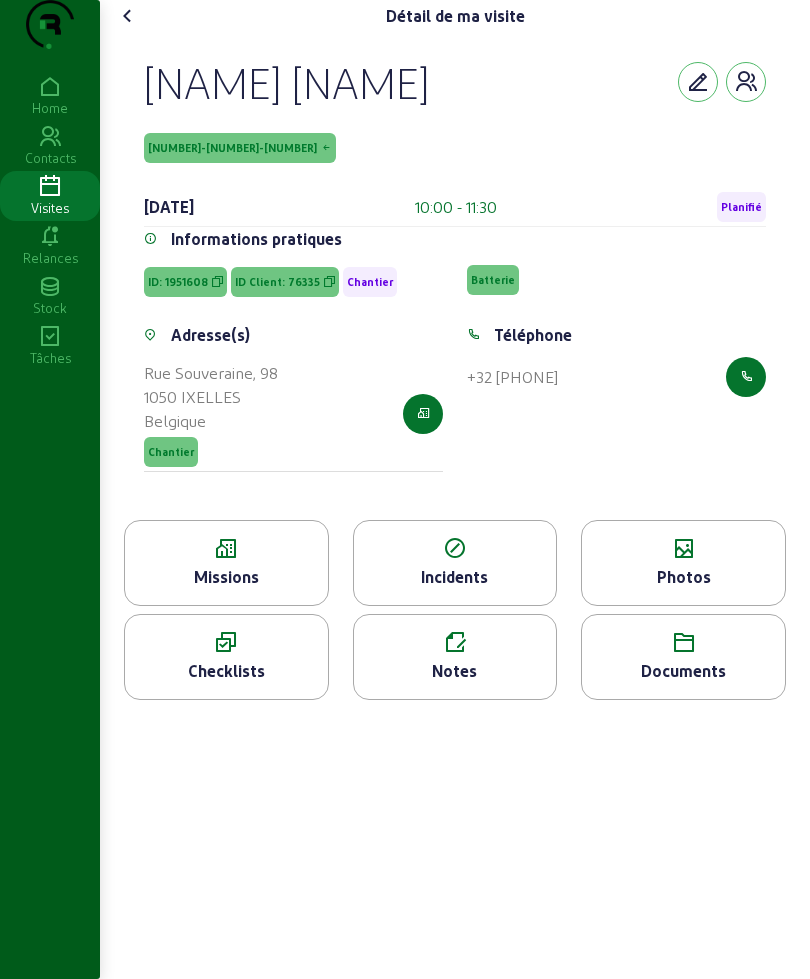 click on "Photos" 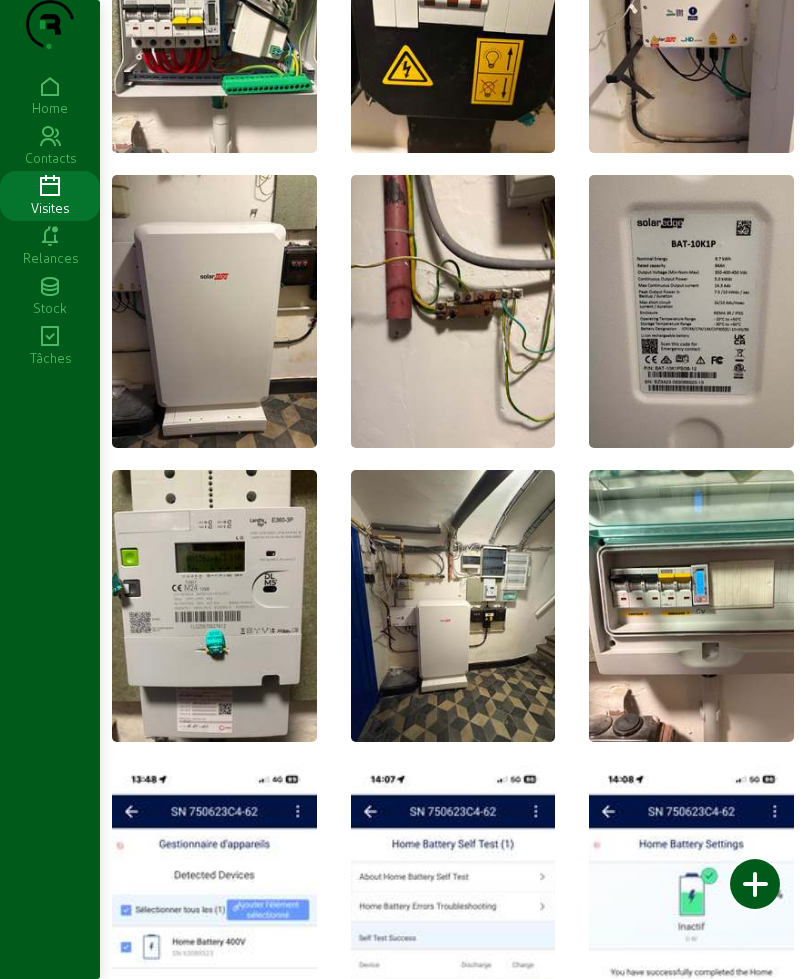 scroll, scrollTop: 0, scrollLeft: 0, axis: both 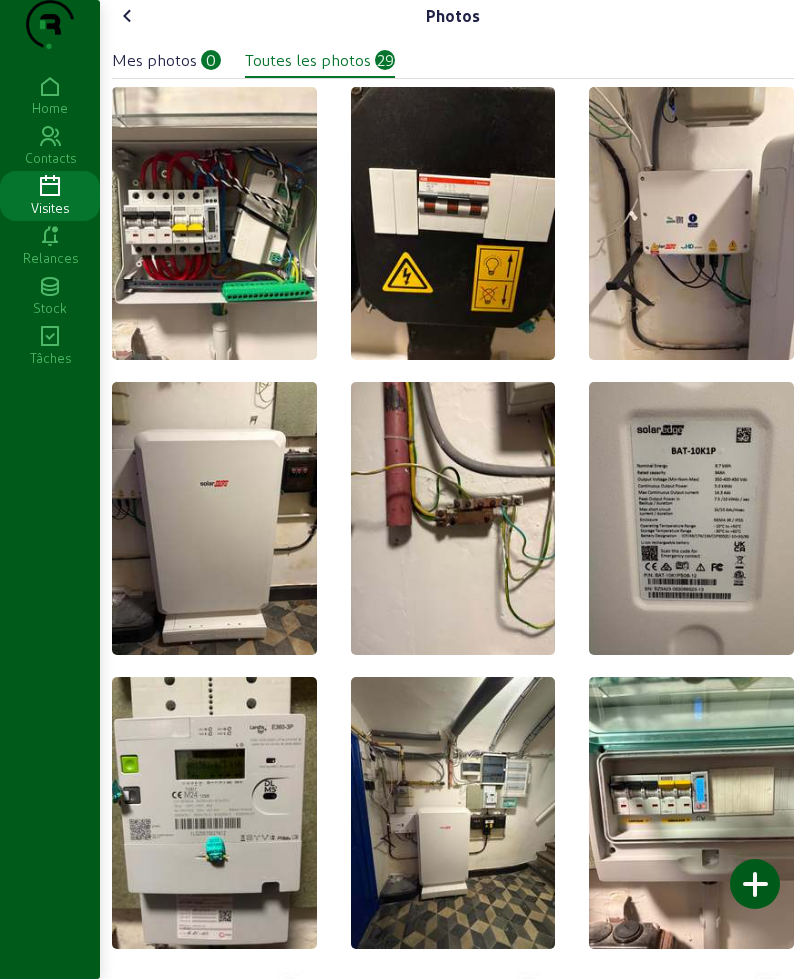 click 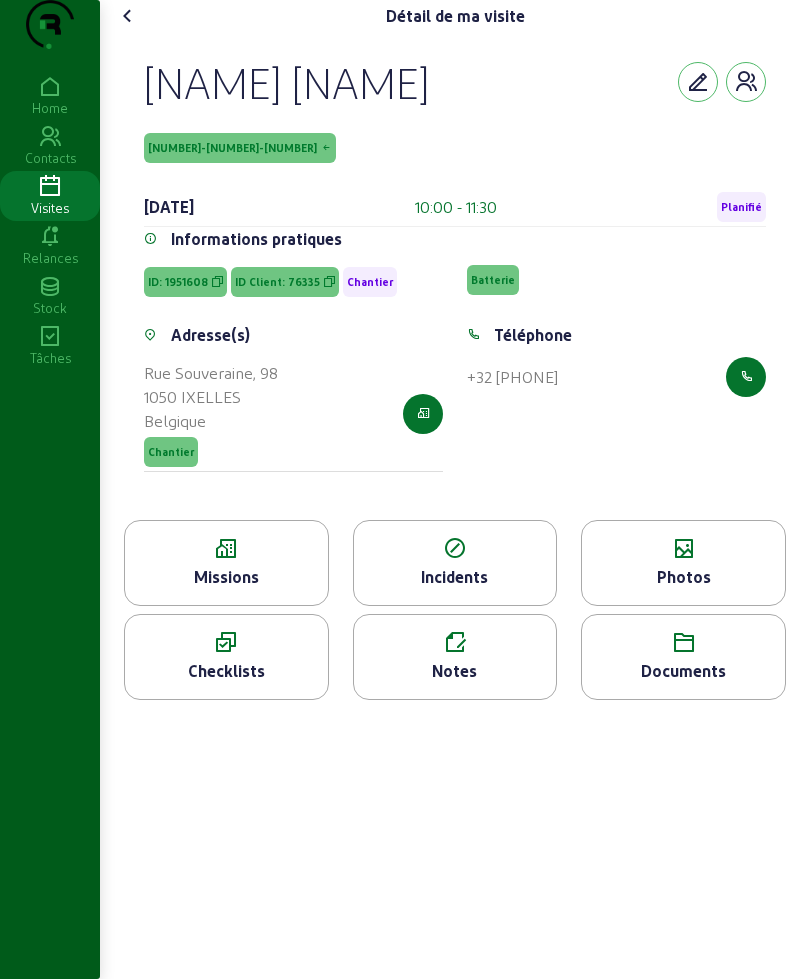 click on "Notes" 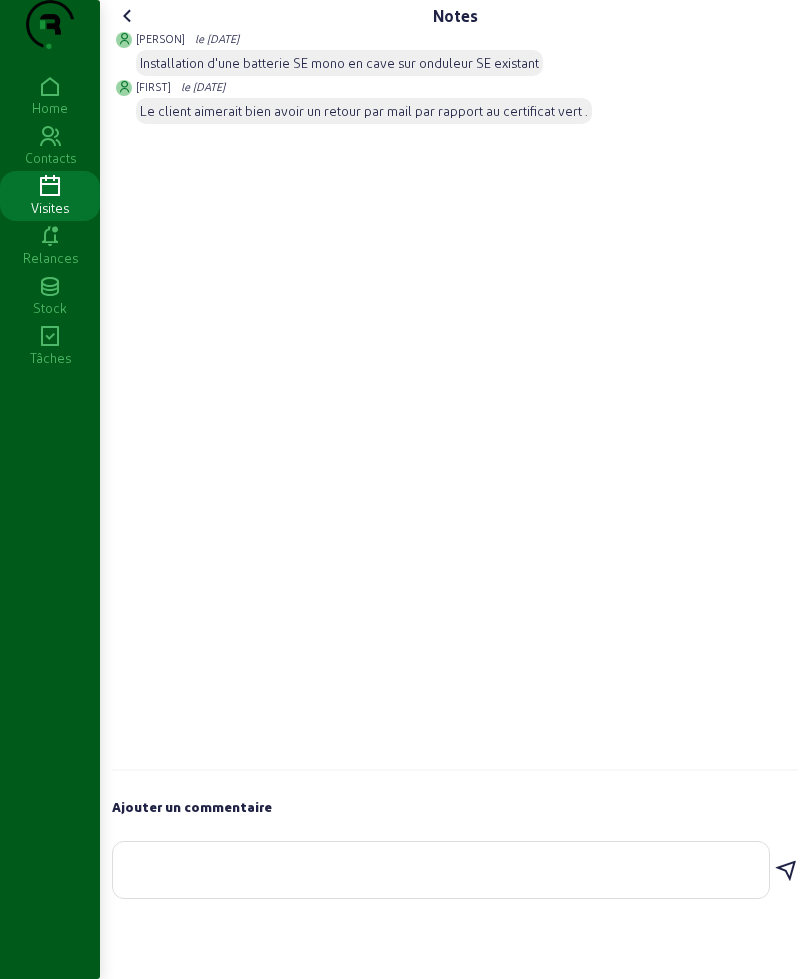 click 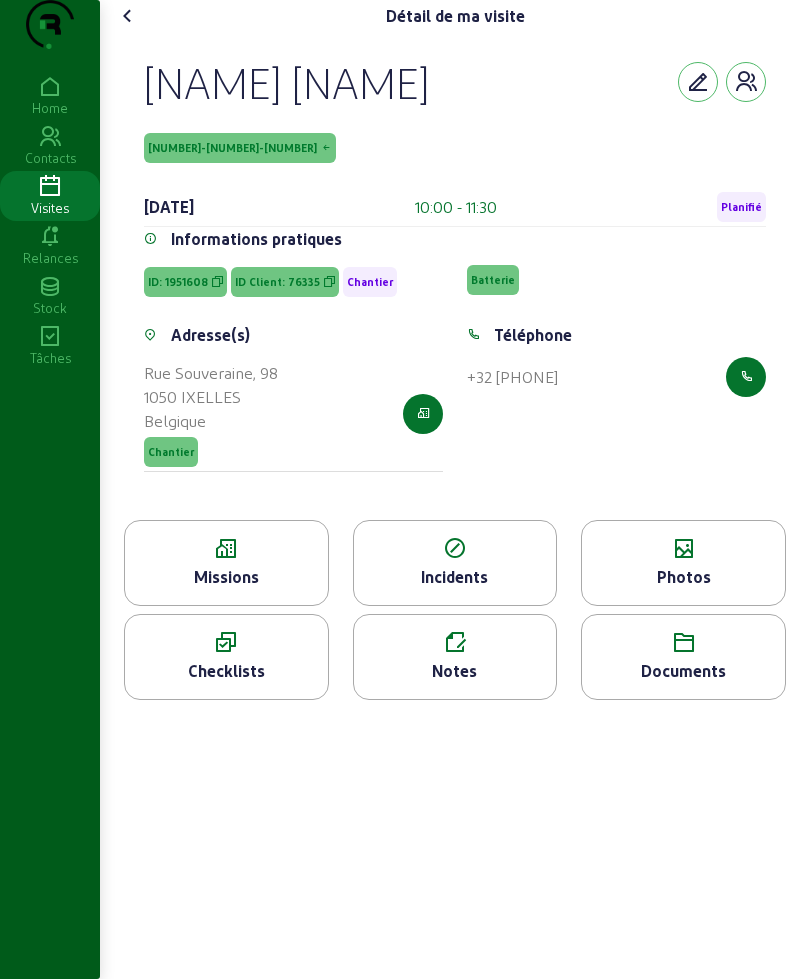 click 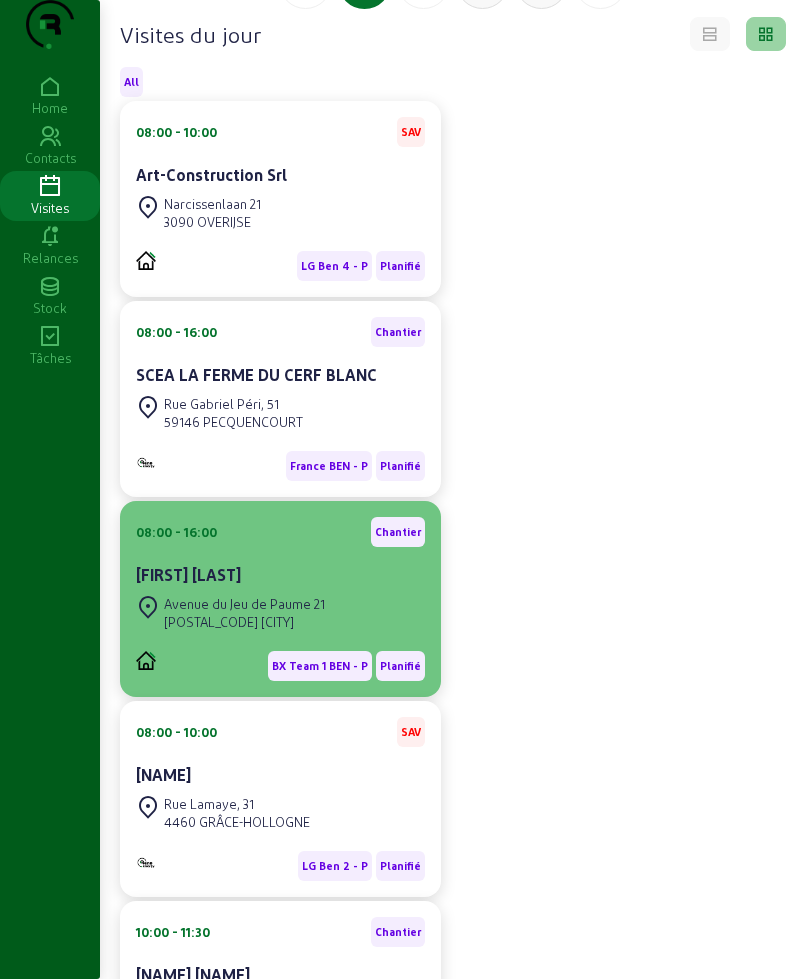 scroll, scrollTop: 139, scrollLeft: 0, axis: vertical 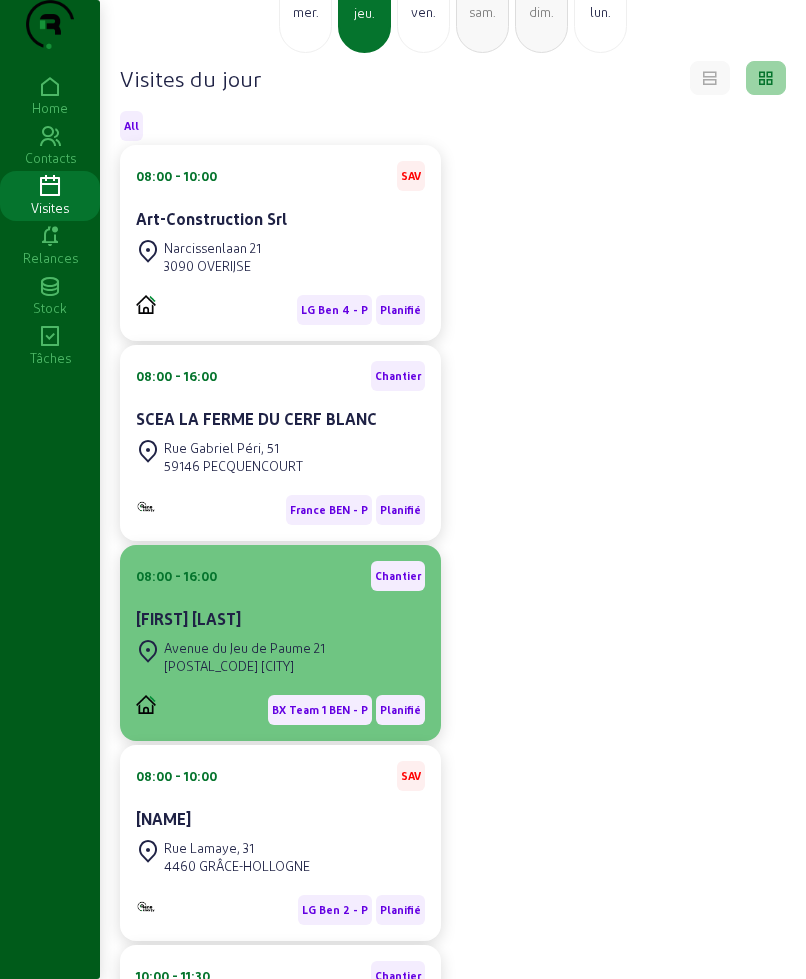 click on "[FIRST] [LAST]" 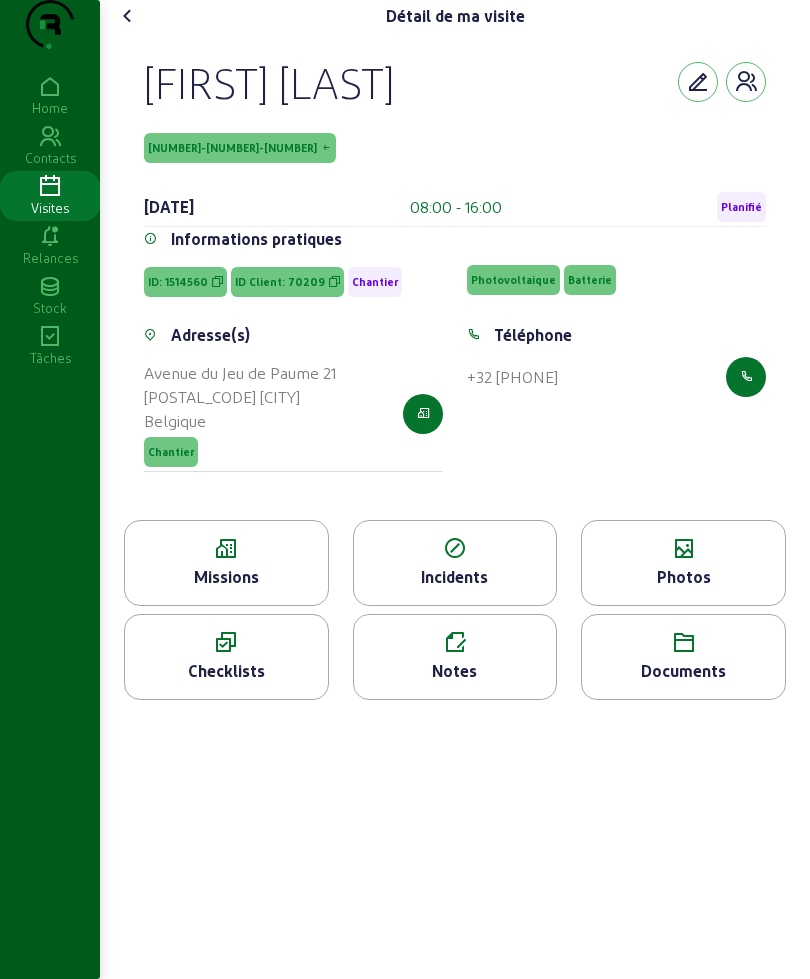 drag, startPoint x: 263, startPoint y: 124, endPoint x: 343, endPoint y: 123, distance: 80.00625 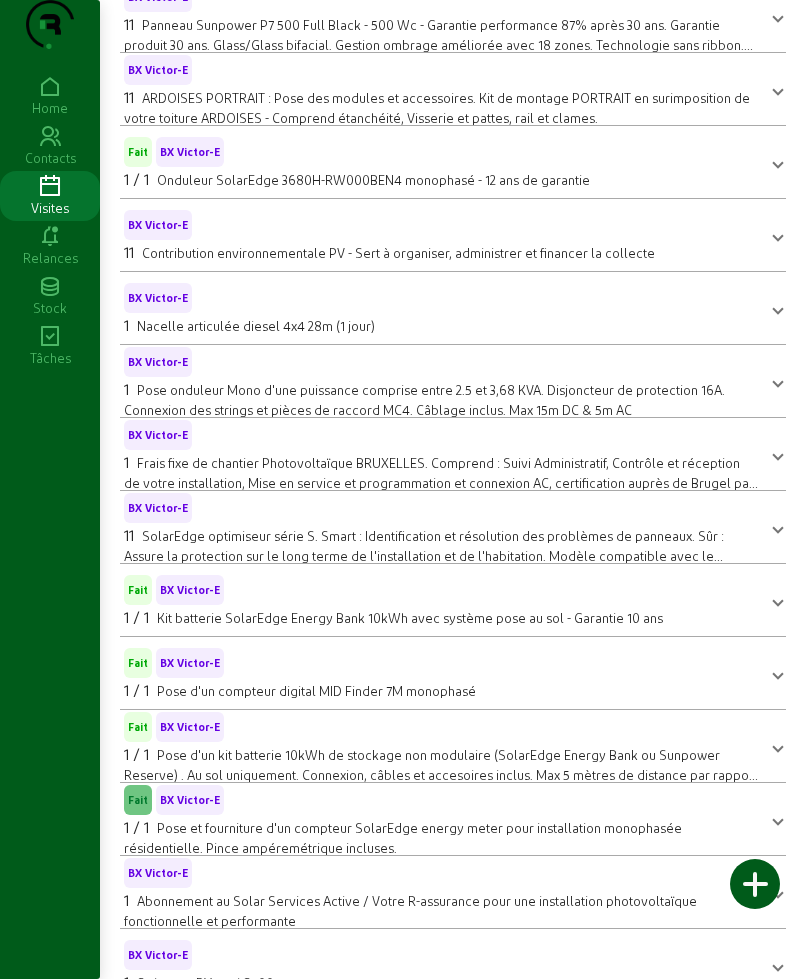 scroll, scrollTop: 0, scrollLeft: 0, axis: both 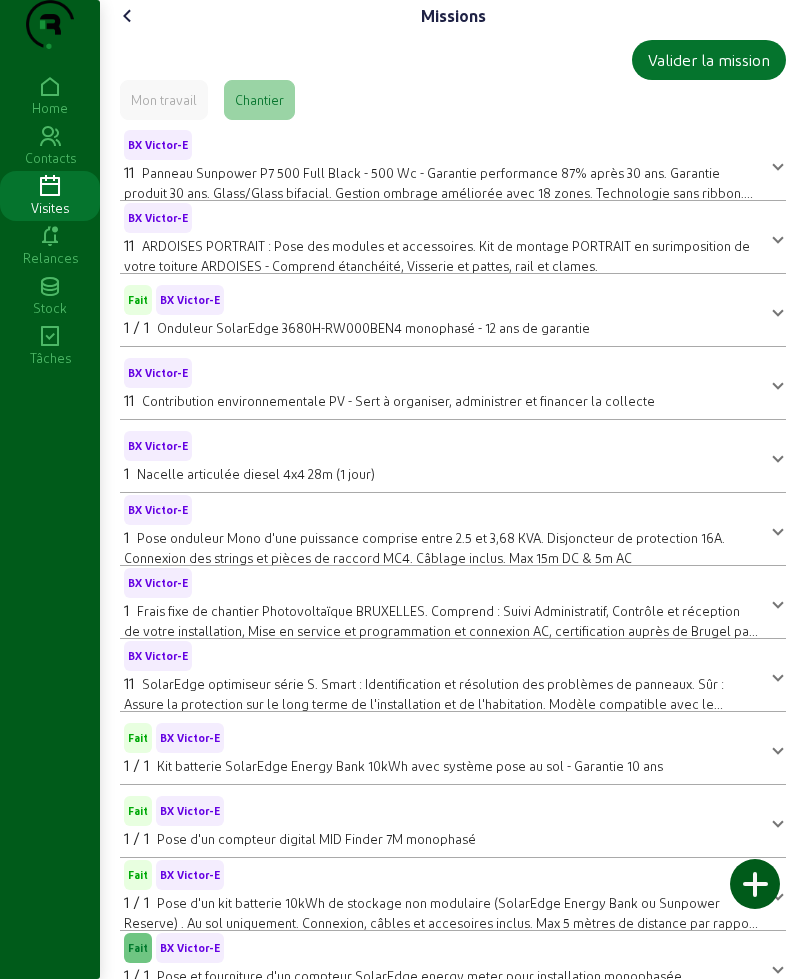 click 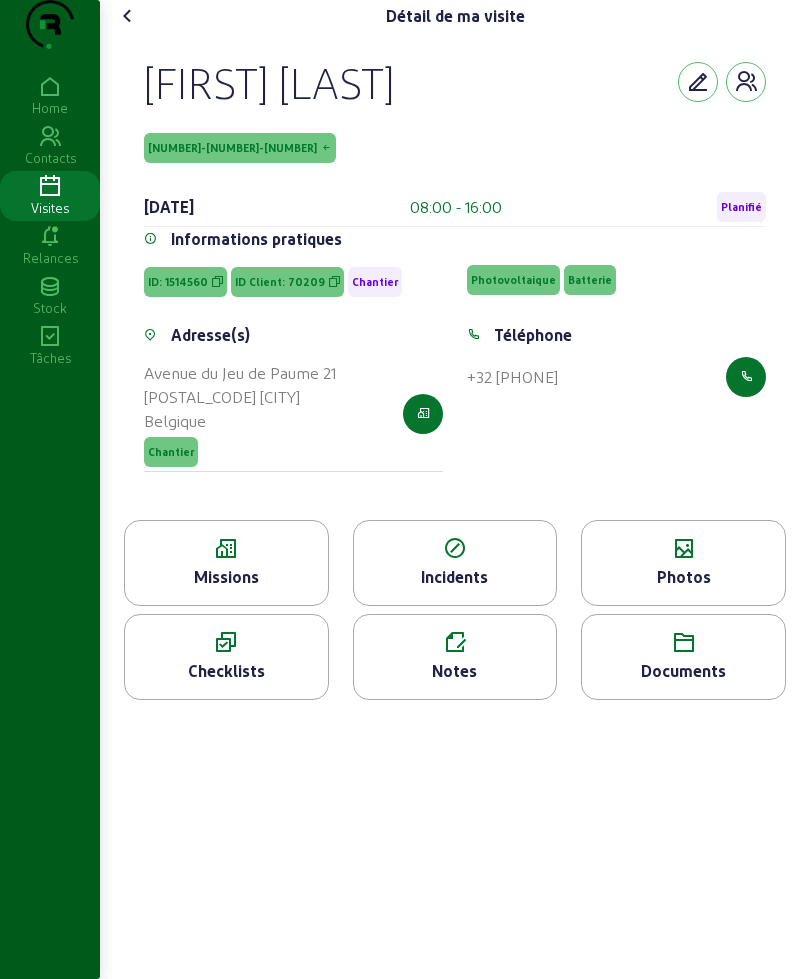 click 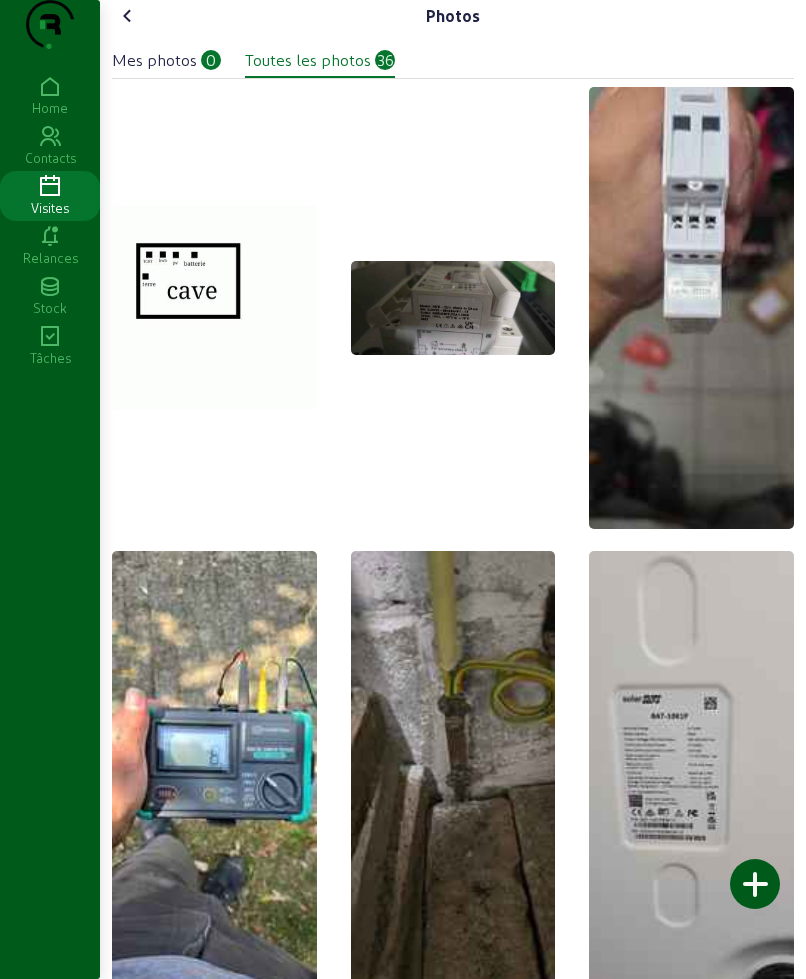 click on "Mes photos" 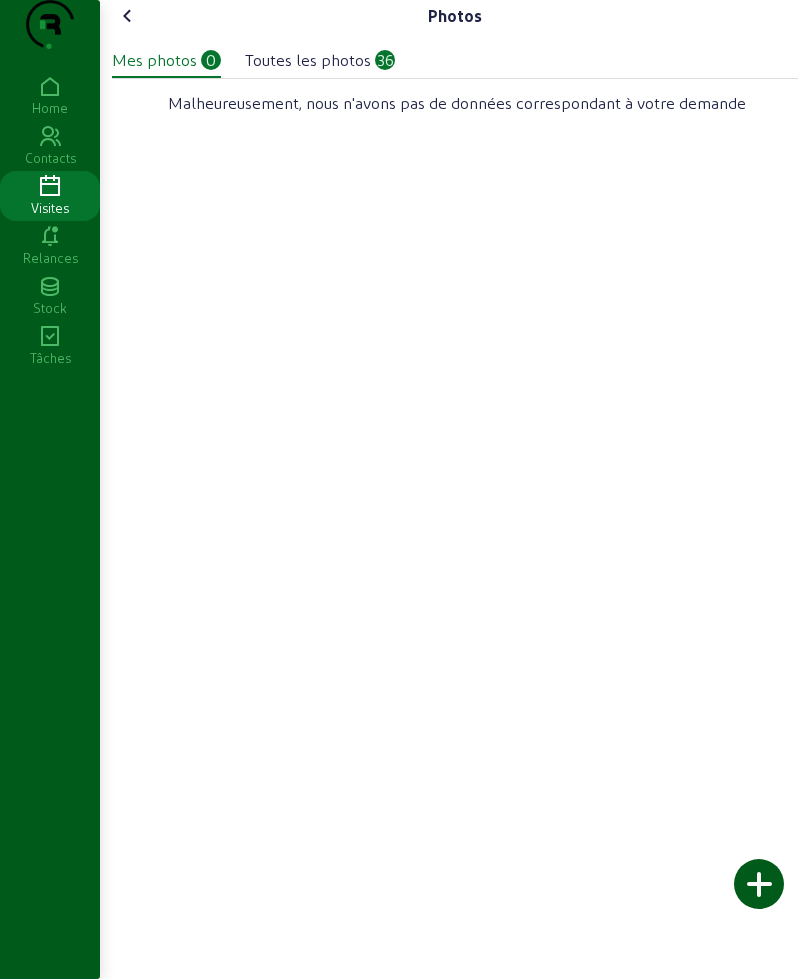 click on "Toutes les photos" 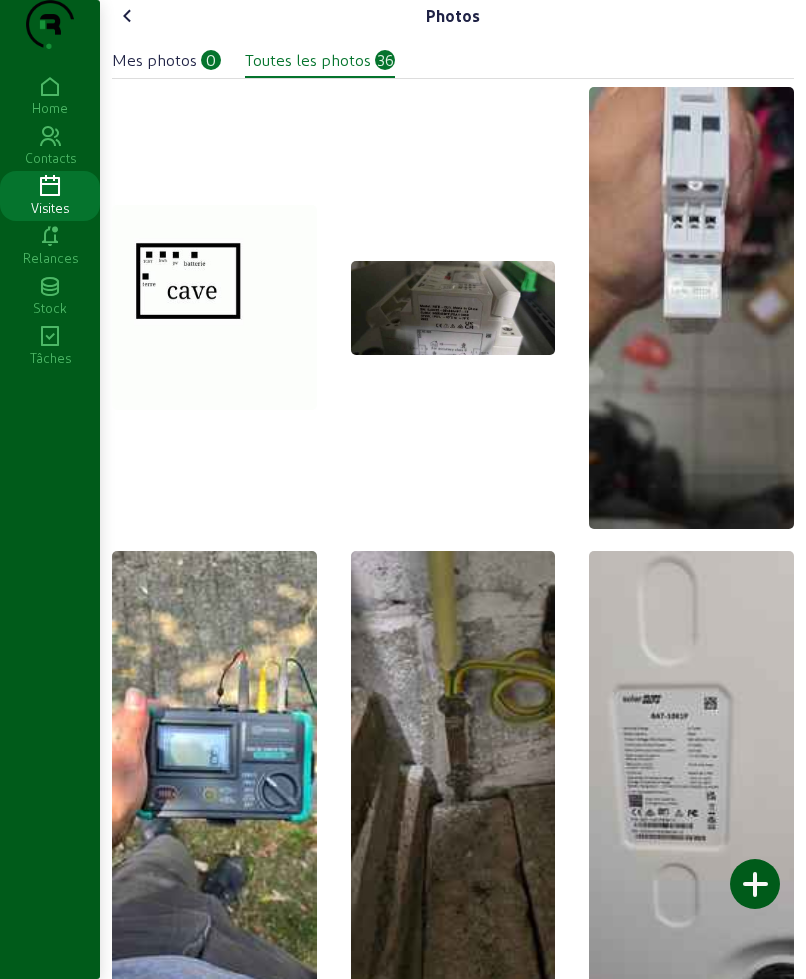click 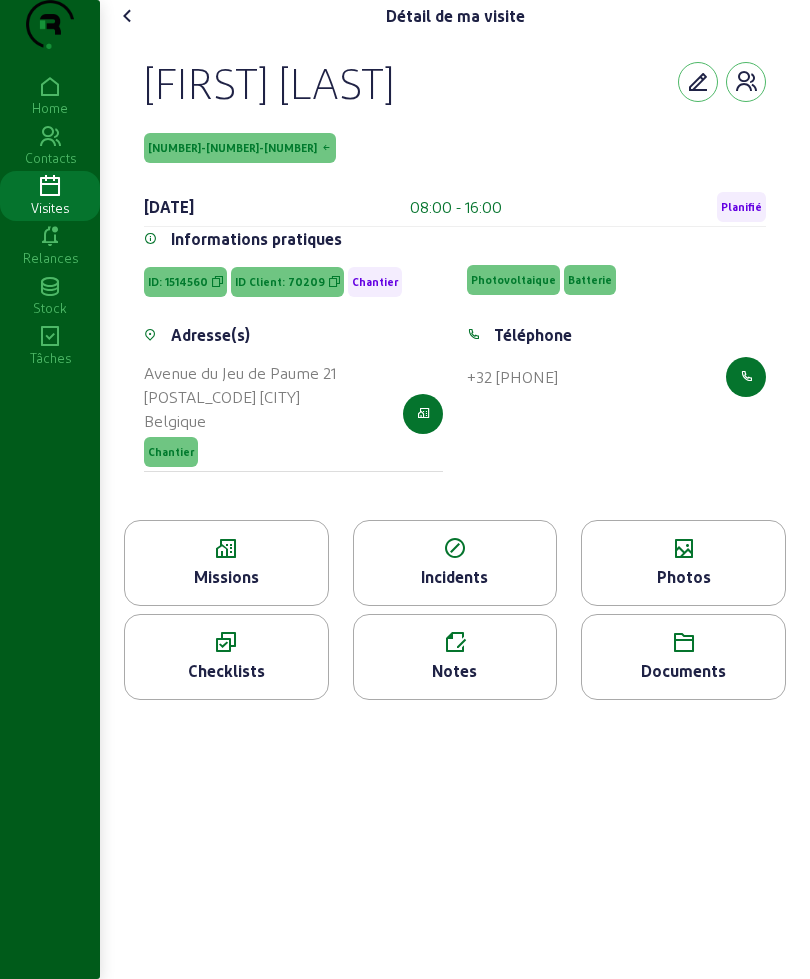 click 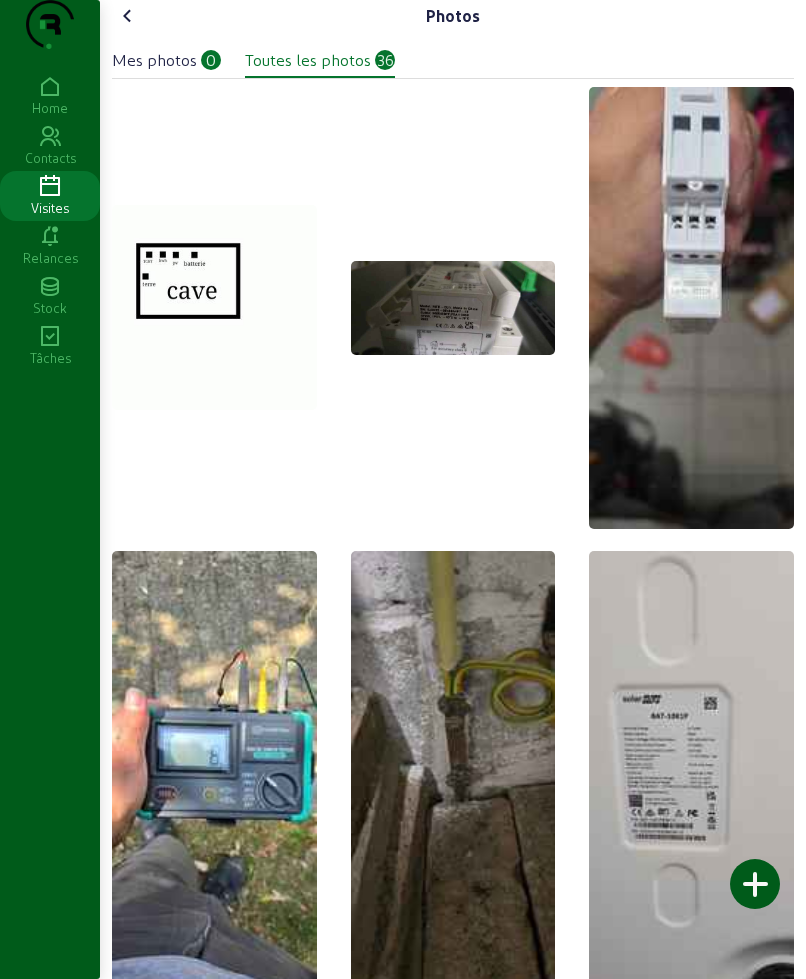 click 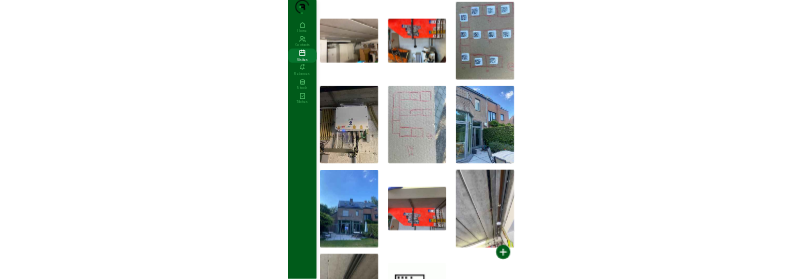 scroll, scrollTop: 0, scrollLeft: 0, axis: both 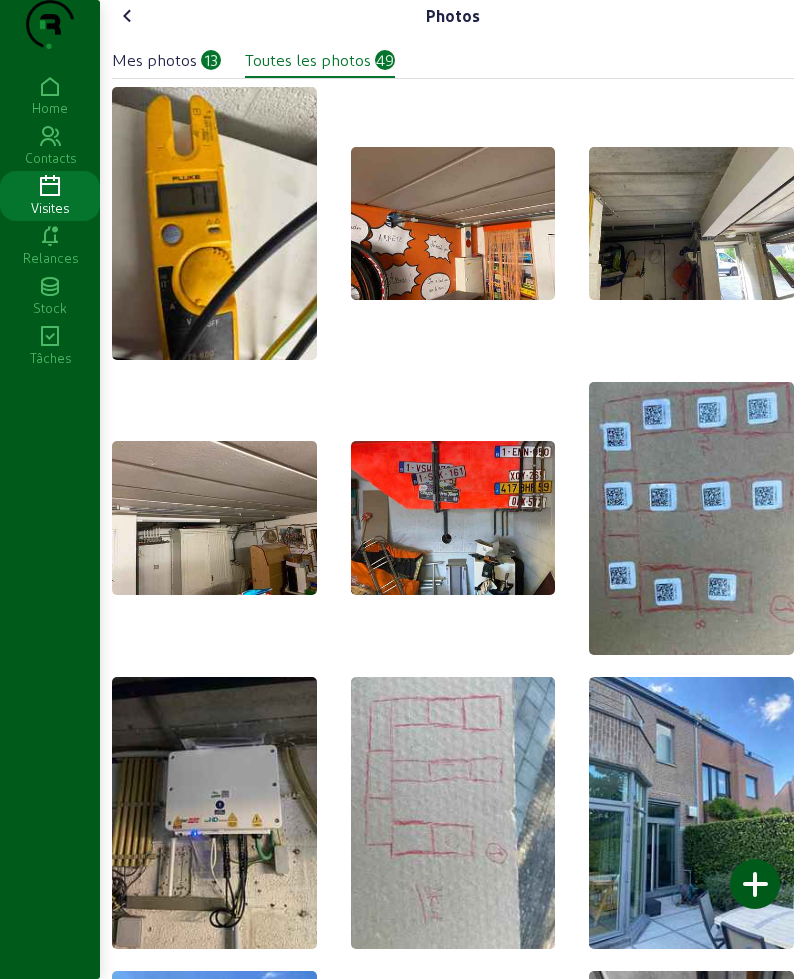 drag, startPoint x: 147, startPoint y: 54, endPoint x: 131, endPoint y: 46, distance: 17.888544 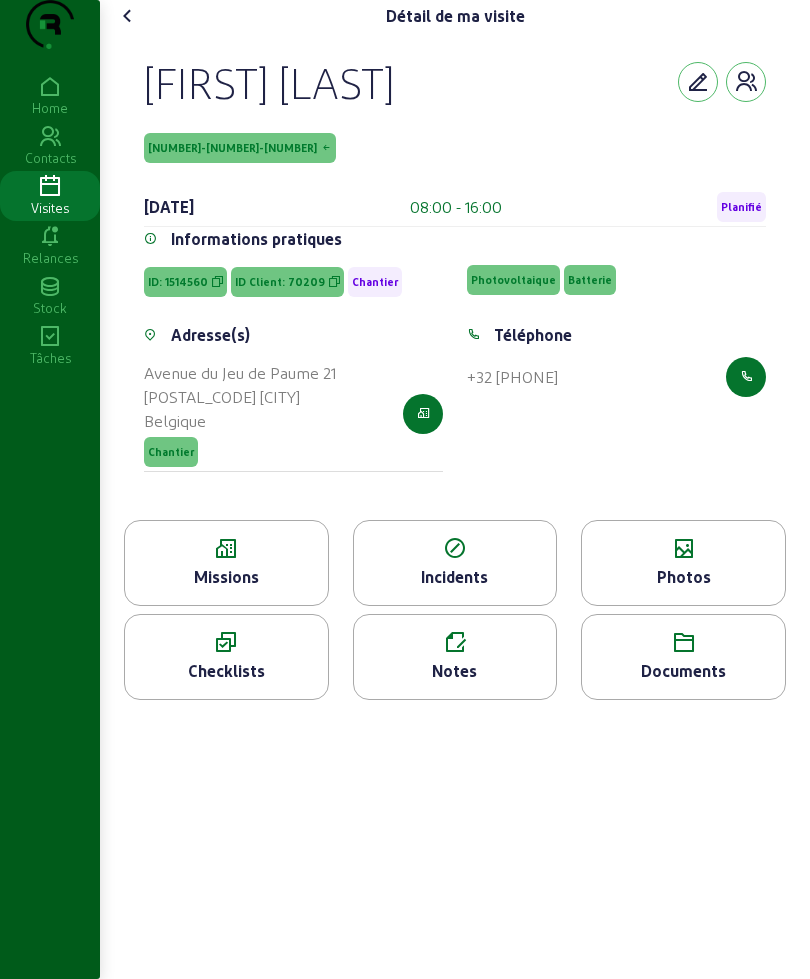 click on "Missions" 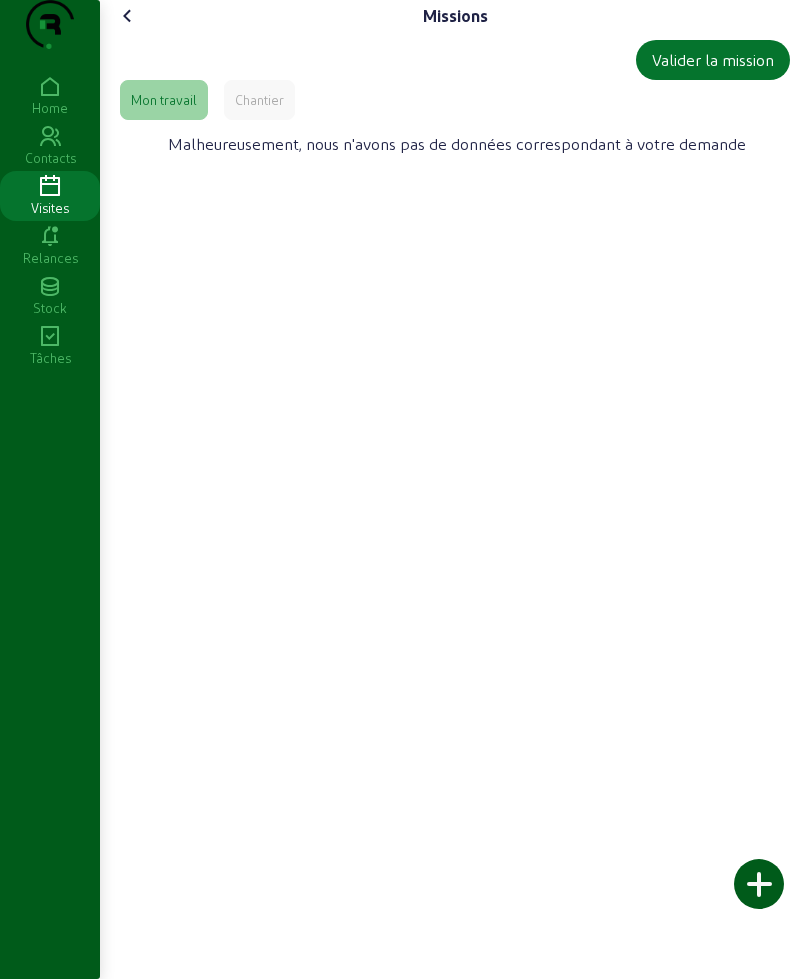 click on "Valider la mission" 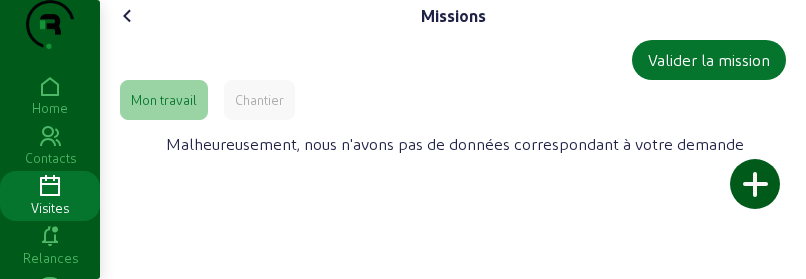 click 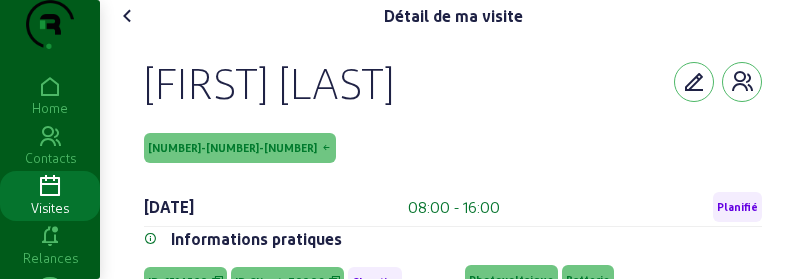 drag, startPoint x: 143, startPoint y: 120, endPoint x: 245, endPoint y: 178, distance: 117.33712 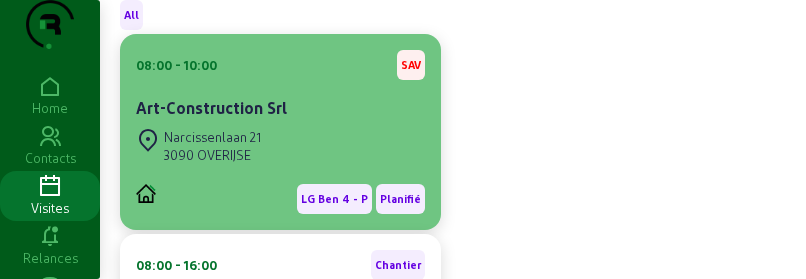 scroll, scrollTop: 0, scrollLeft: 0, axis: both 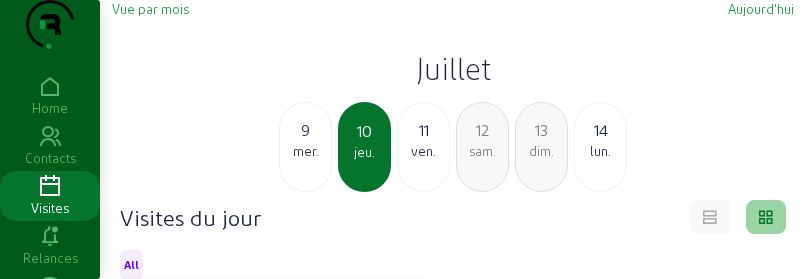 click on "mer." 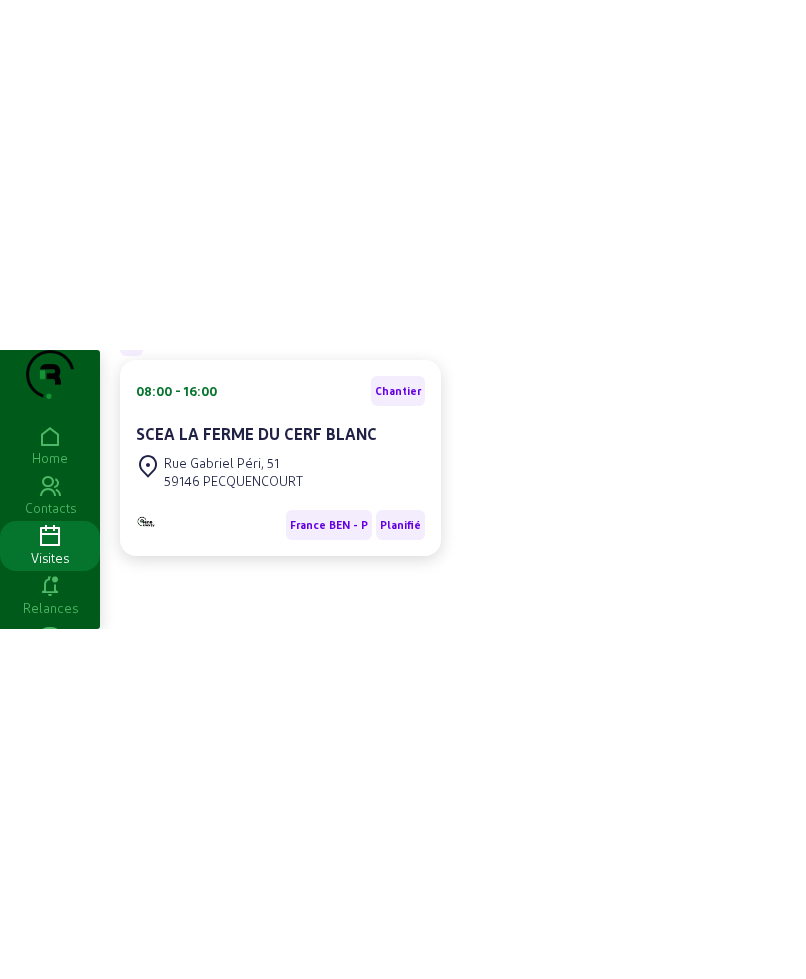 scroll, scrollTop: 141, scrollLeft: 0, axis: vertical 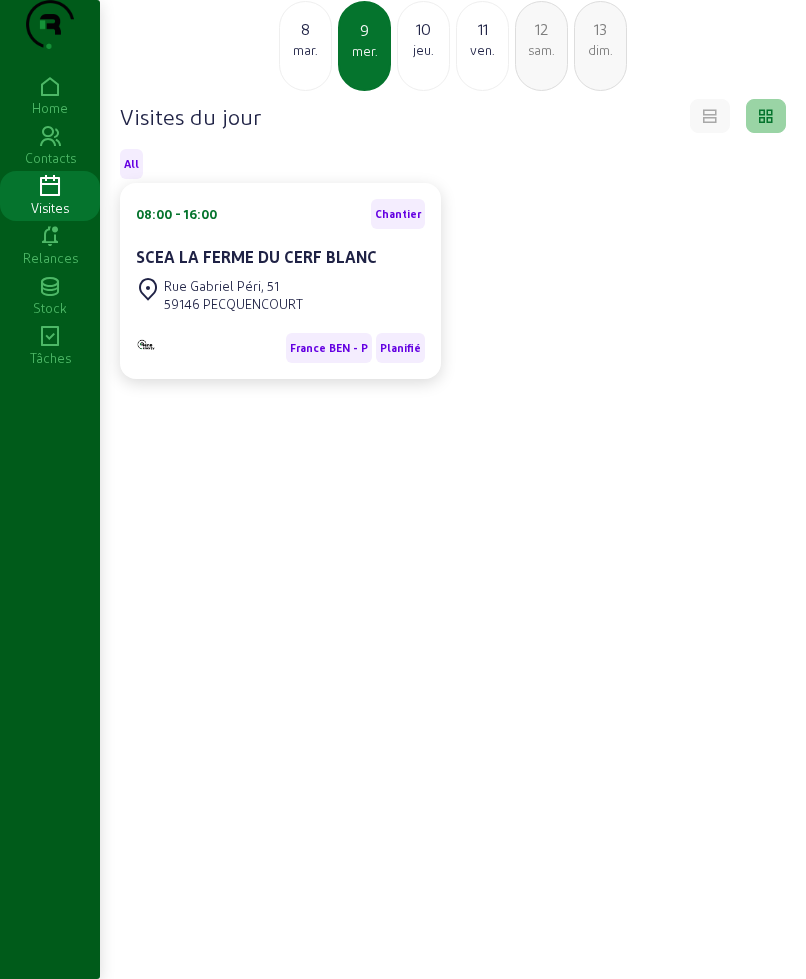click on "10" 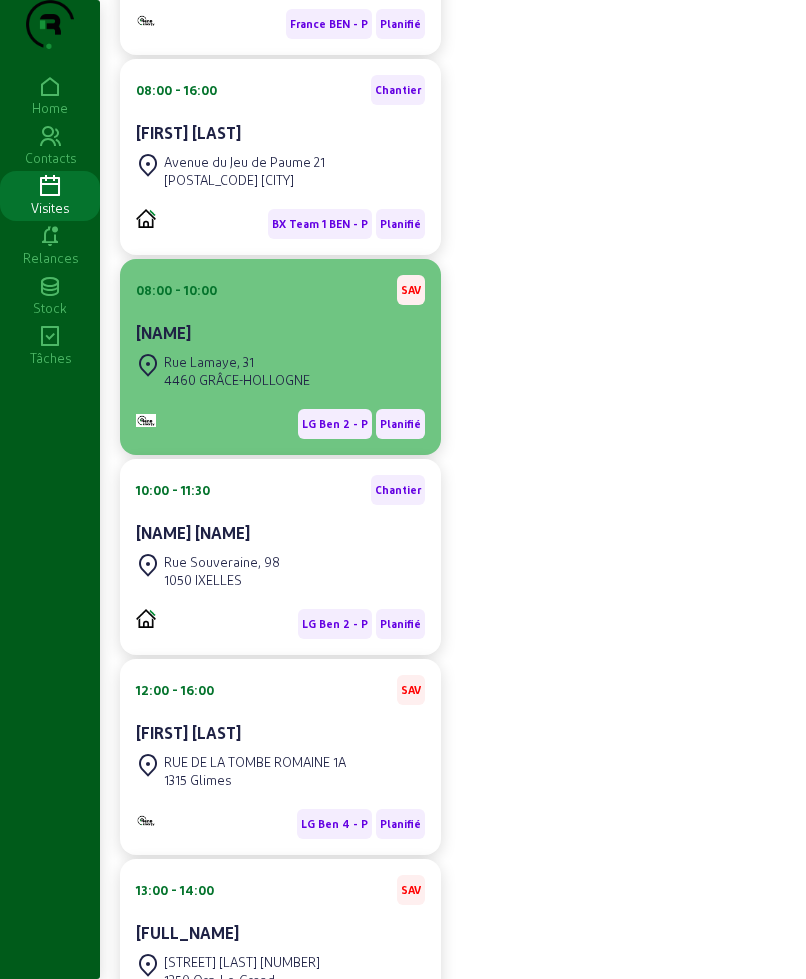 scroll, scrollTop: 500, scrollLeft: 0, axis: vertical 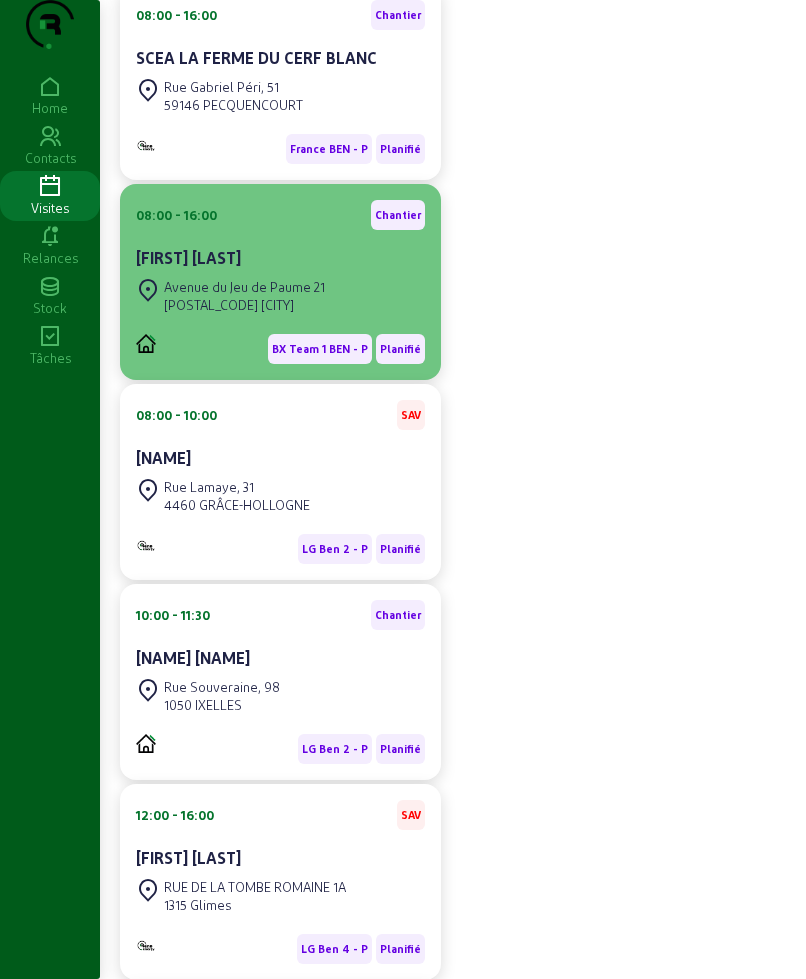 click on "[FIRST] [LAST]" 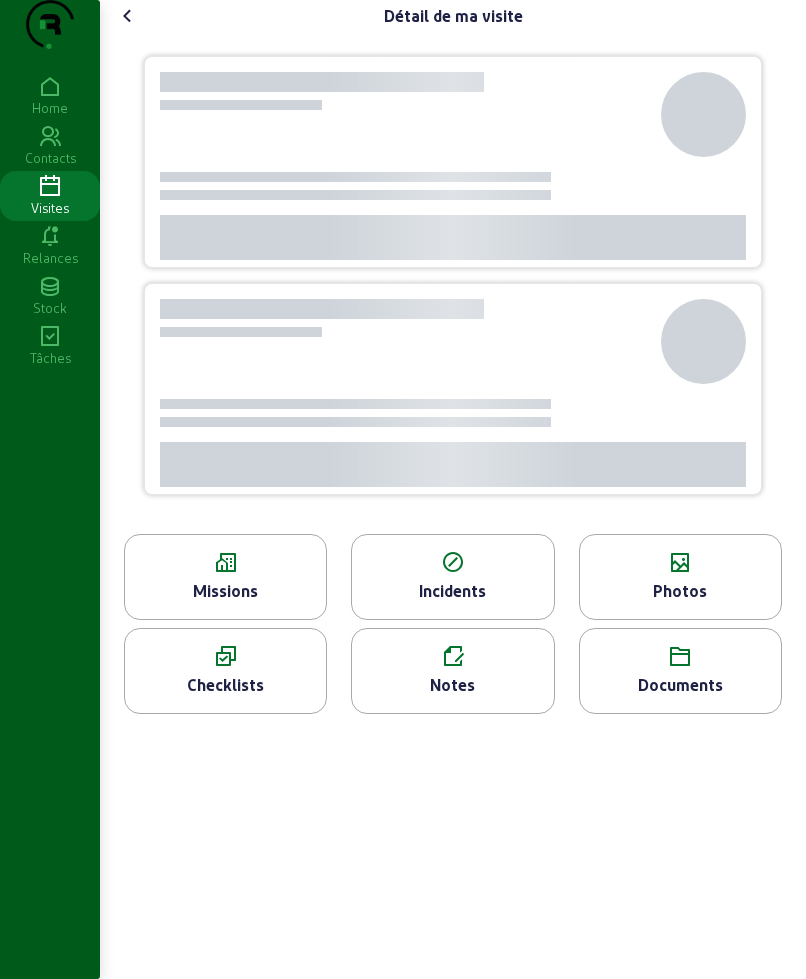scroll, scrollTop: 0, scrollLeft: 0, axis: both 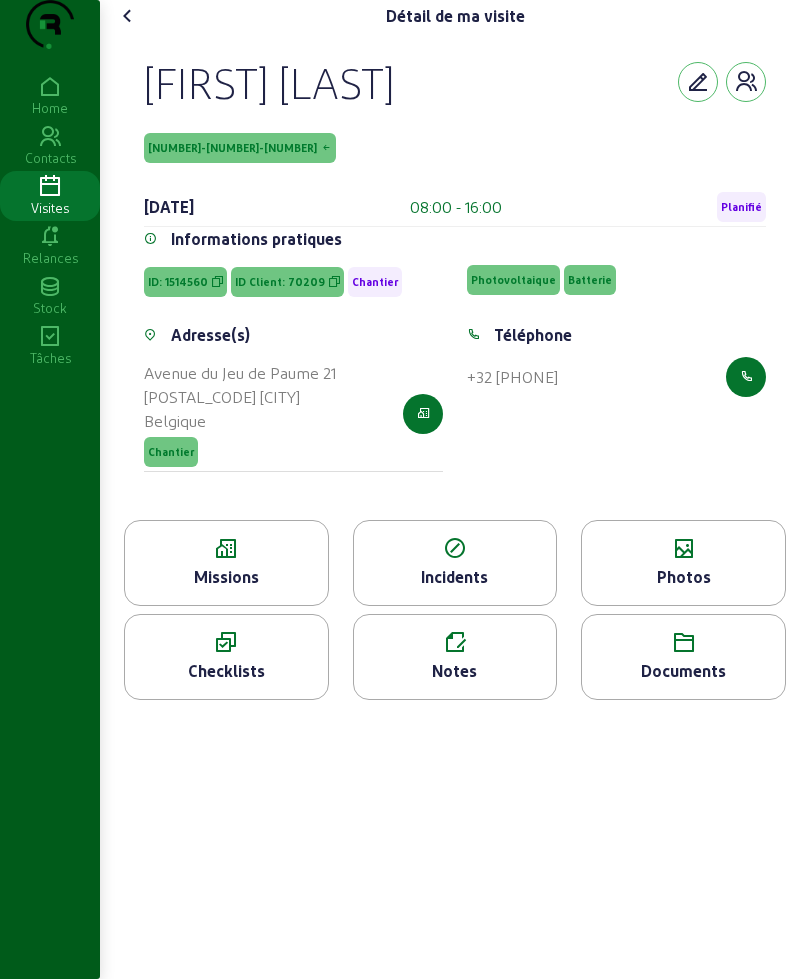 click on "Missions" 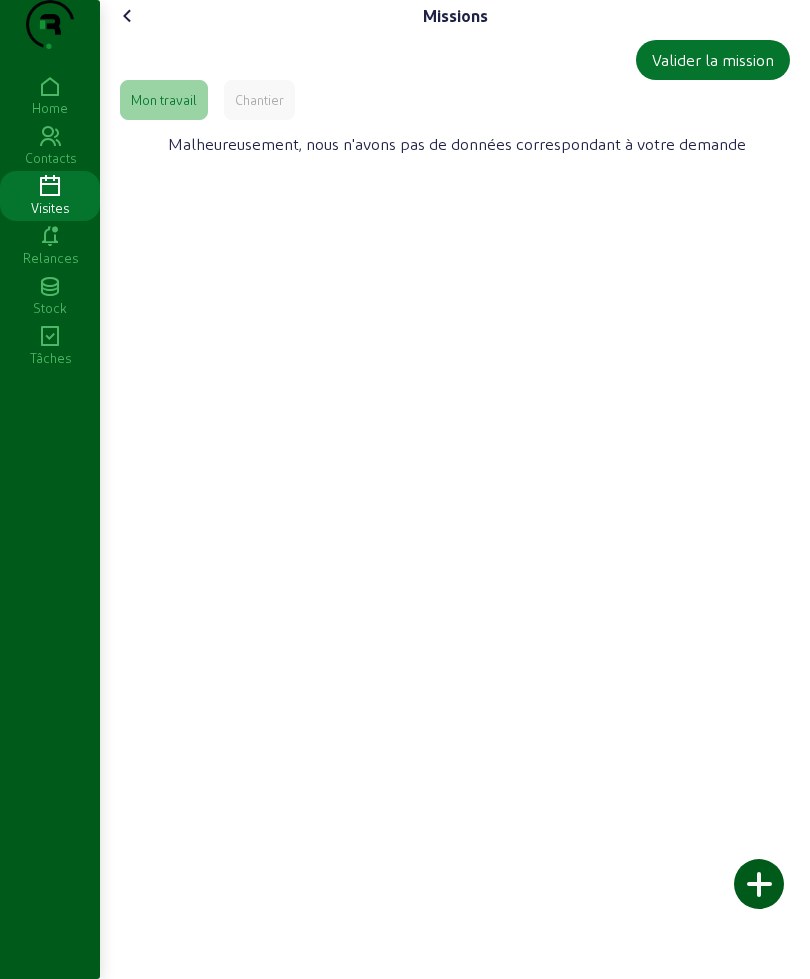 click on "Chantier" 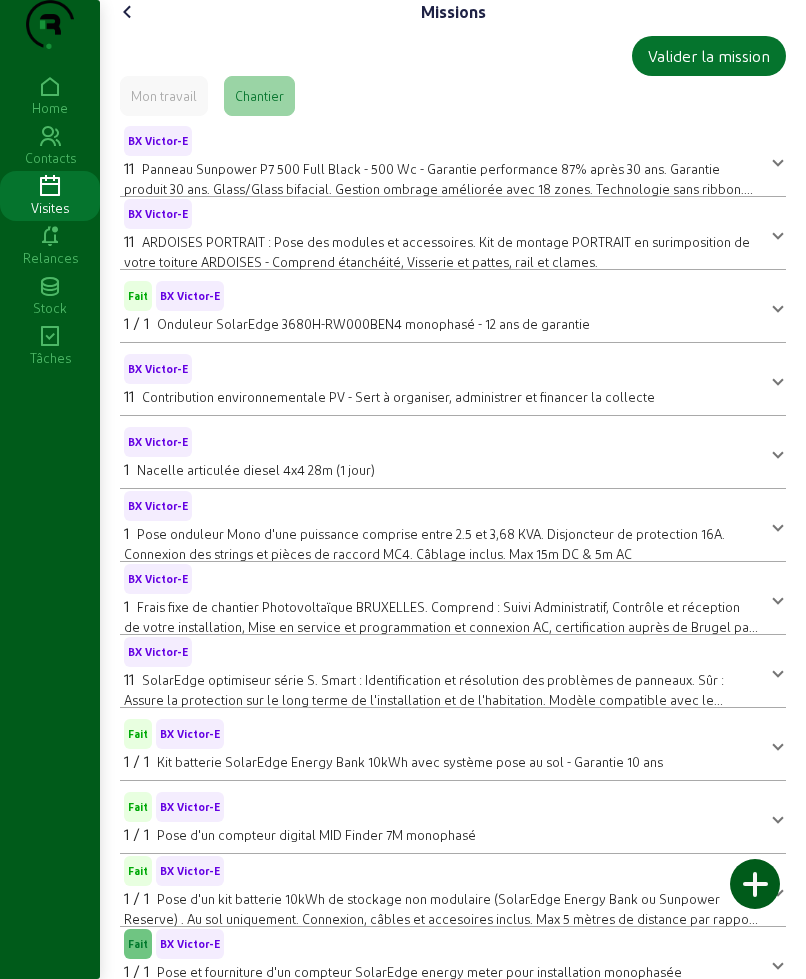 scroll, scrollTop: 0, scrollLeft: 0, axis: both 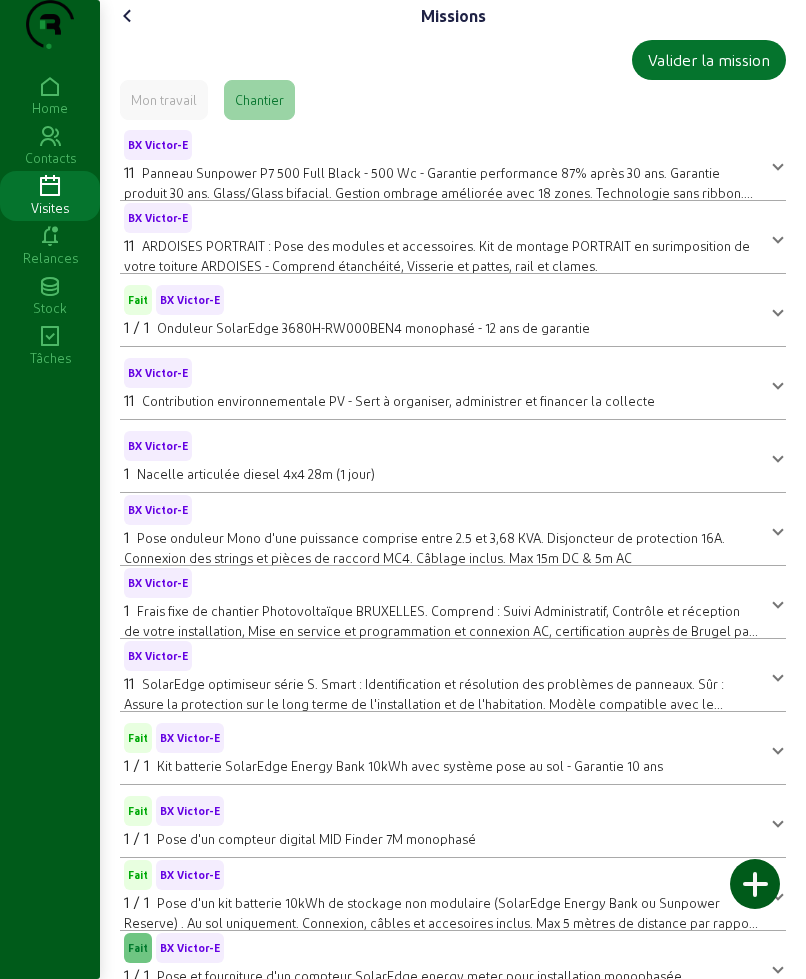 click 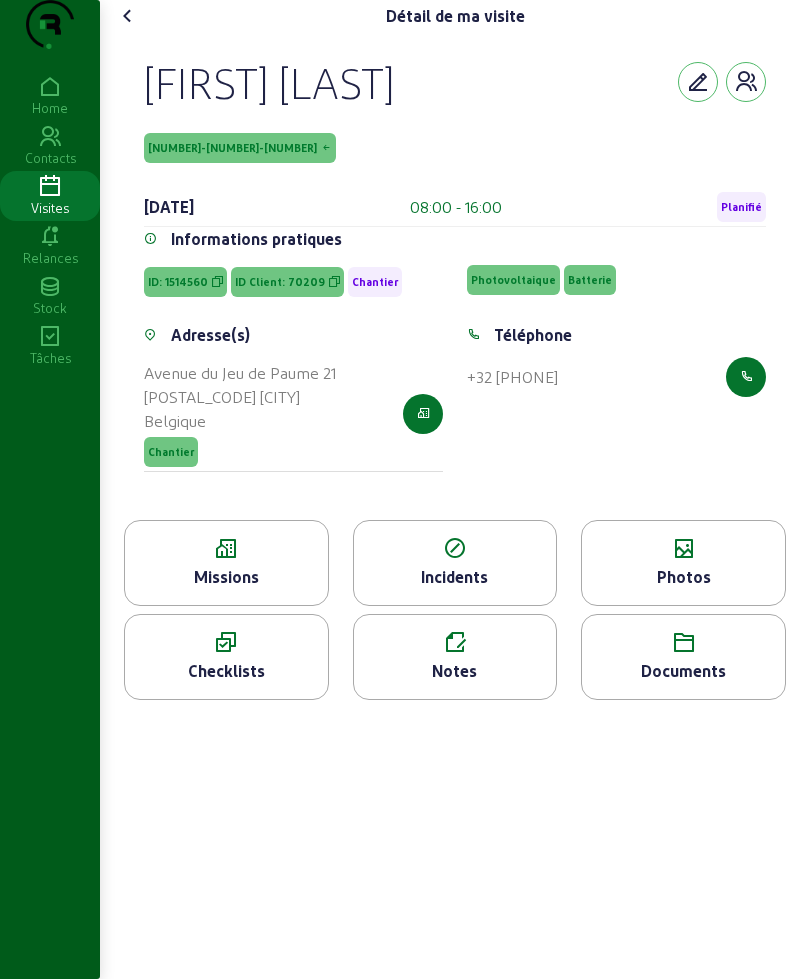 click 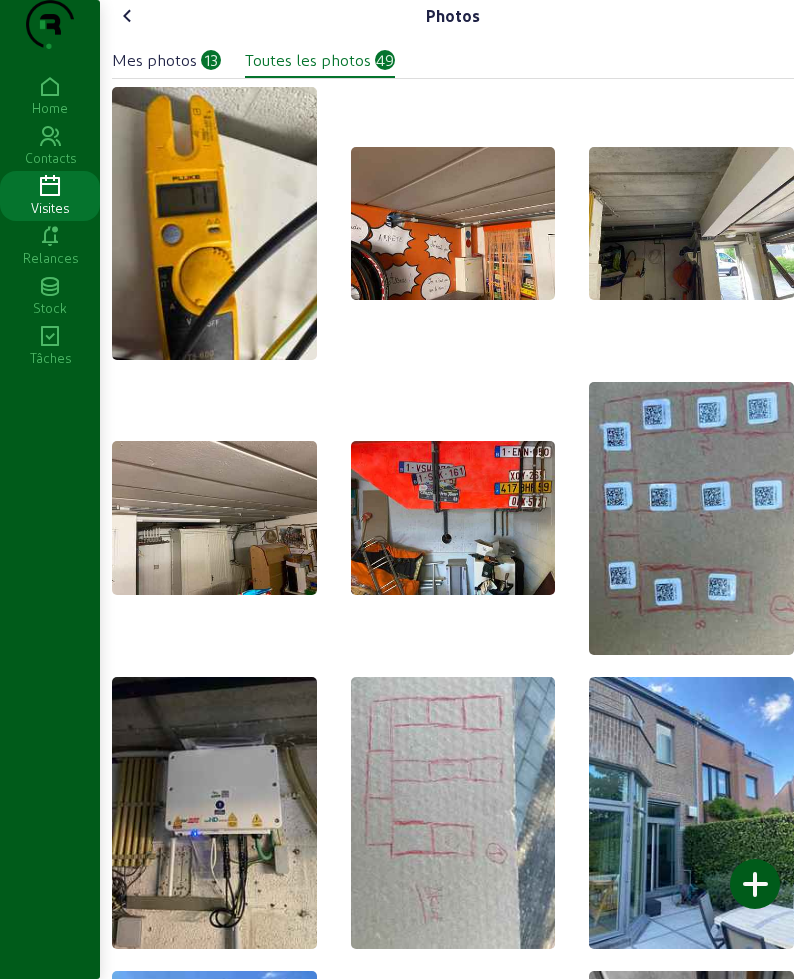 click 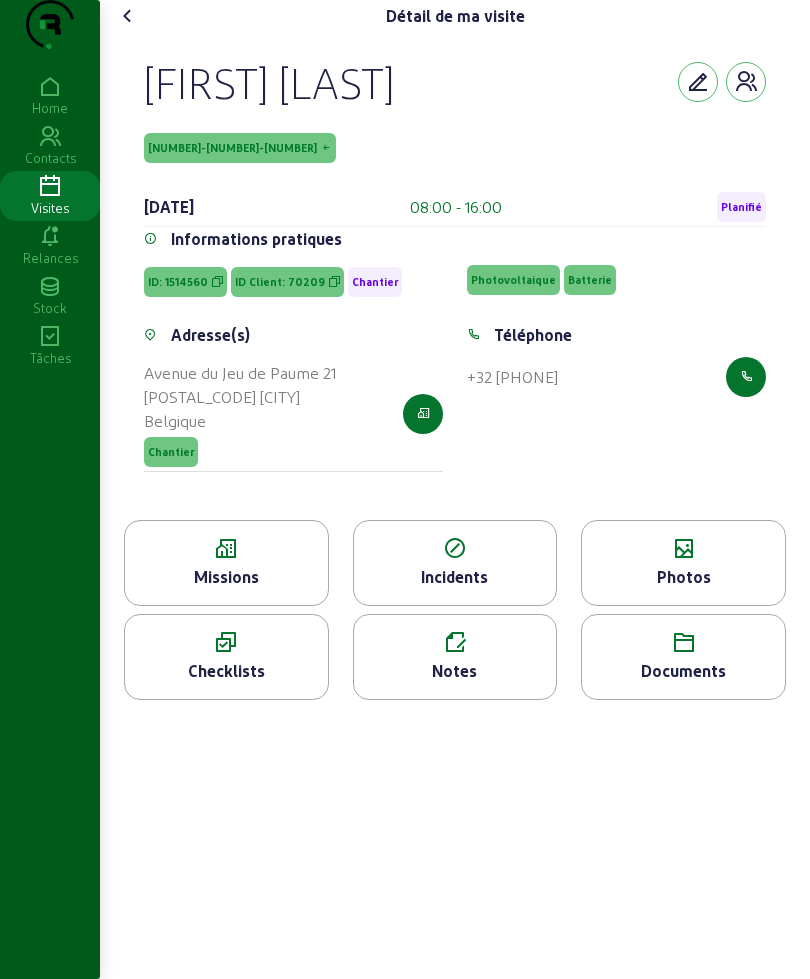 click on "Missions" 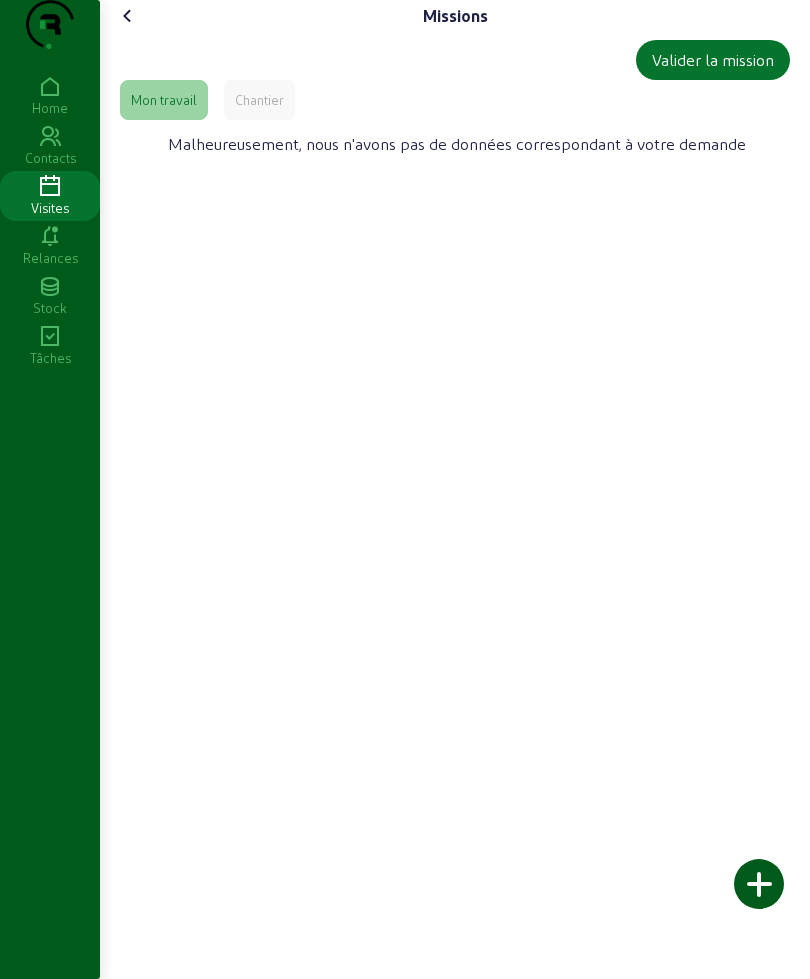click on "Chantier" 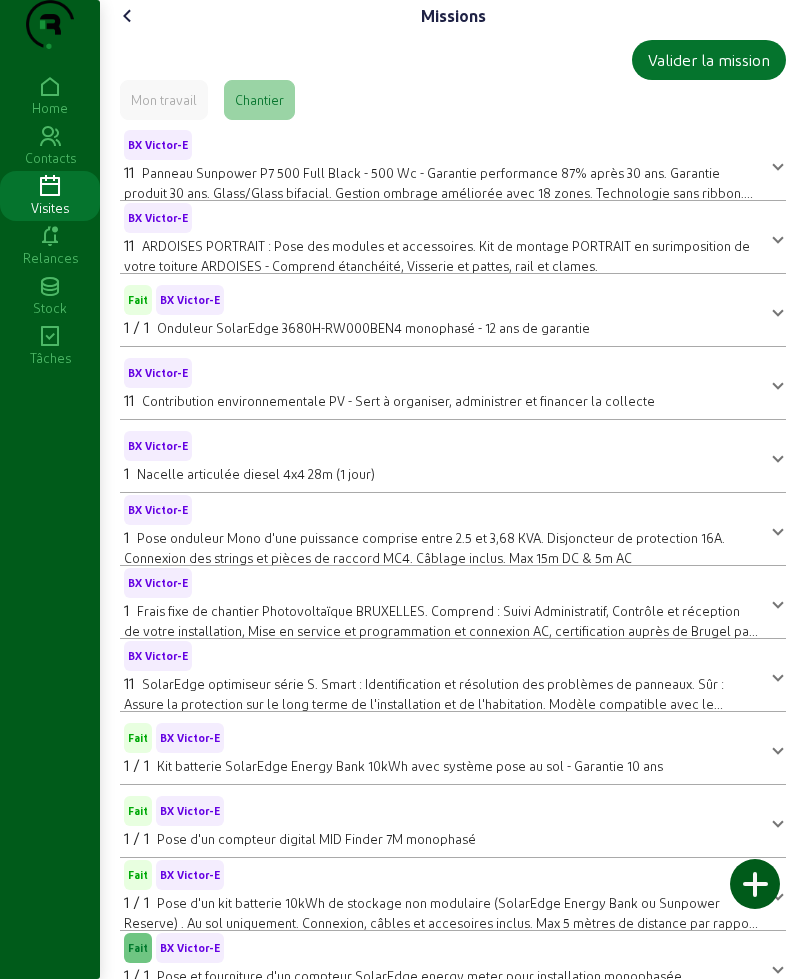 click 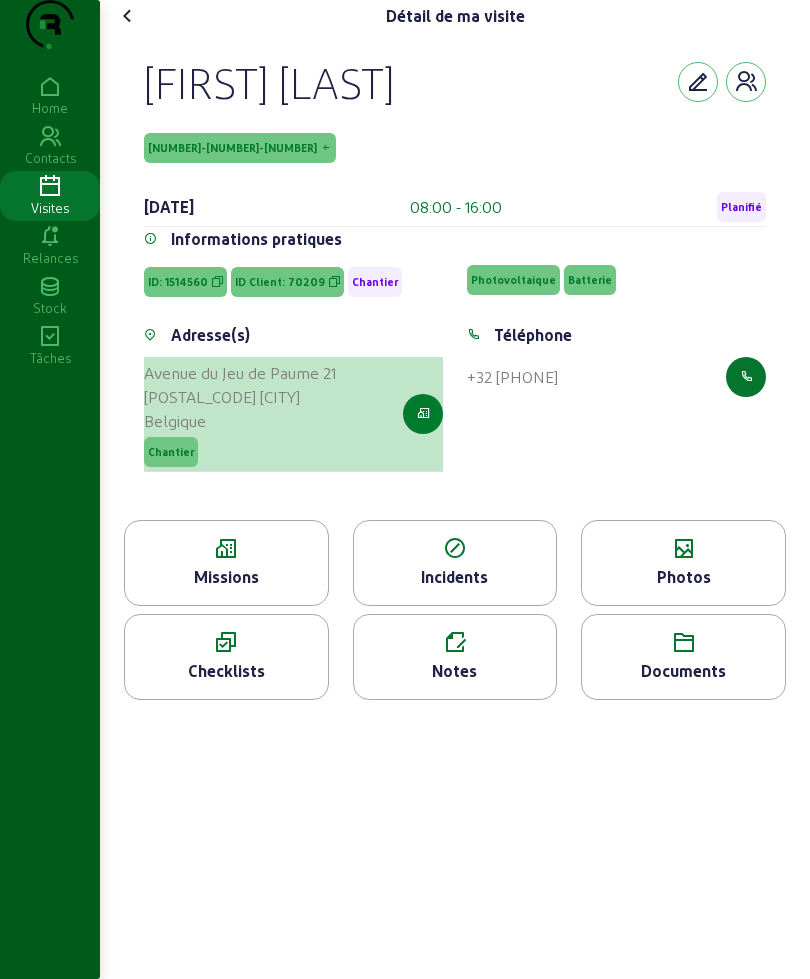 click 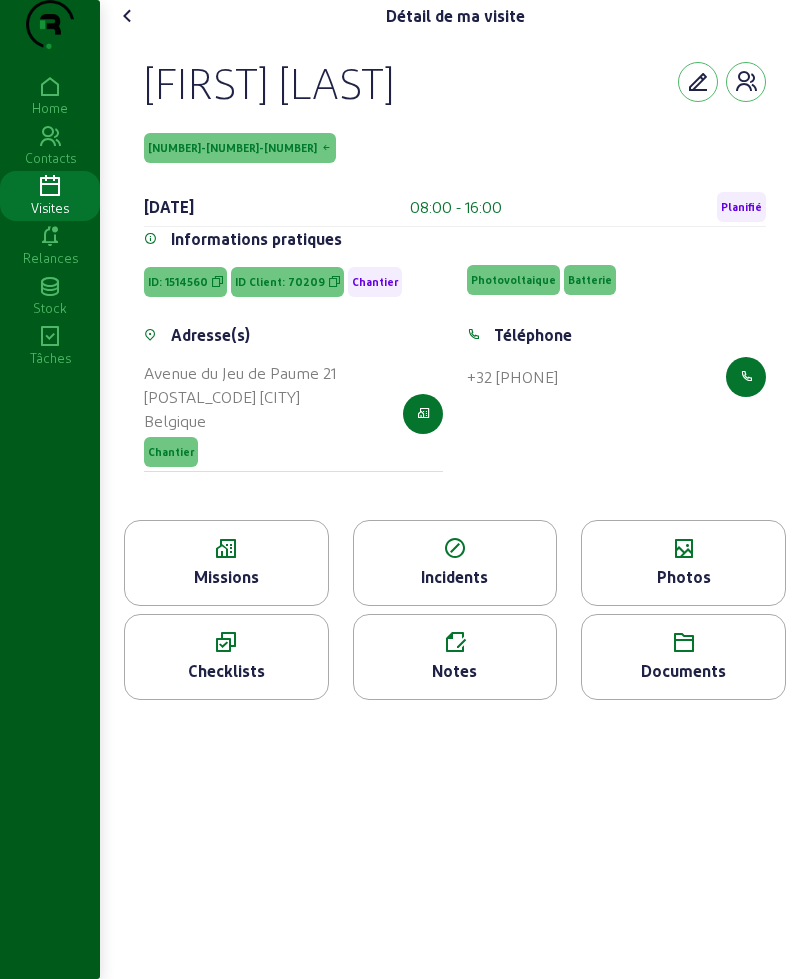 click 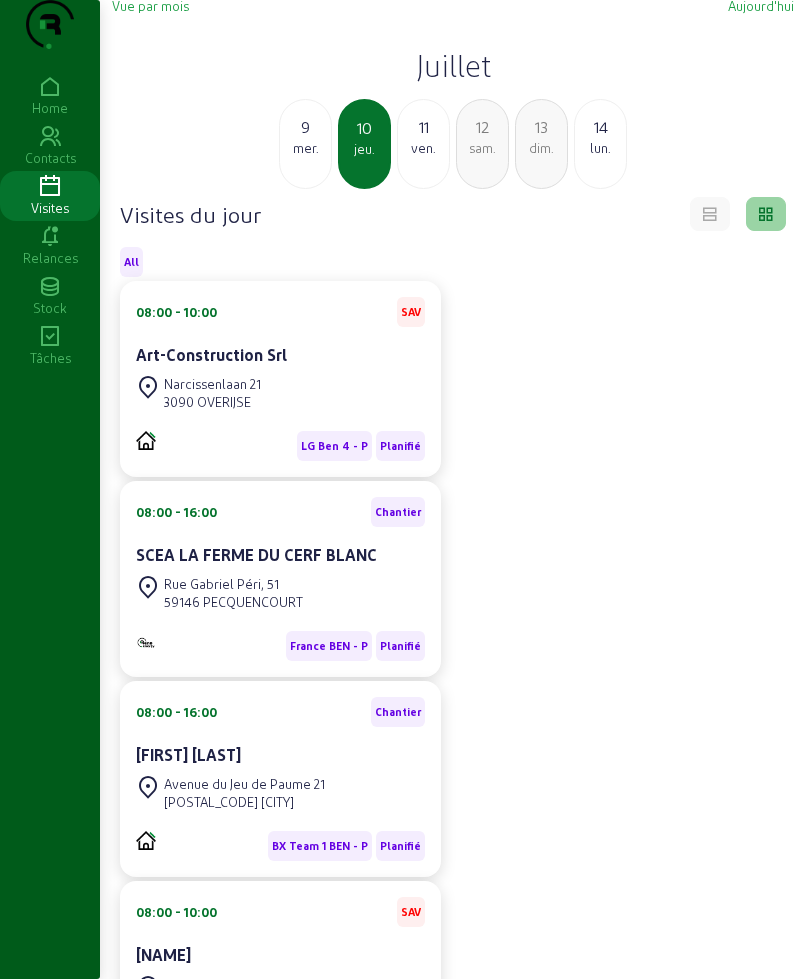 scroll, scrollTop: 0, scrollLeft: 0, axis: both 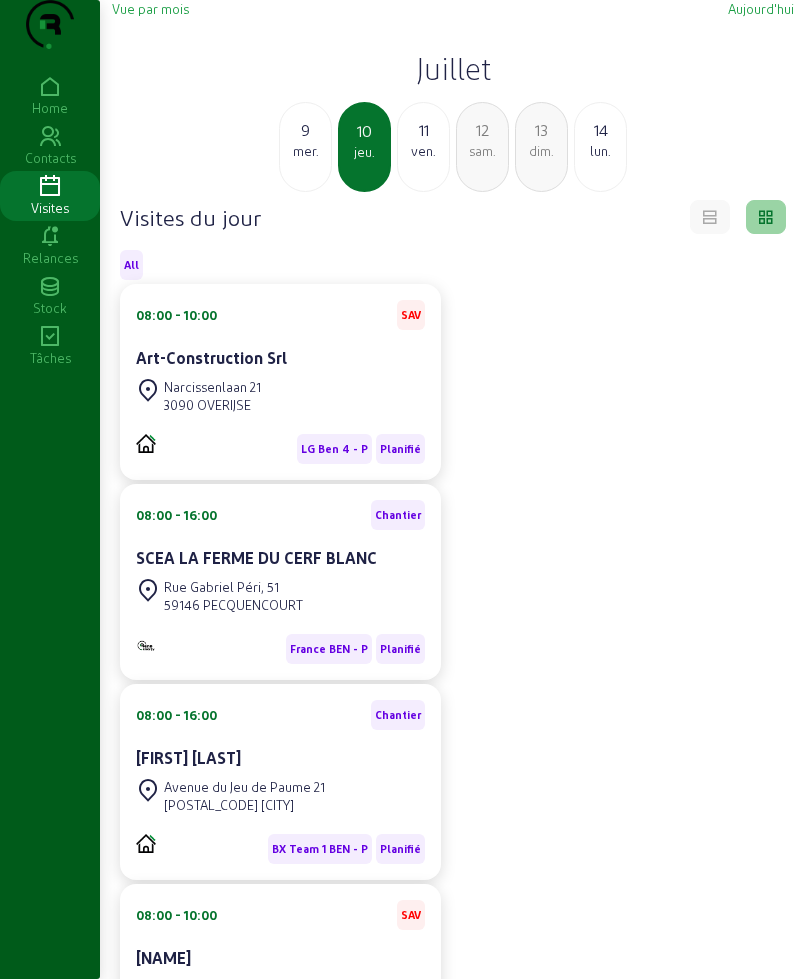 click on "9 mer. 10 jeu. 11 ven. 12 sam. 13 dim. 14 lun." 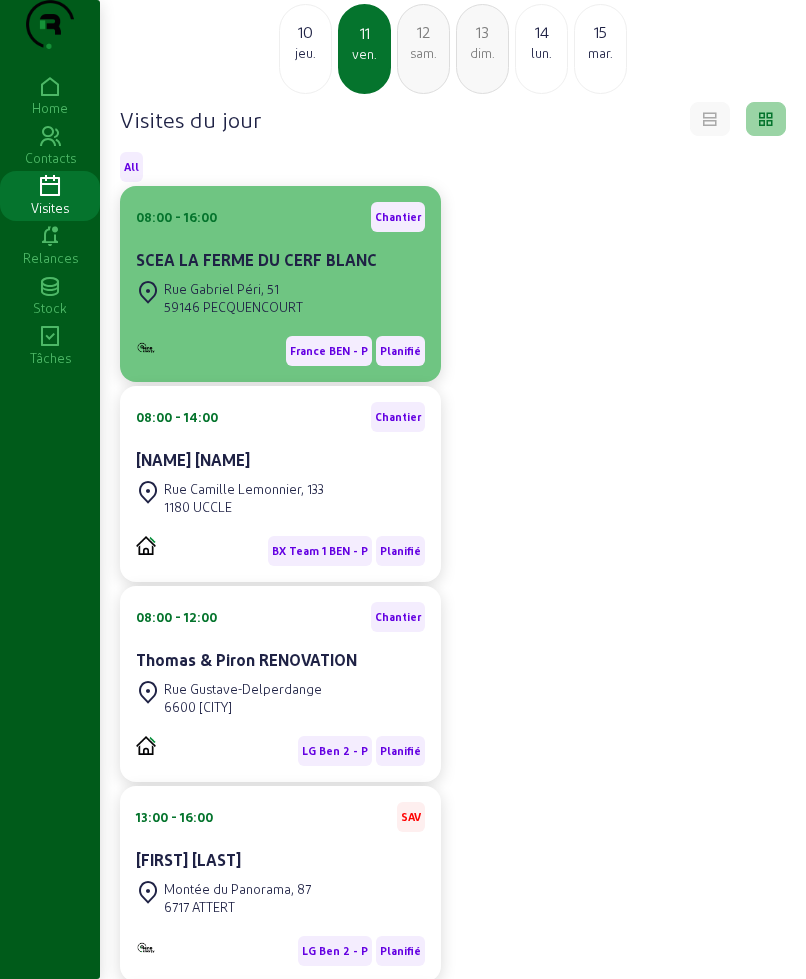 scroll, scrollTop: 125, scrollLeft: 0, axis: vertical 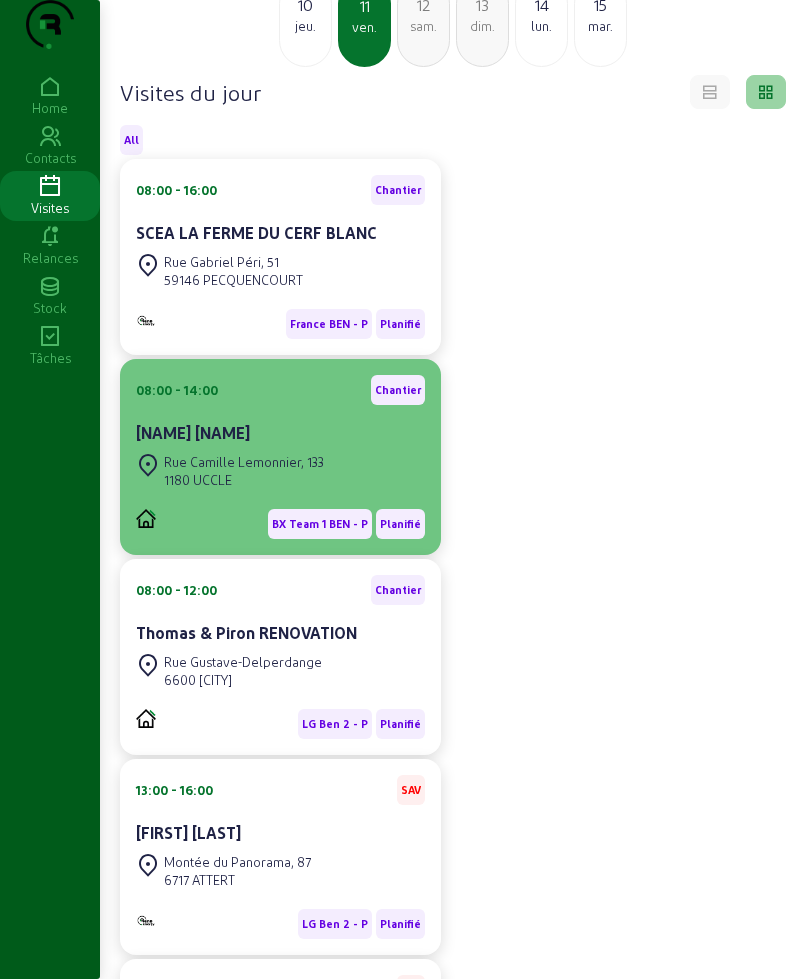 click on "Rue Camille Lemonnier, 133" 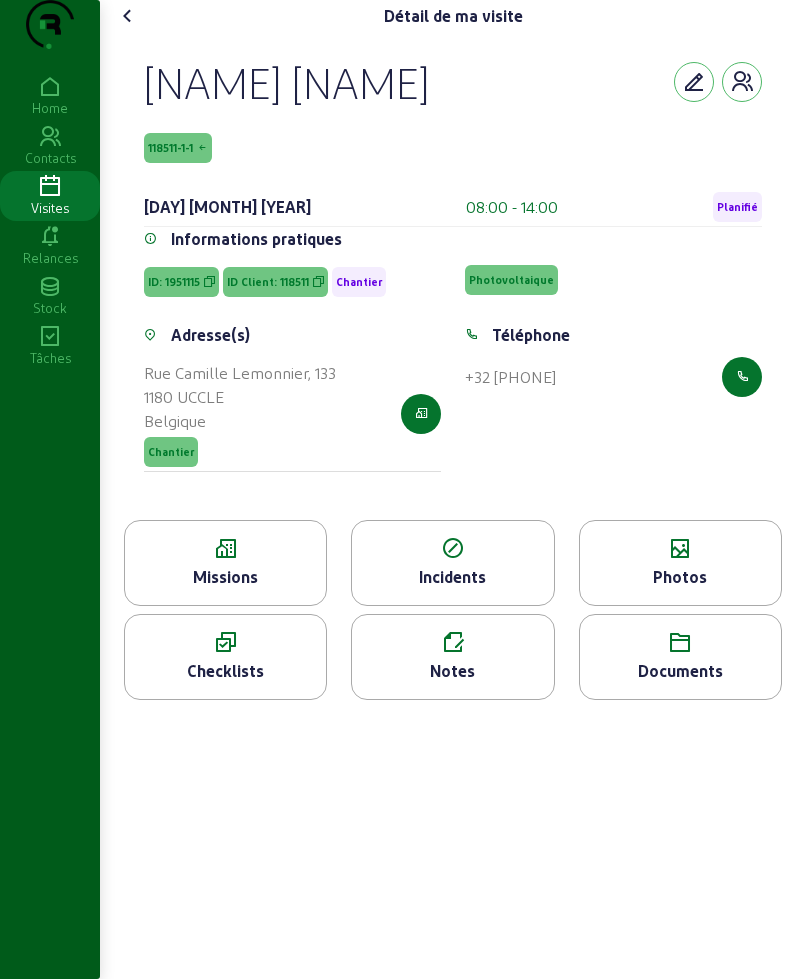 scroll, scrollTop: 0, scrollLeft: 0, axis: both 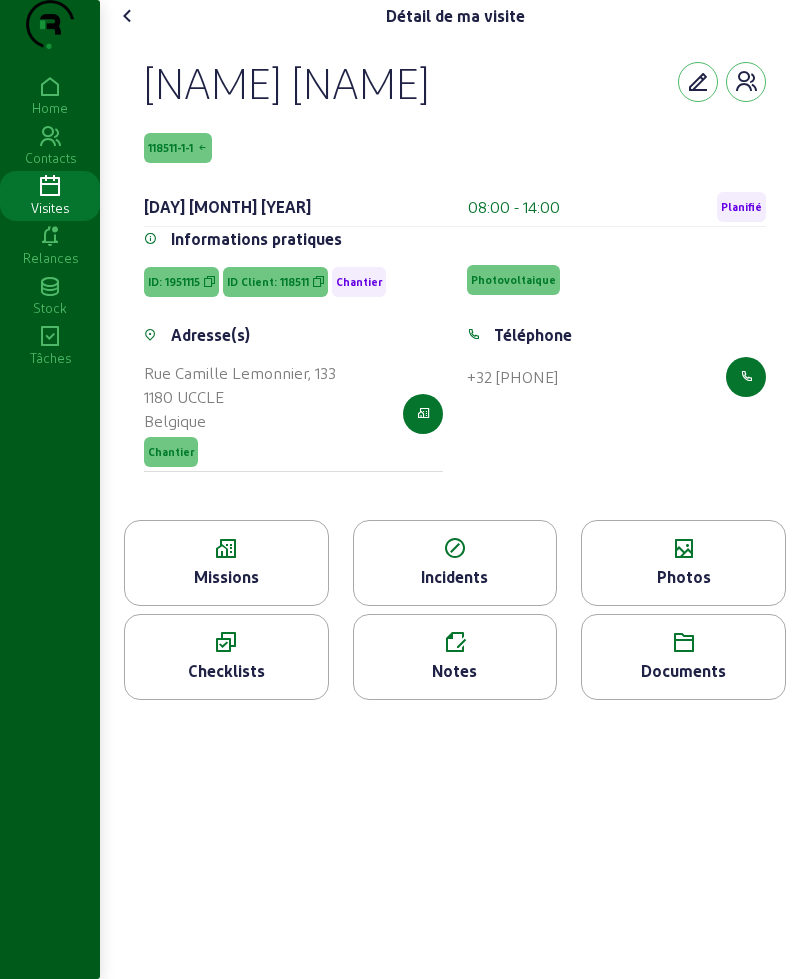 drag, startPoint x: 138, startPoint y: 111, endPoint x: 299, endPoint y: 166, distance: 170.13524 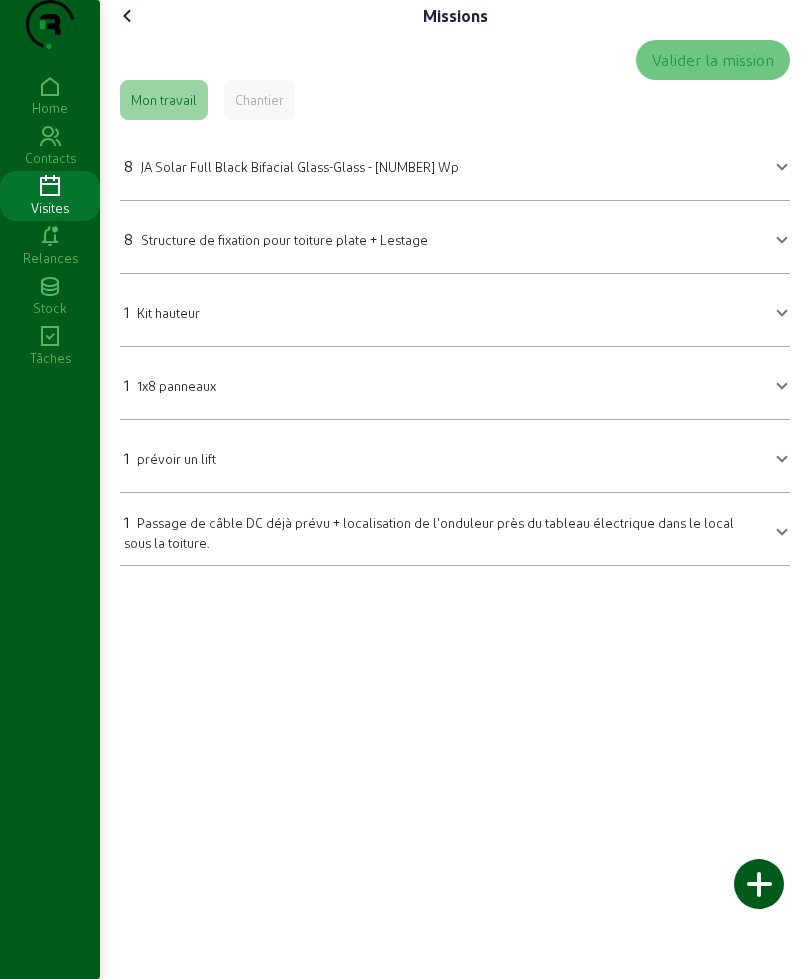 click 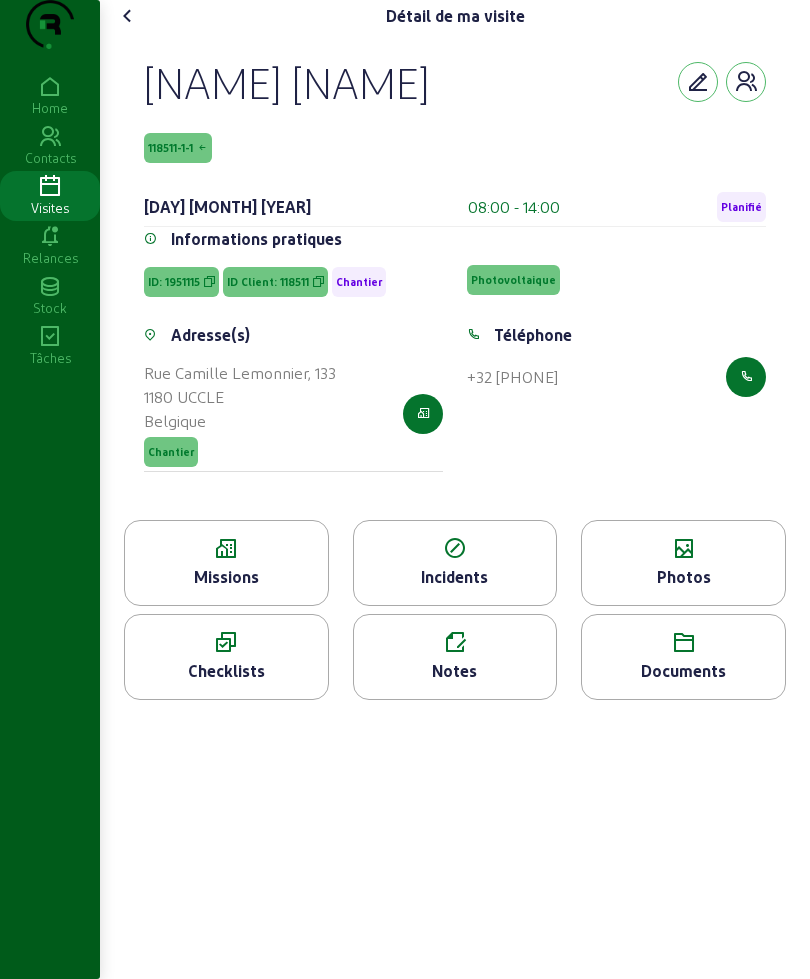 click on "Photos" 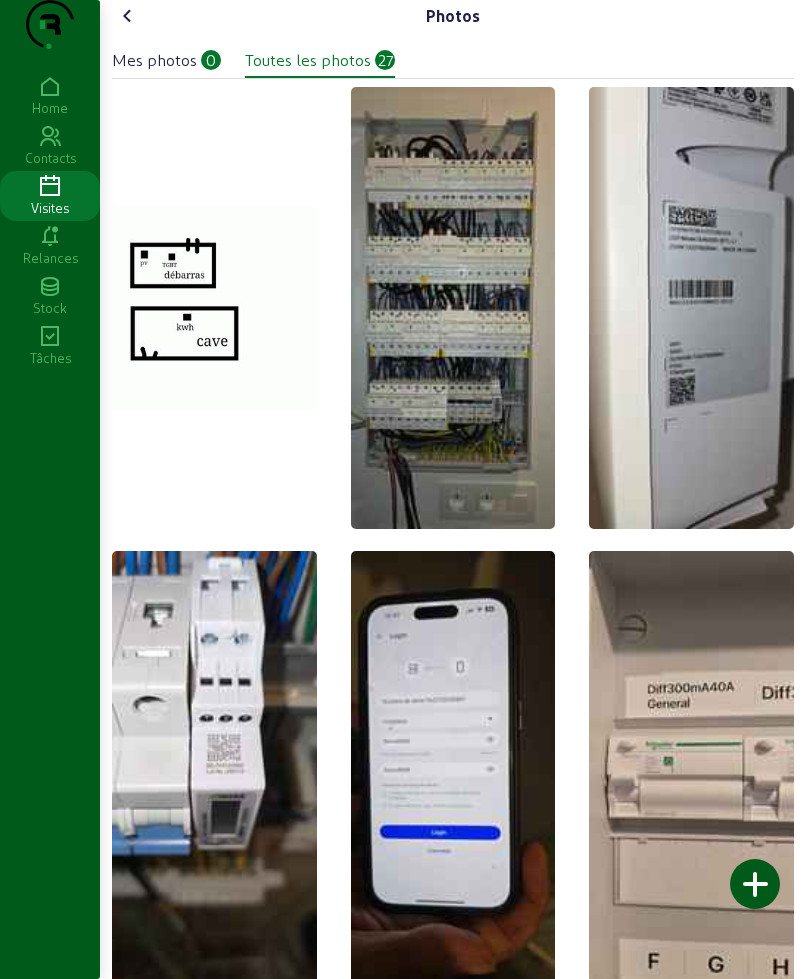 click 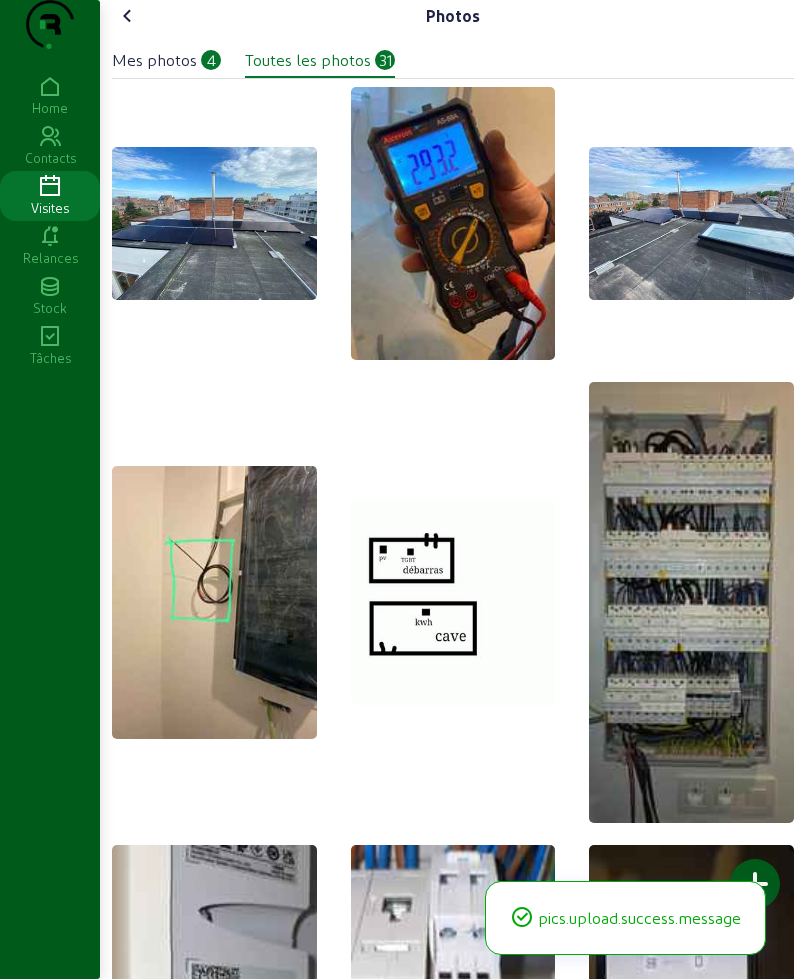 click 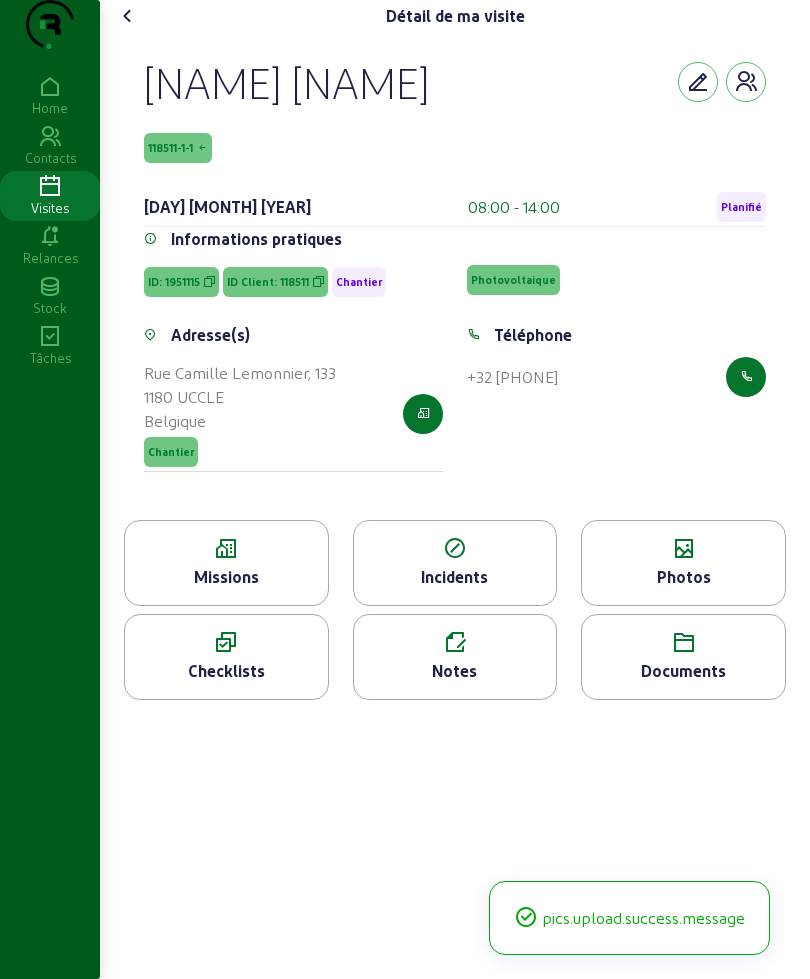 click 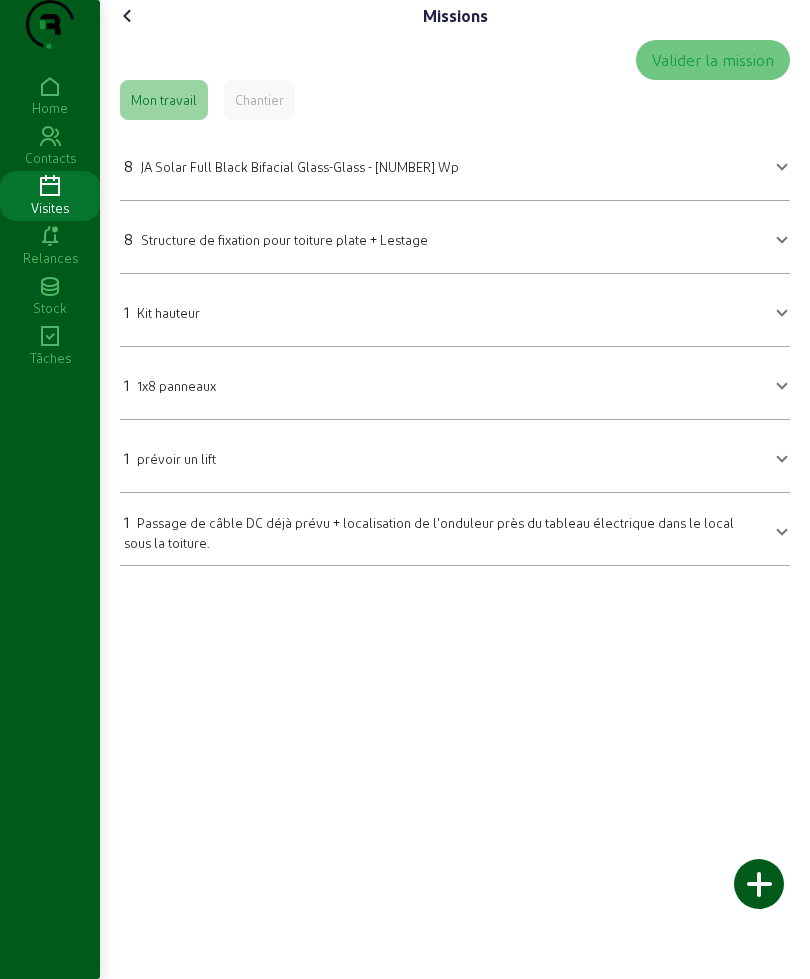 drag, startPoint x: 341, startPoint y: 186, endPoint x: 333, endPoint y: 209, distance: 24.351591 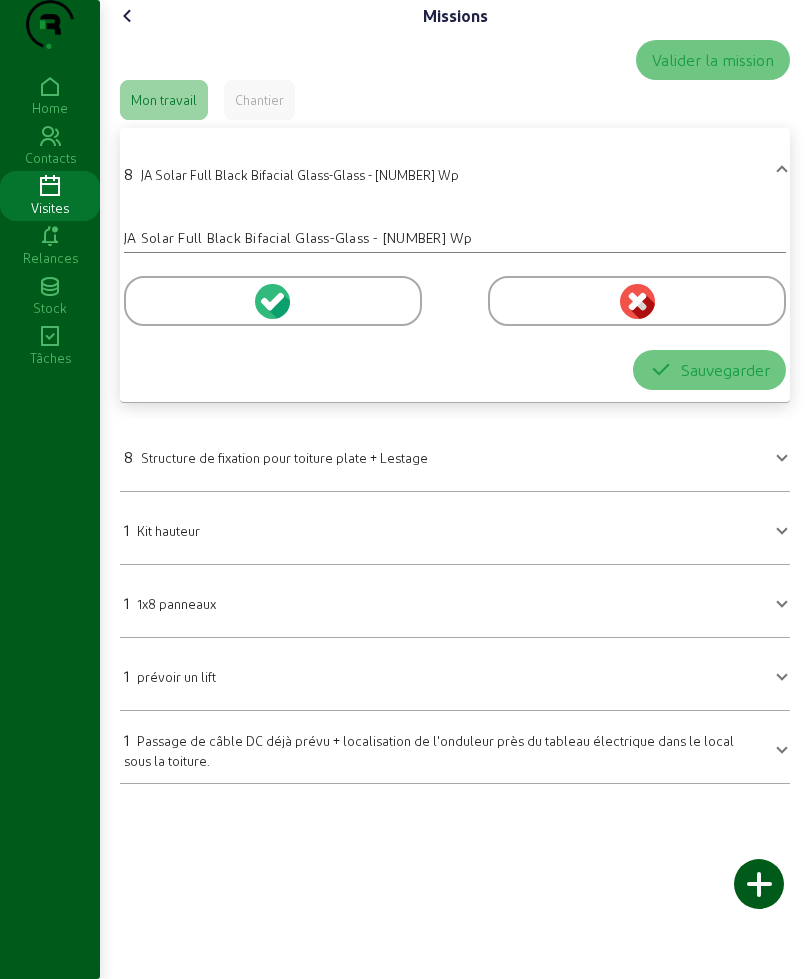 click at bounding box center [273, 301] 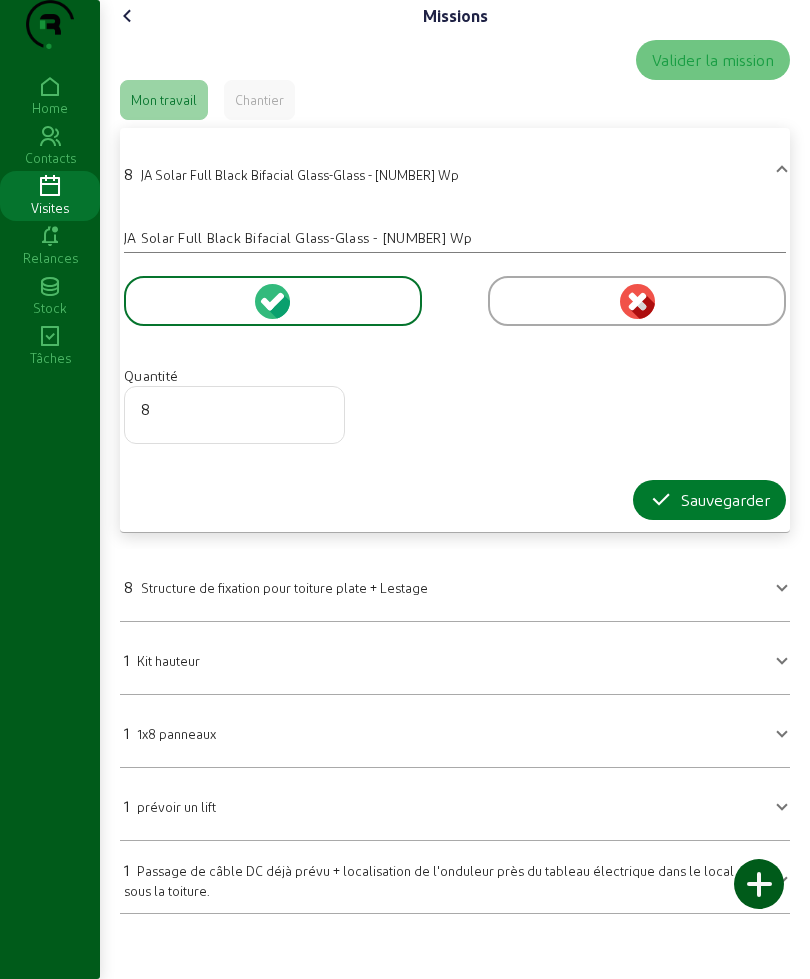 click on "Sauvegarder" at bounding box center [709, 500] 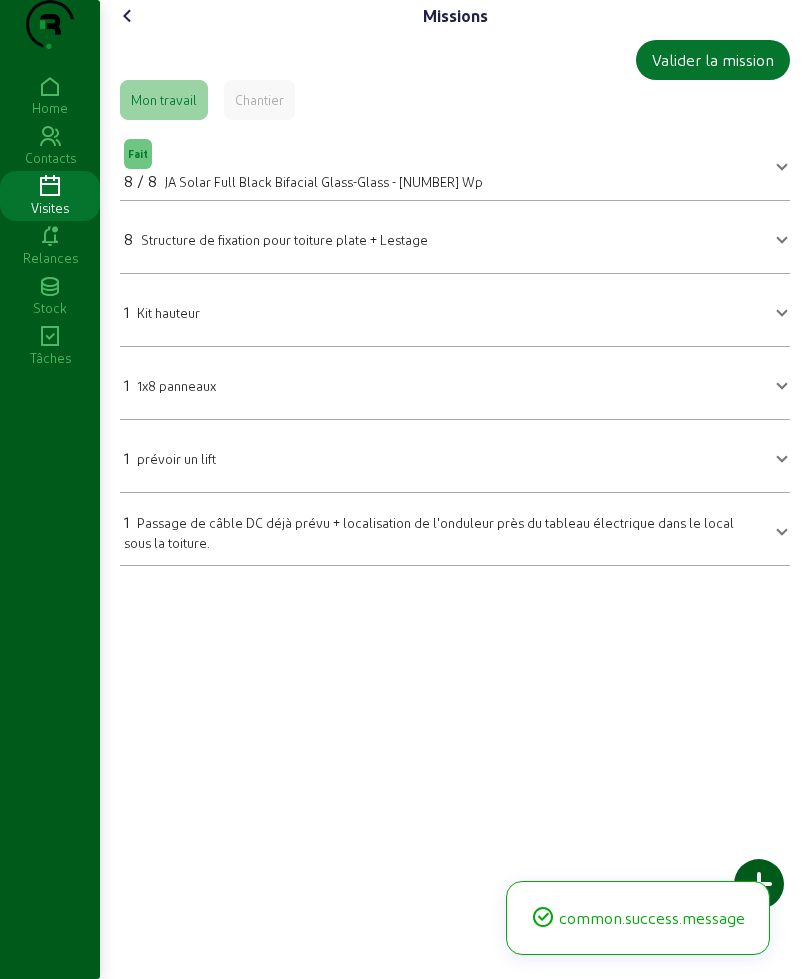 click on "[PRODUCT_TYPE] [PRODUCT_FEATURE] [PRODUCT_FEATURE] + [PRODUCT_FEATURE]" at bounding box center (455, 237) 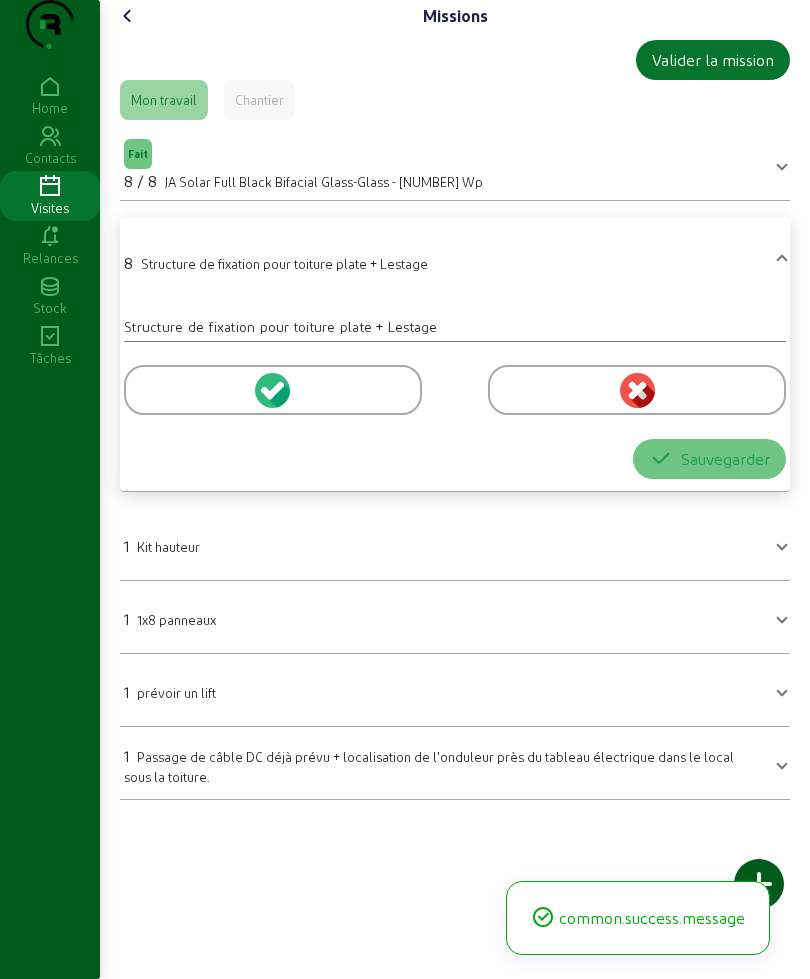 drag, startPoint x: 166, startPoint y: 436, endPoint x: 210, endPoint y: 448, distance: 45.607018 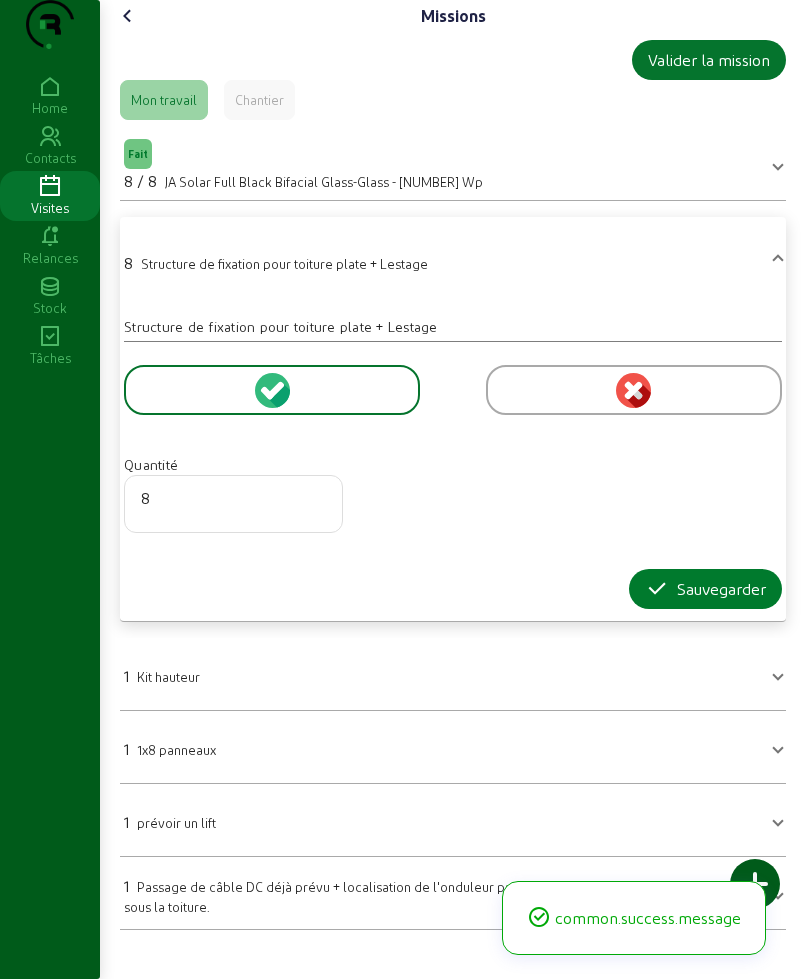 click on "Sauvegarder" at bounding box center [705, 589] 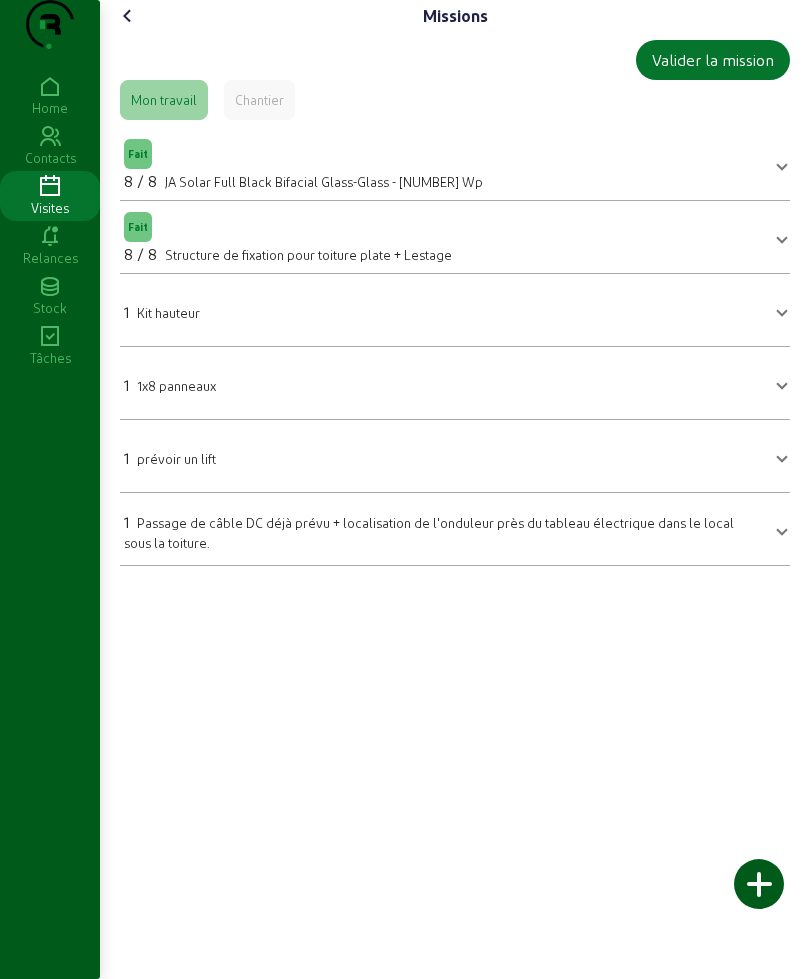 click on "[NUMBER] [LAST] [LAST]" at bounding box center (443, 383) 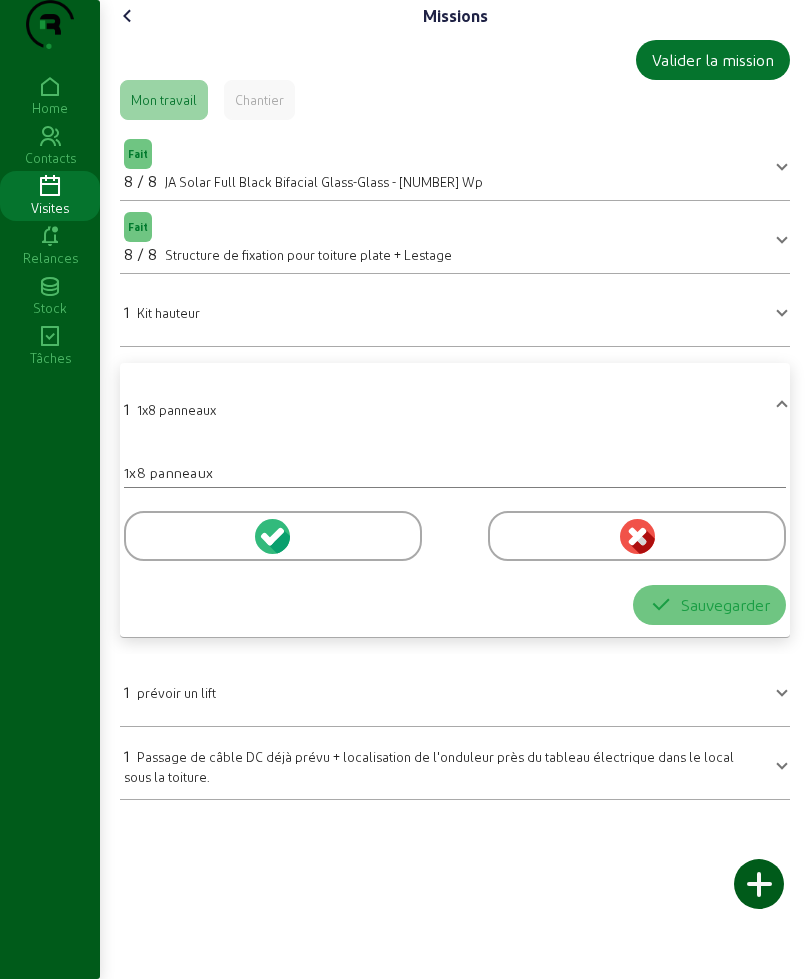drag, startPoint x: 188, startPoint y: 571, endPoint x: 651, endPoint y: 665, distance: 472.44577 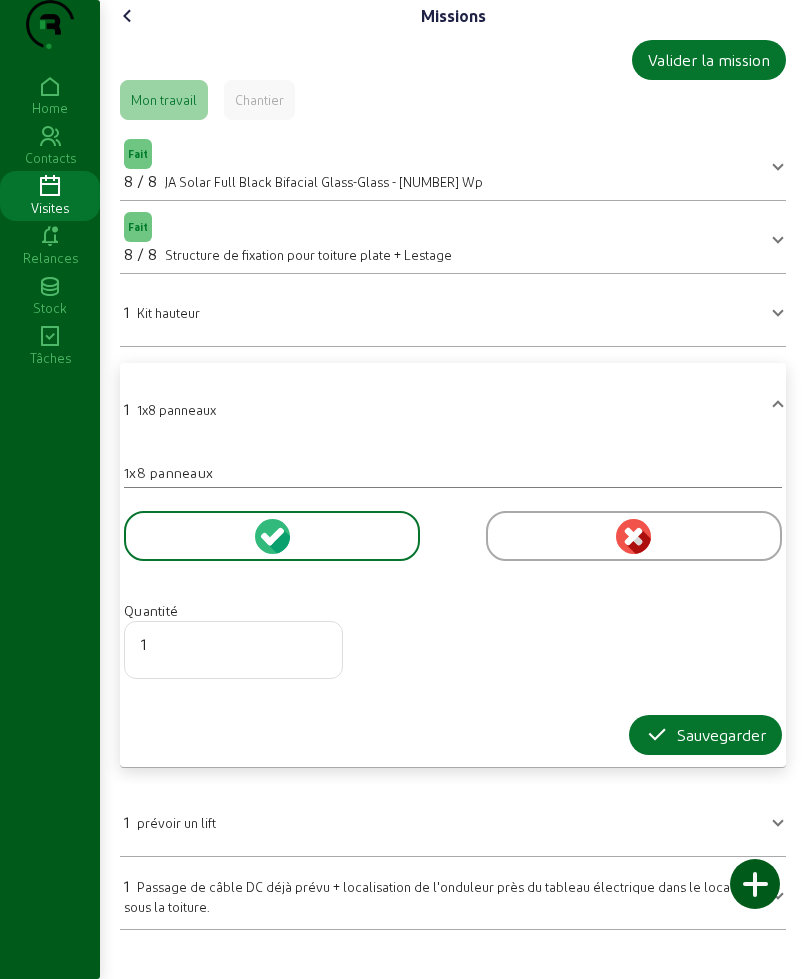 click on "Quantité 1  Sauvegarder" at bounding box center (453, 621) 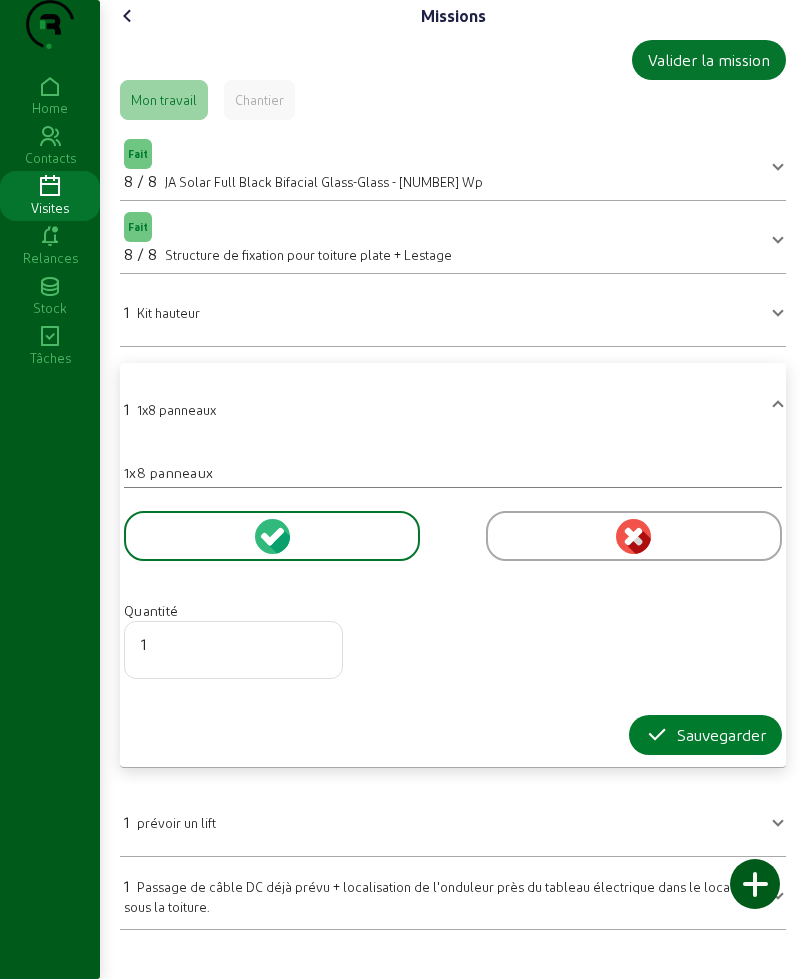 click on "Sauvegarder" at bounding box center (705, 735) 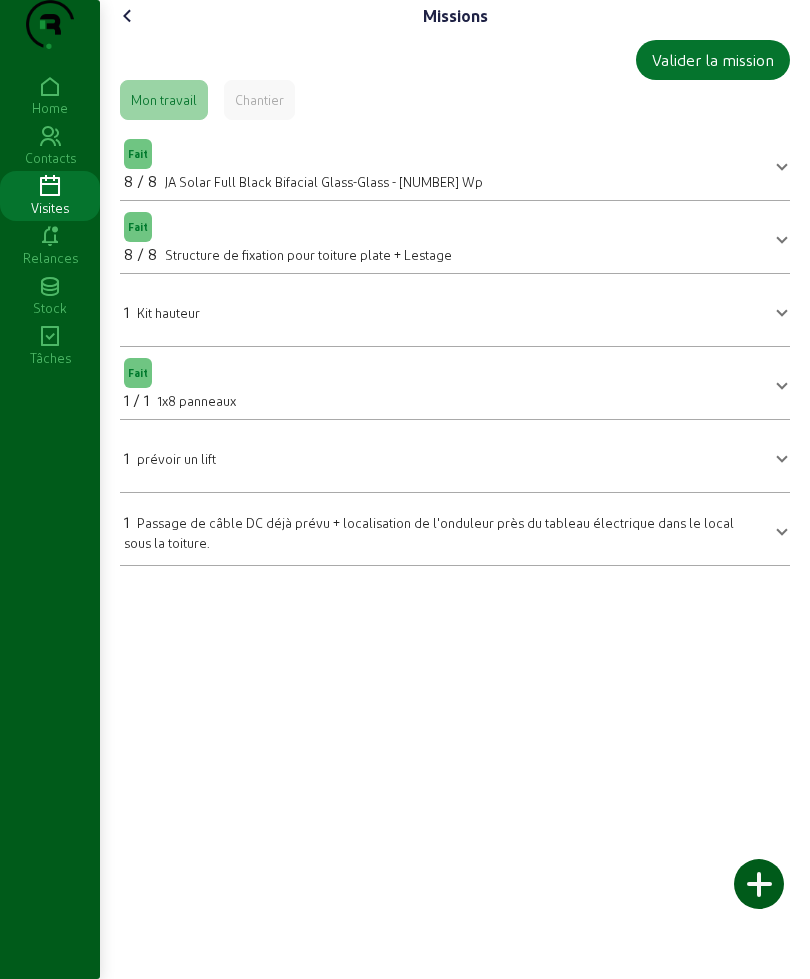 click on "[NUMBER] Kit hauteur" at bounding box center (451, 310) 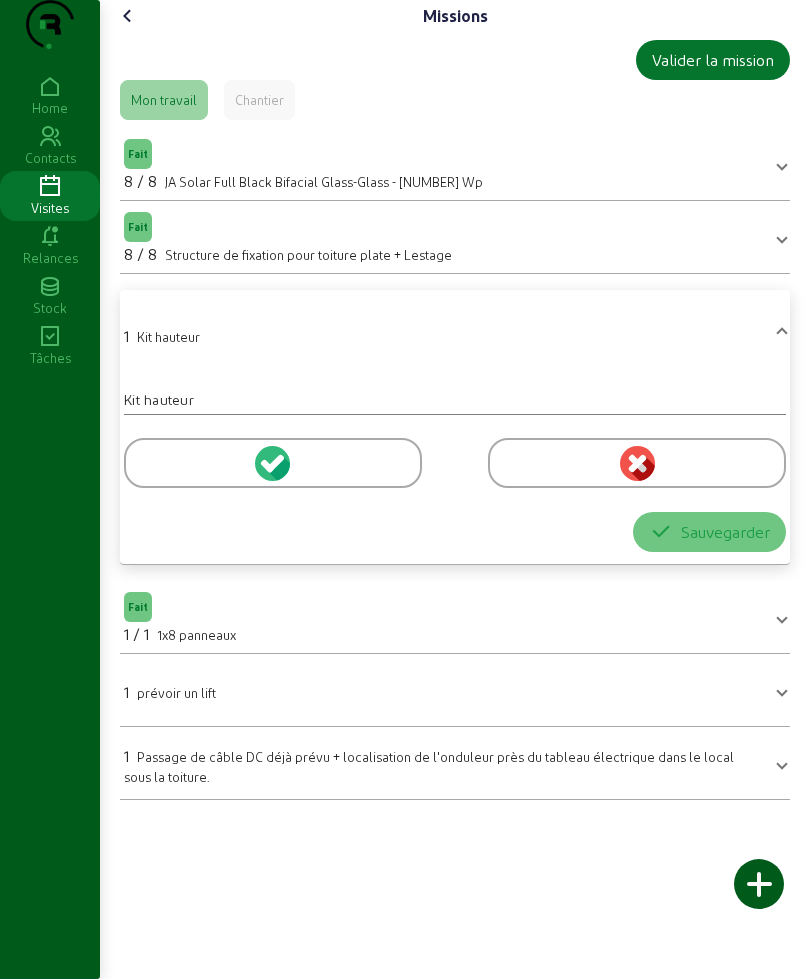 click at bounding box center [273, 463] 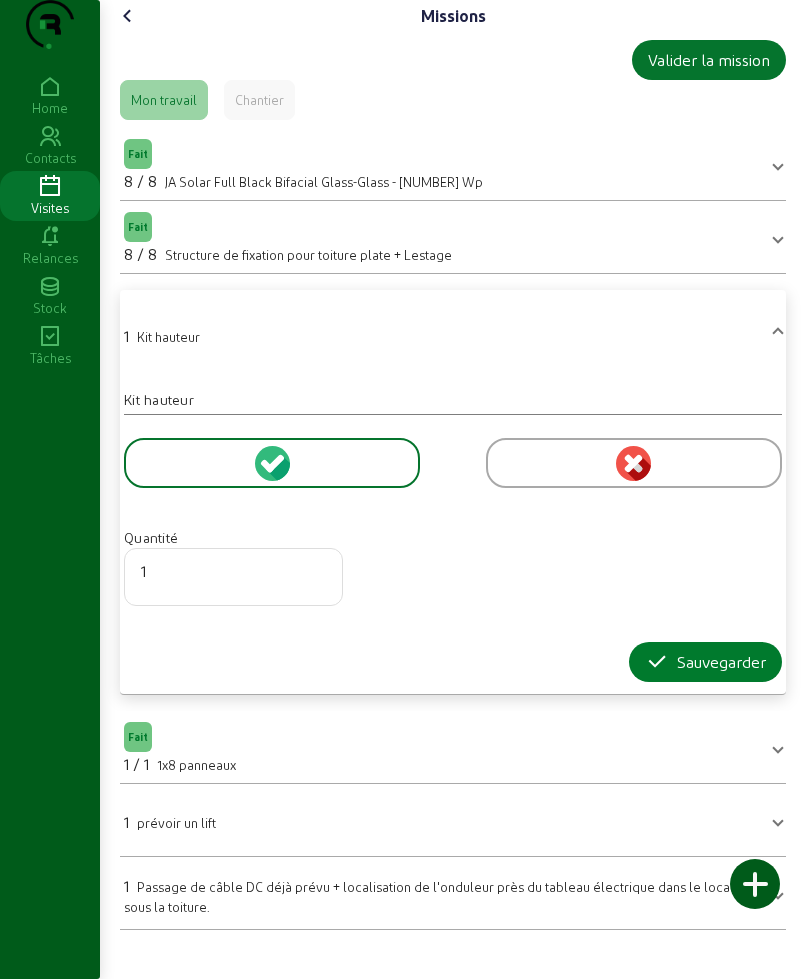 drag, startPoint x: 688, startPoint y: 707, endPoint x: 678, endPoint y: 704, distance: 10.440307 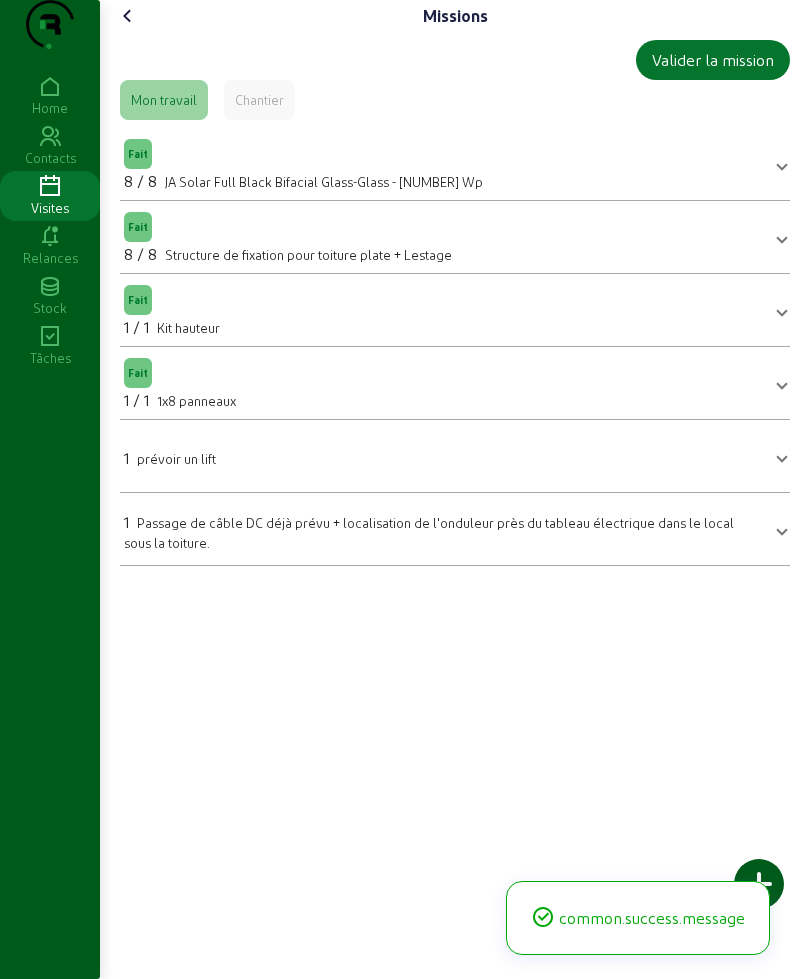click 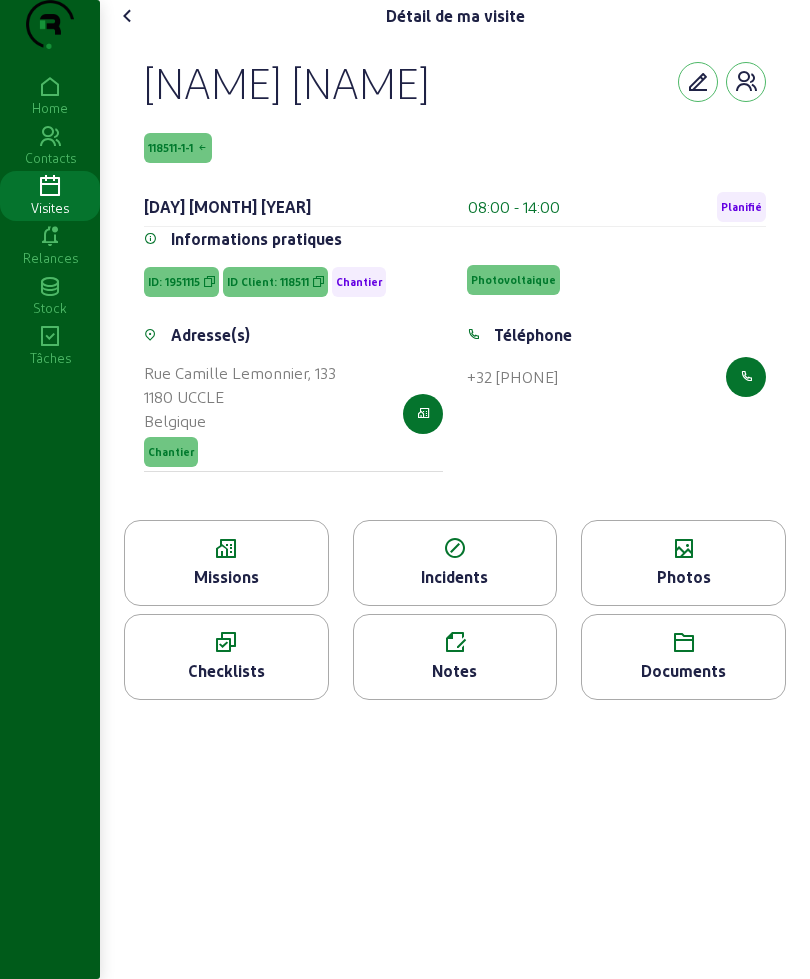 click on "Missions" 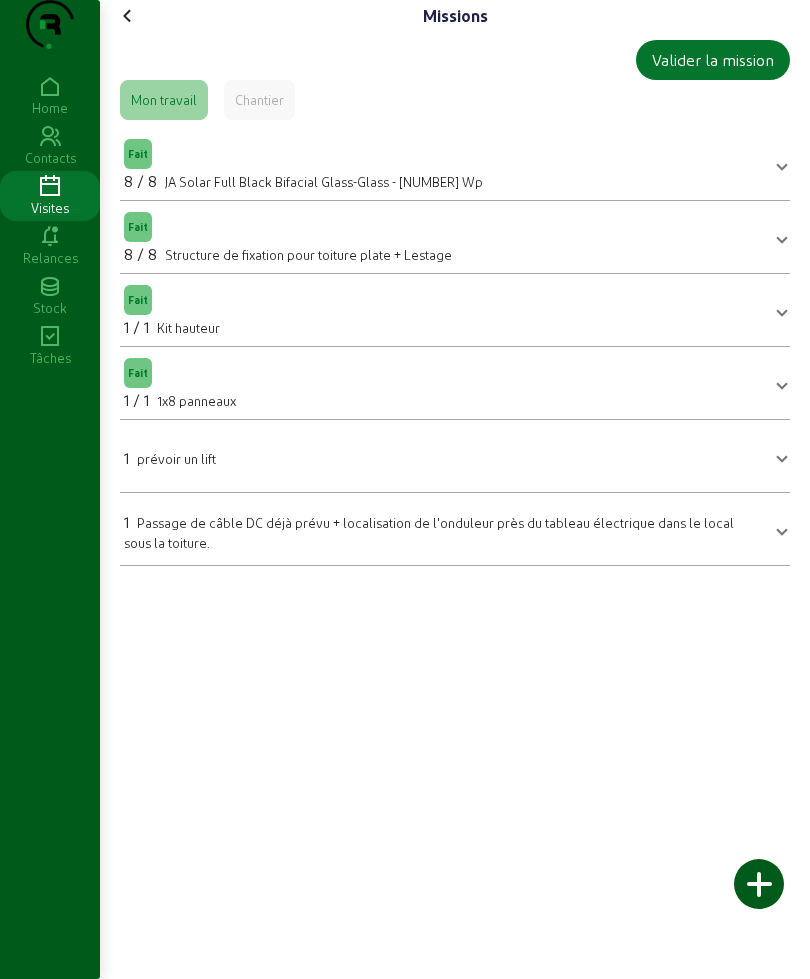 click on "1 prévoir un lift" at bounding box center [443, 456] 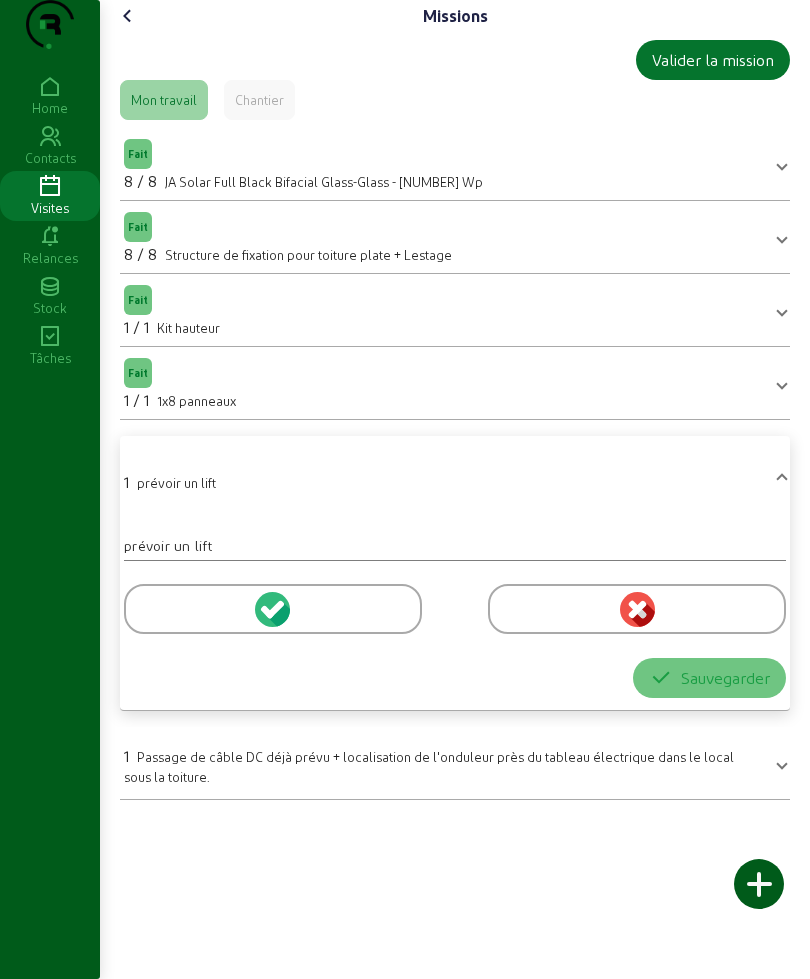 click at bounding box center (273, 609) 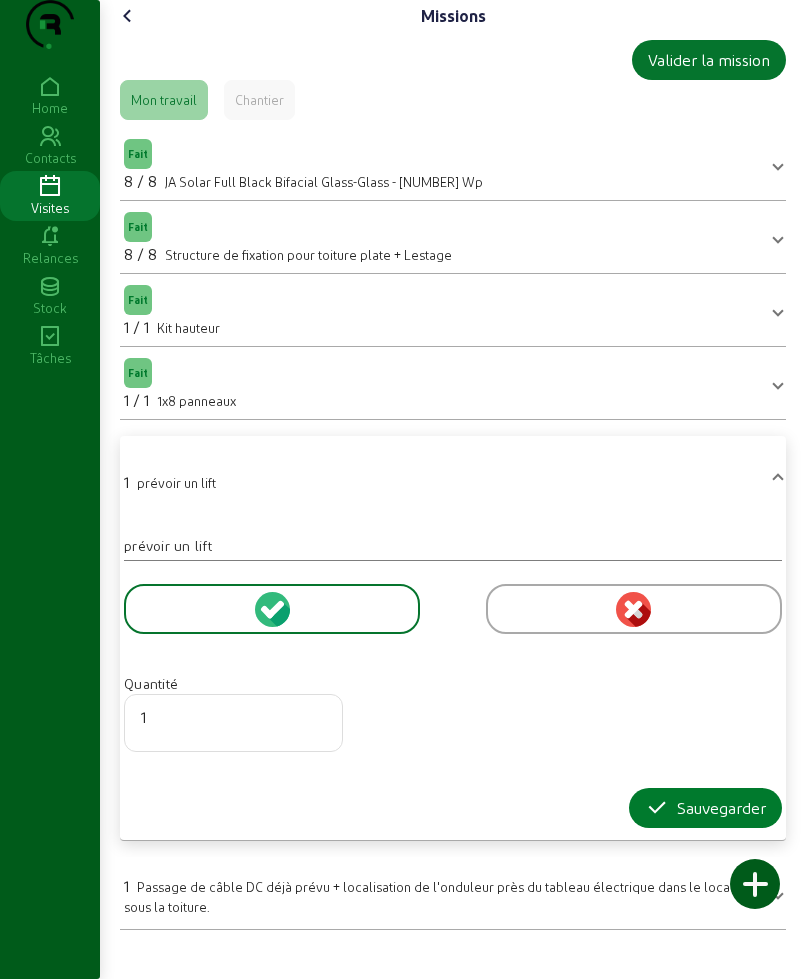 click on "Sauvegarder" at bounding box center [705, 808] 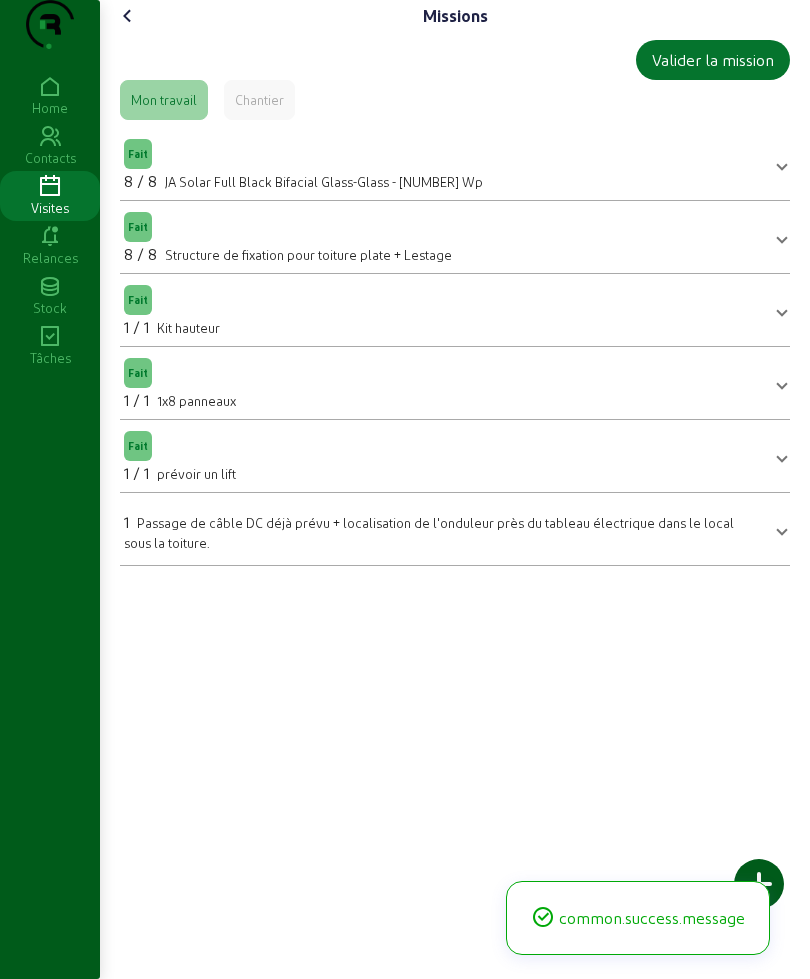click on "1 Passage de câble DC déjà prévu + localisation de l'onduleur près du tableau électrique dans le local sous la toiture." at bounding box center [443, 531] 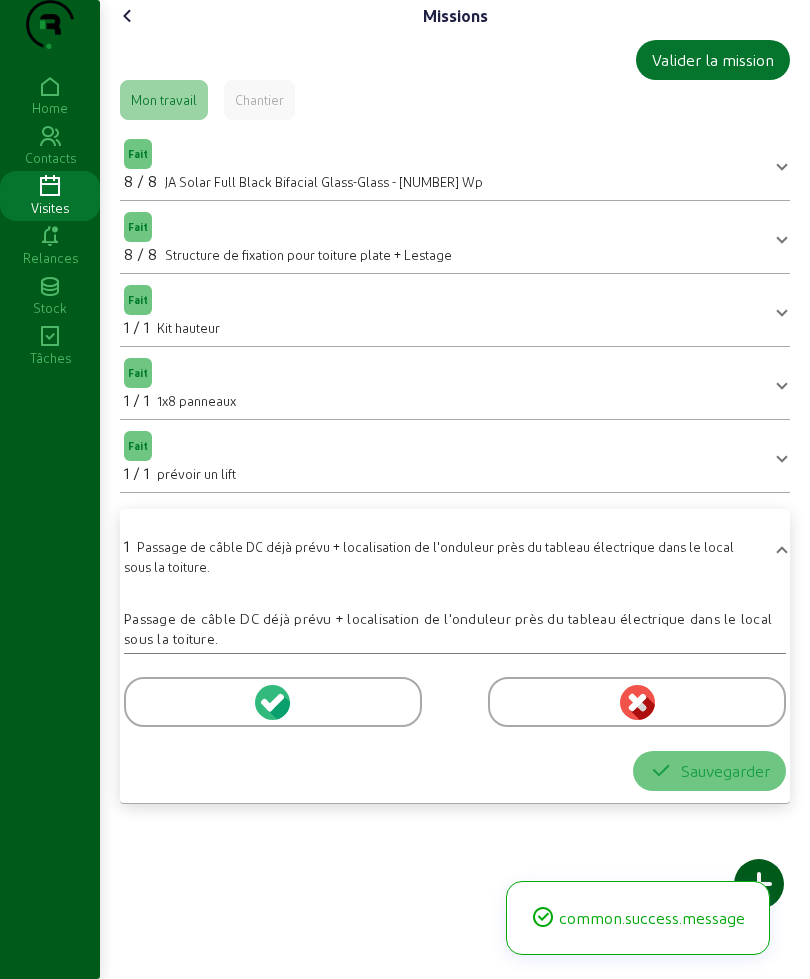 click at bounding box center (273, 702) 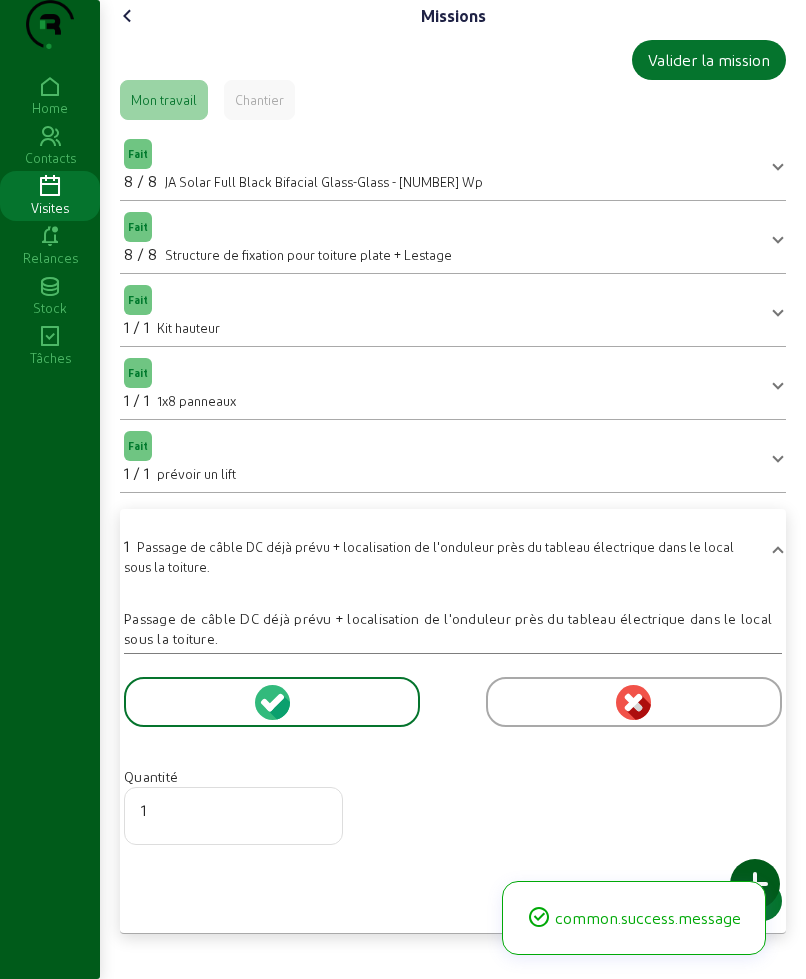 scroll, scrollTop: 11, scrollLeft: 0, axis: vertical 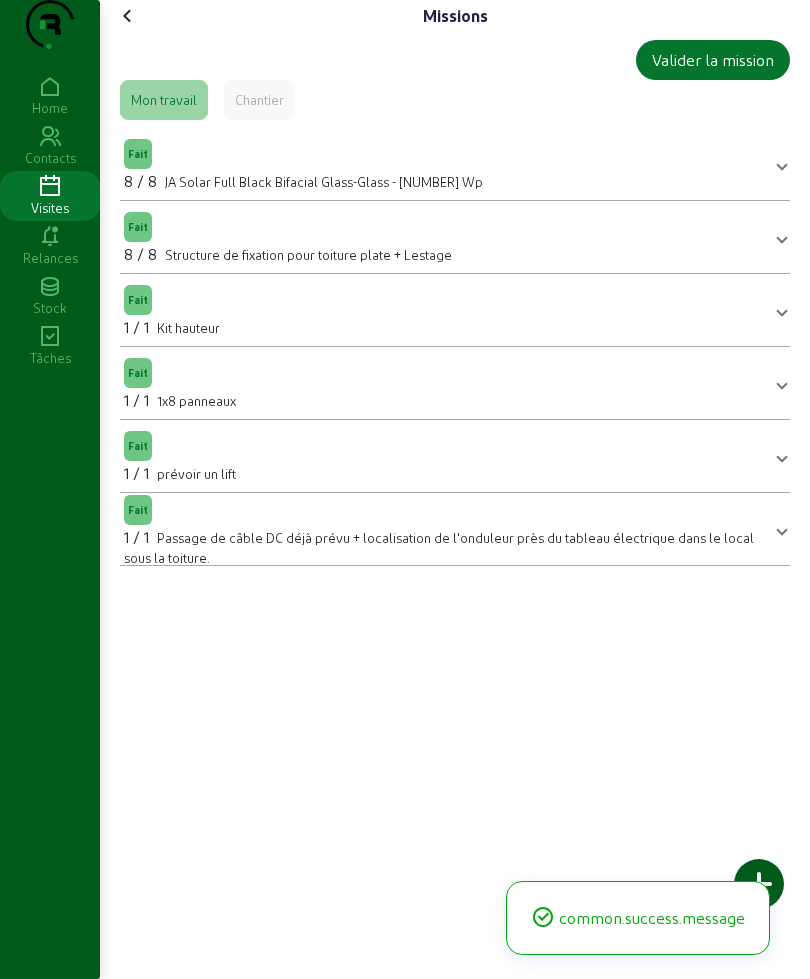 click 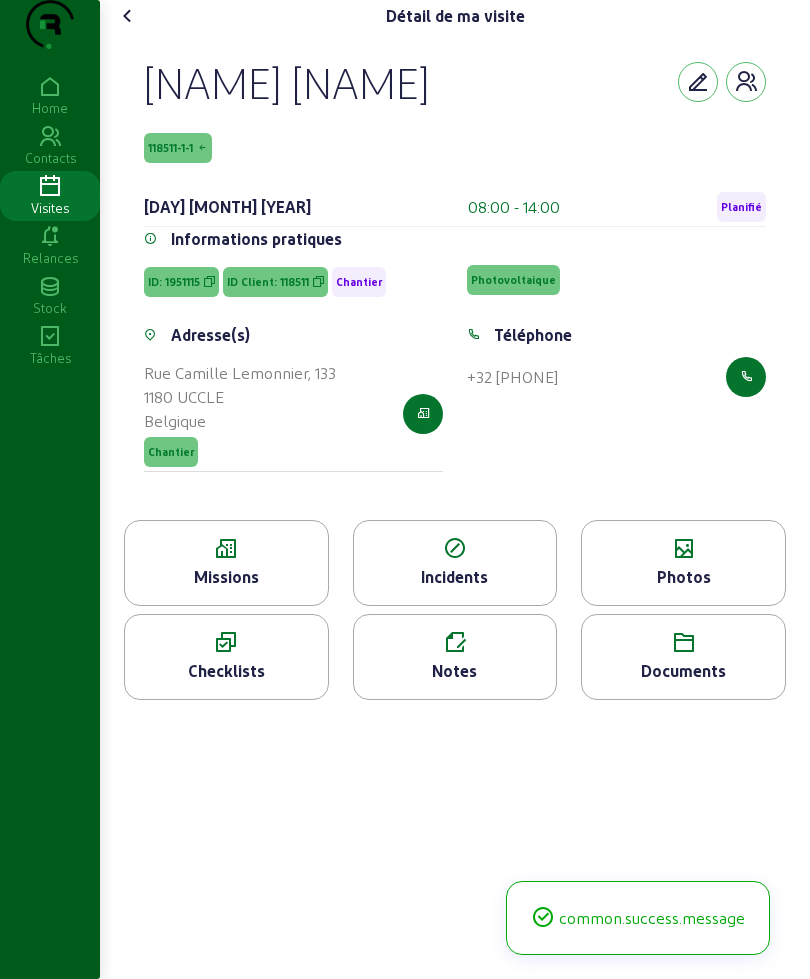 click on "Téléphone  +[NUMBER] [PHONE]" 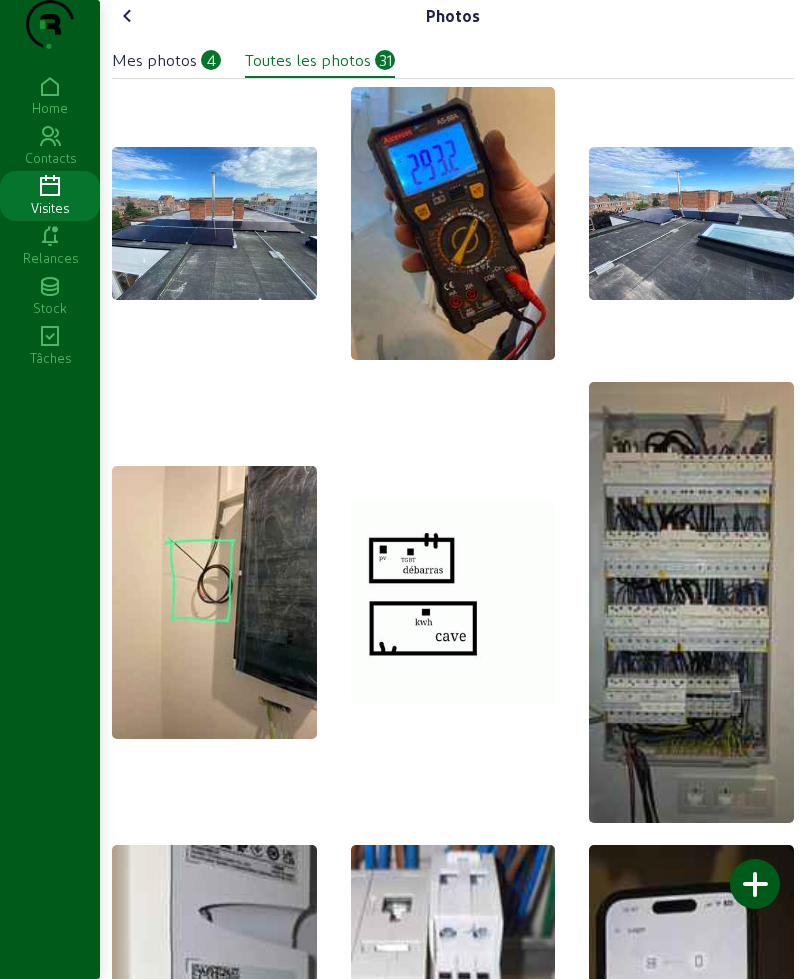 click 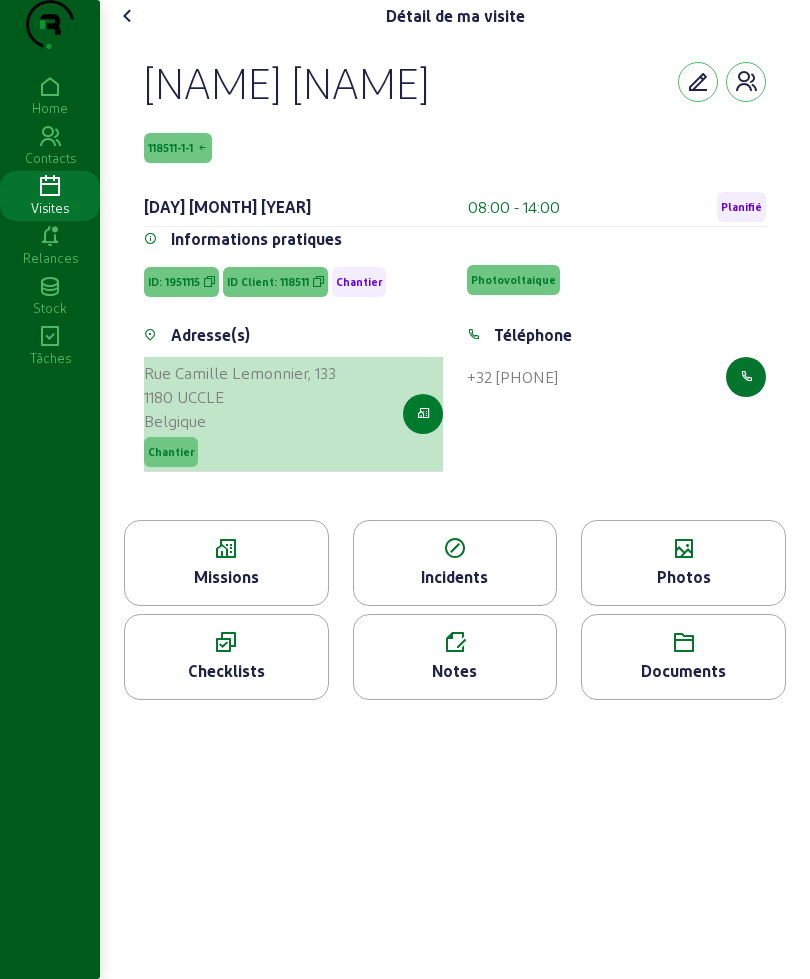 click 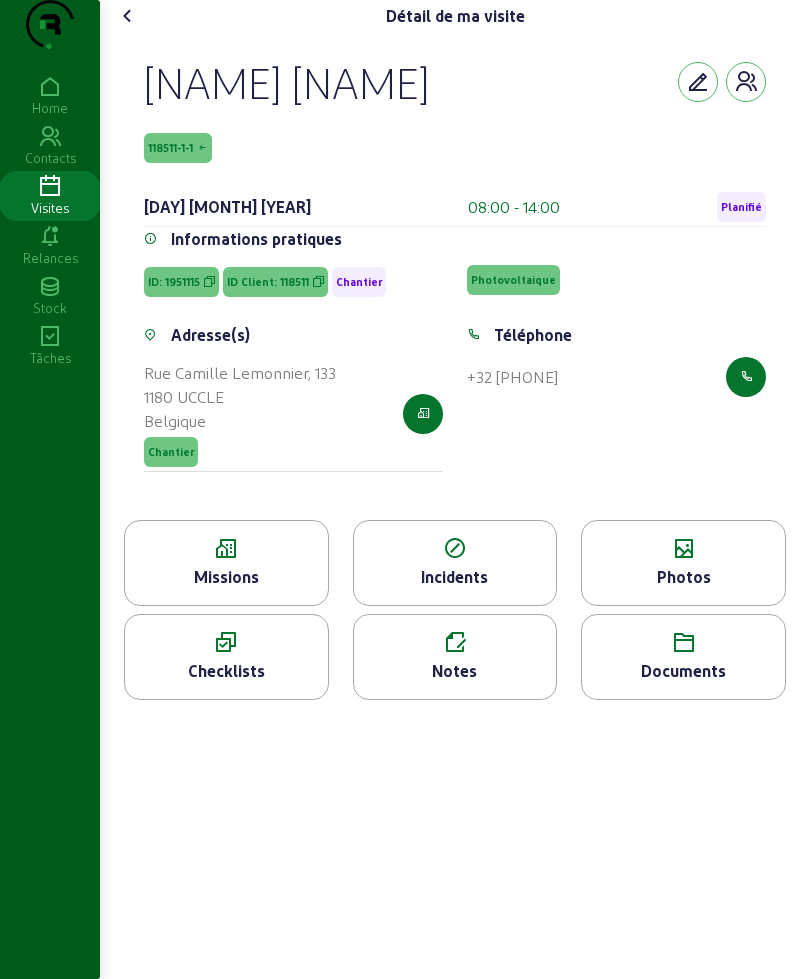 click on "Photos" 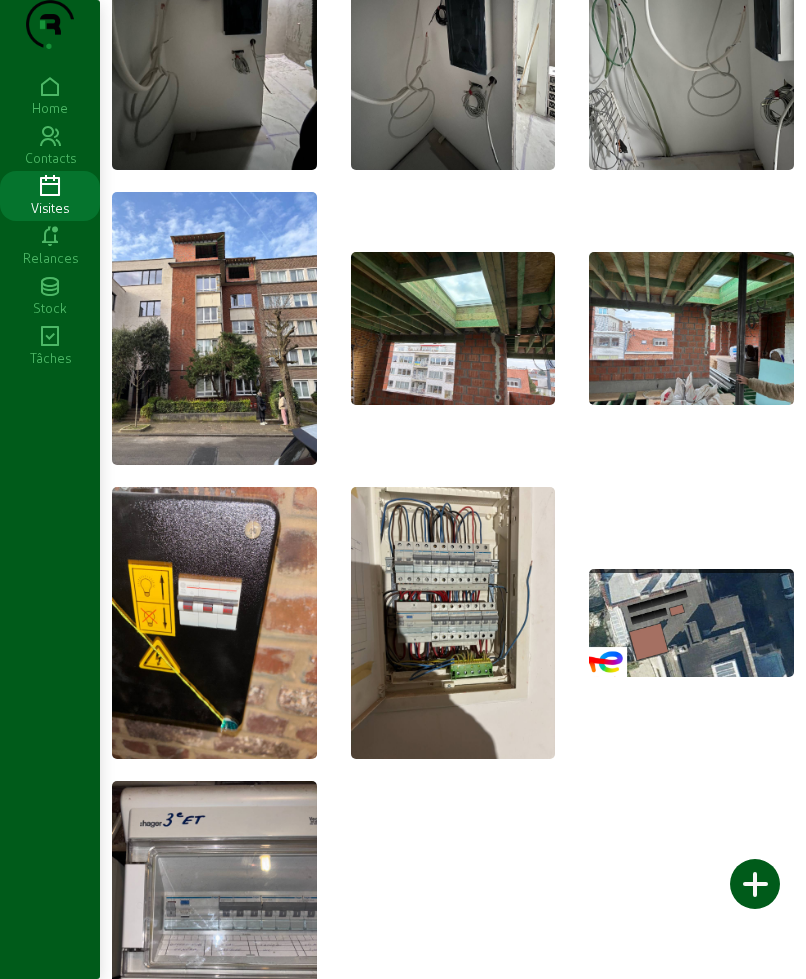 scroll, scrollTop: 3223, scrollLeft: 0, axis: vertical 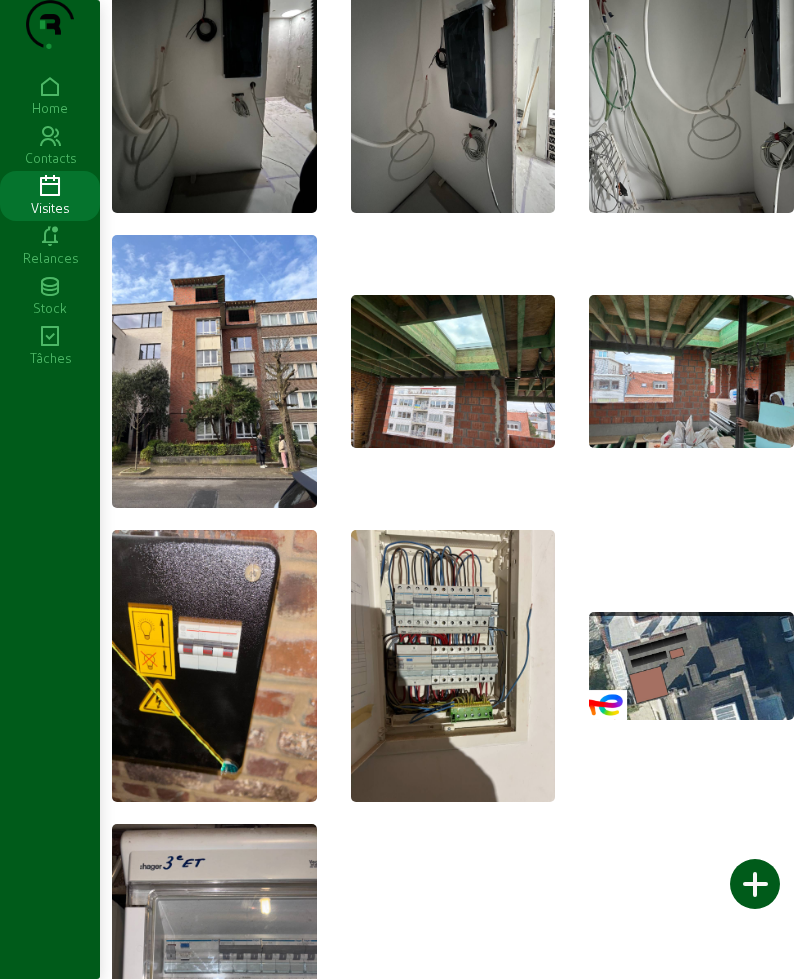 click 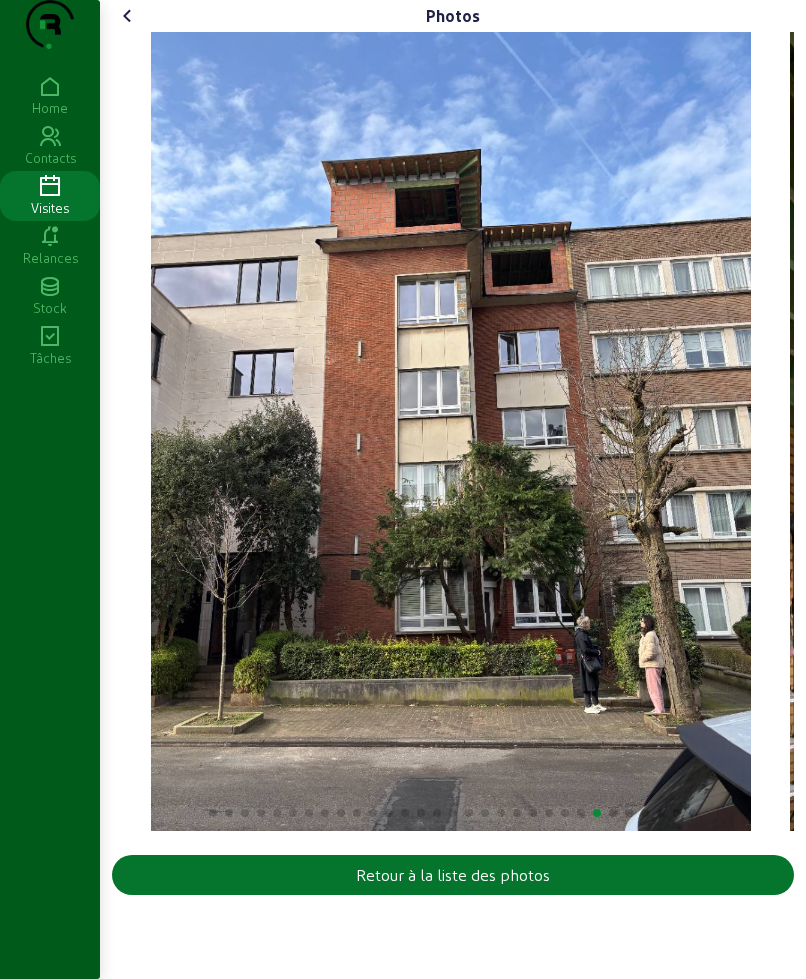 scroll, scrollTop: 0, scrollLeft: 0, axis: both 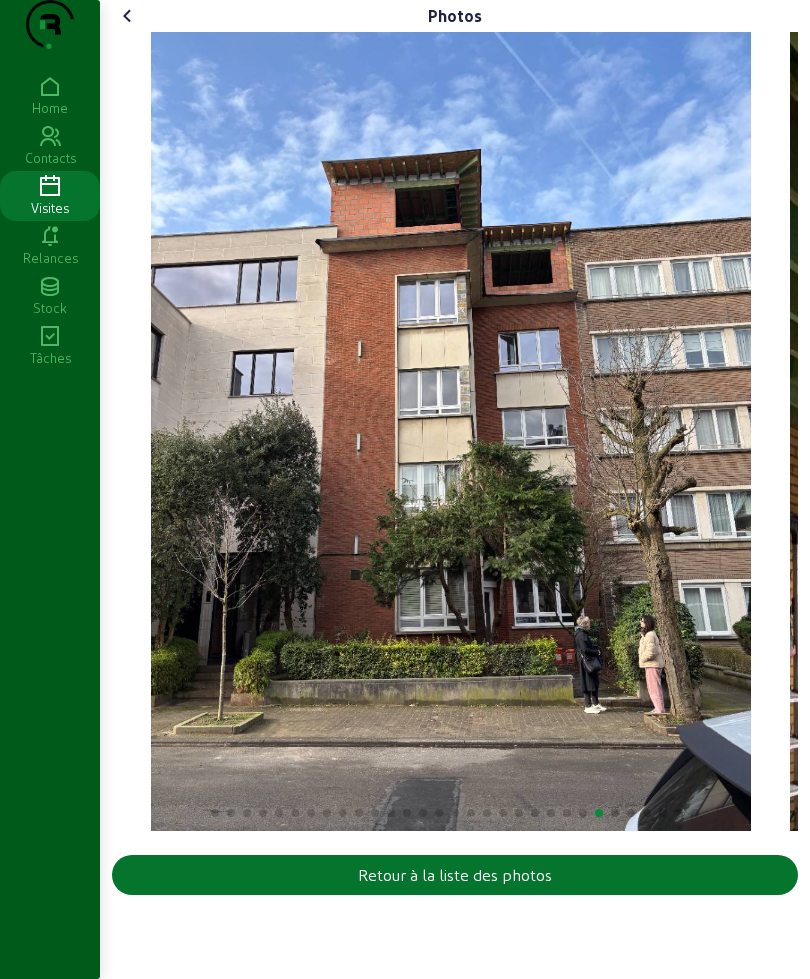 click 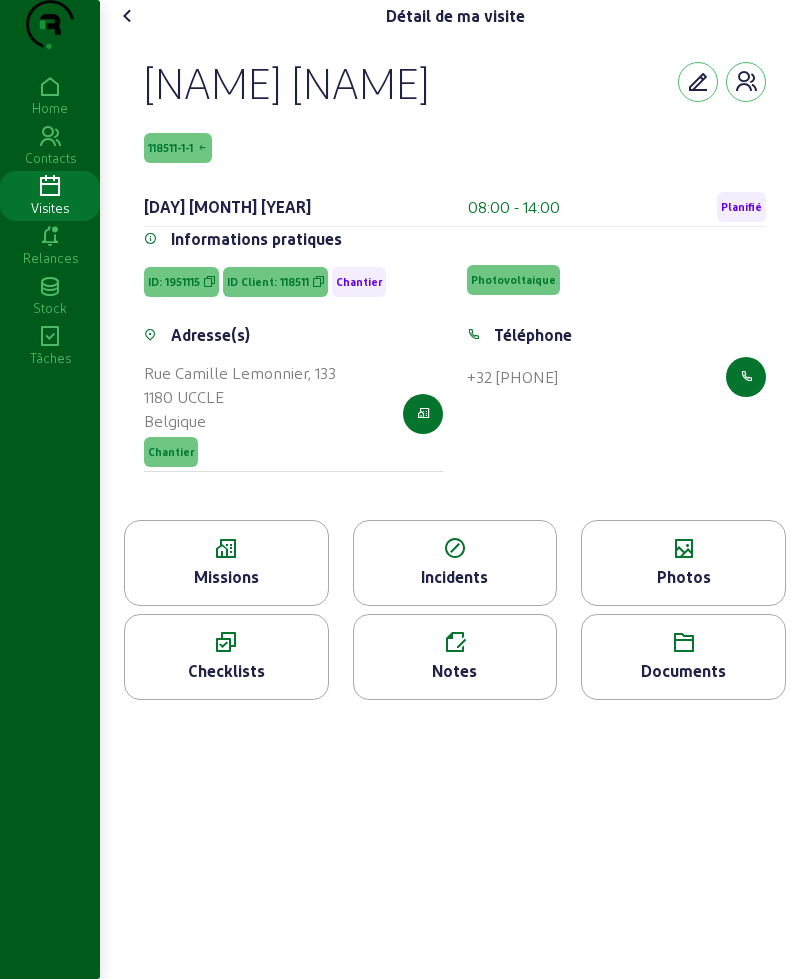 click on "Photos" 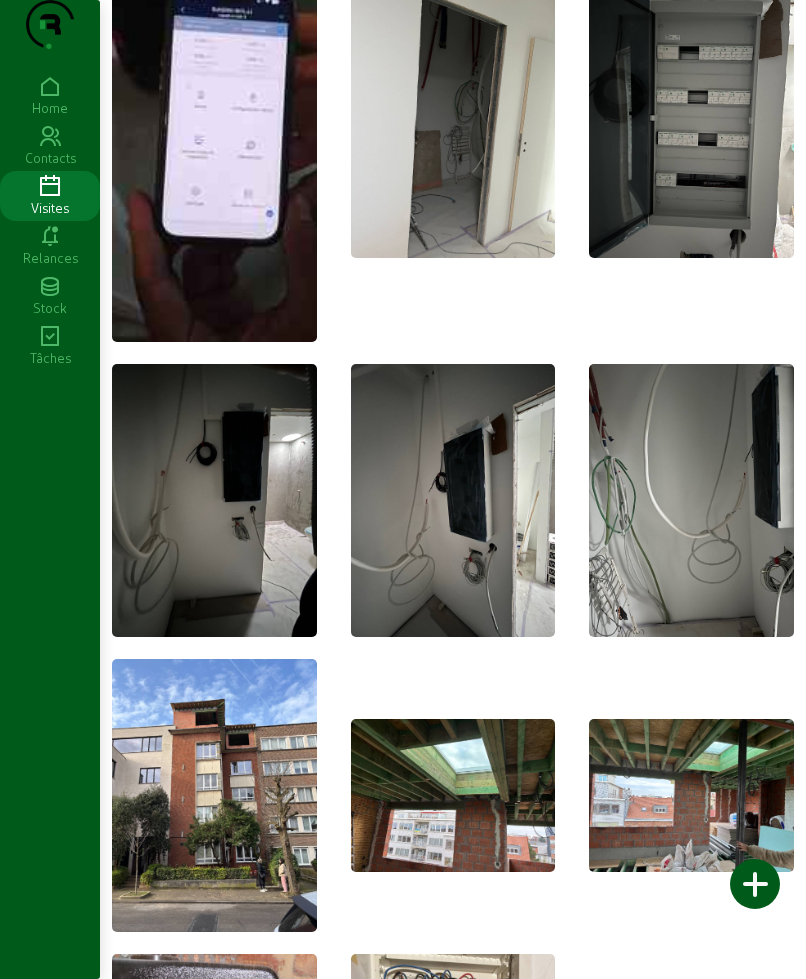 scroll, scrollTop: 2875, scrollLeft: 0, axis: vertical 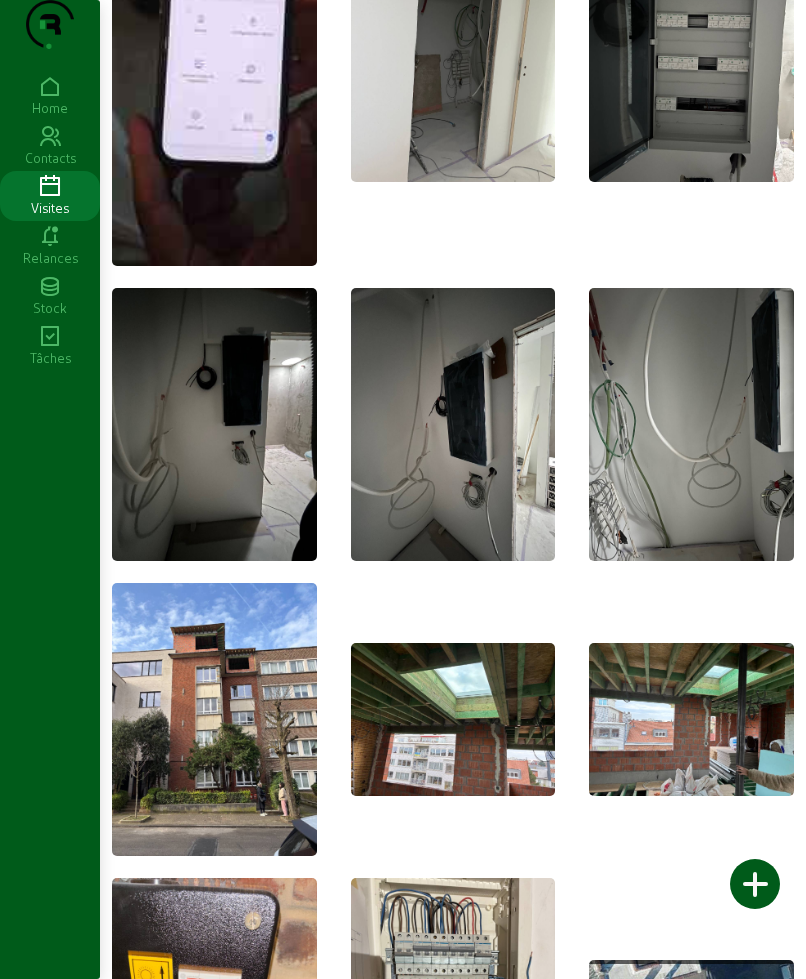 click 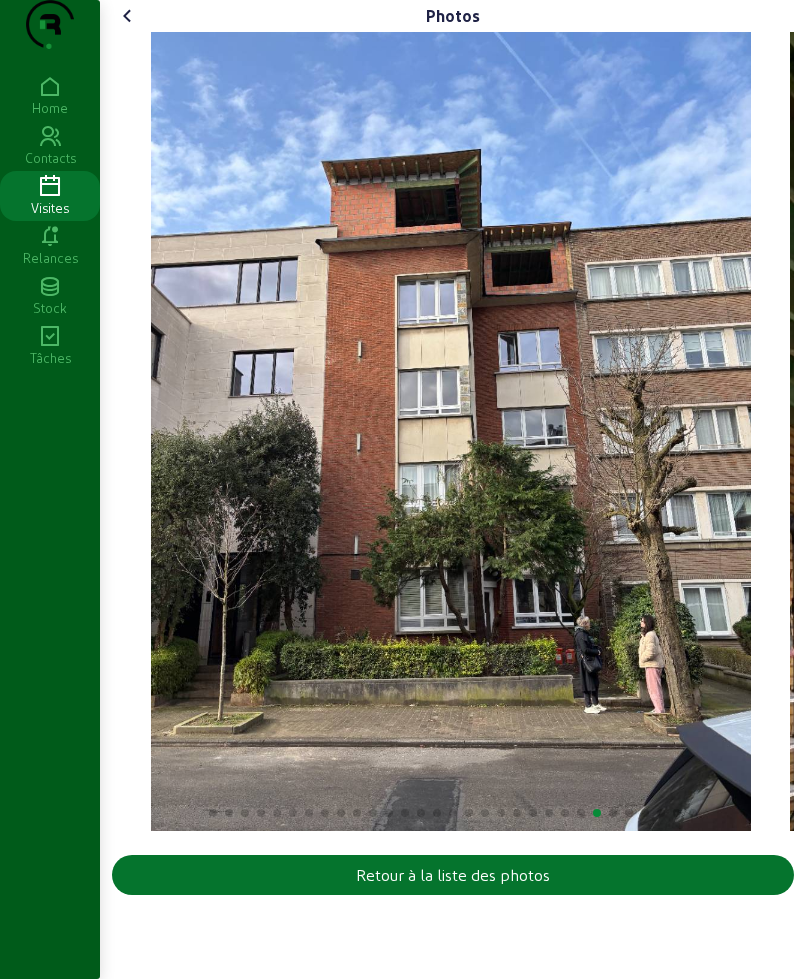 scroll, scrollTop: 0, scrollLeft: 0, axis: both 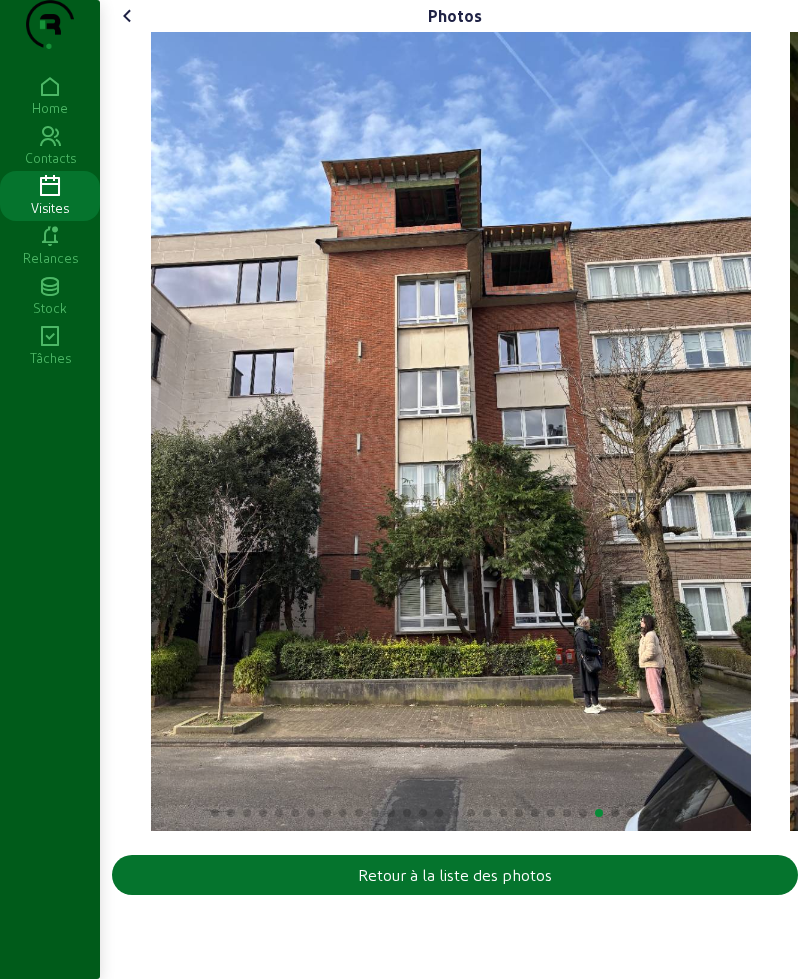 click 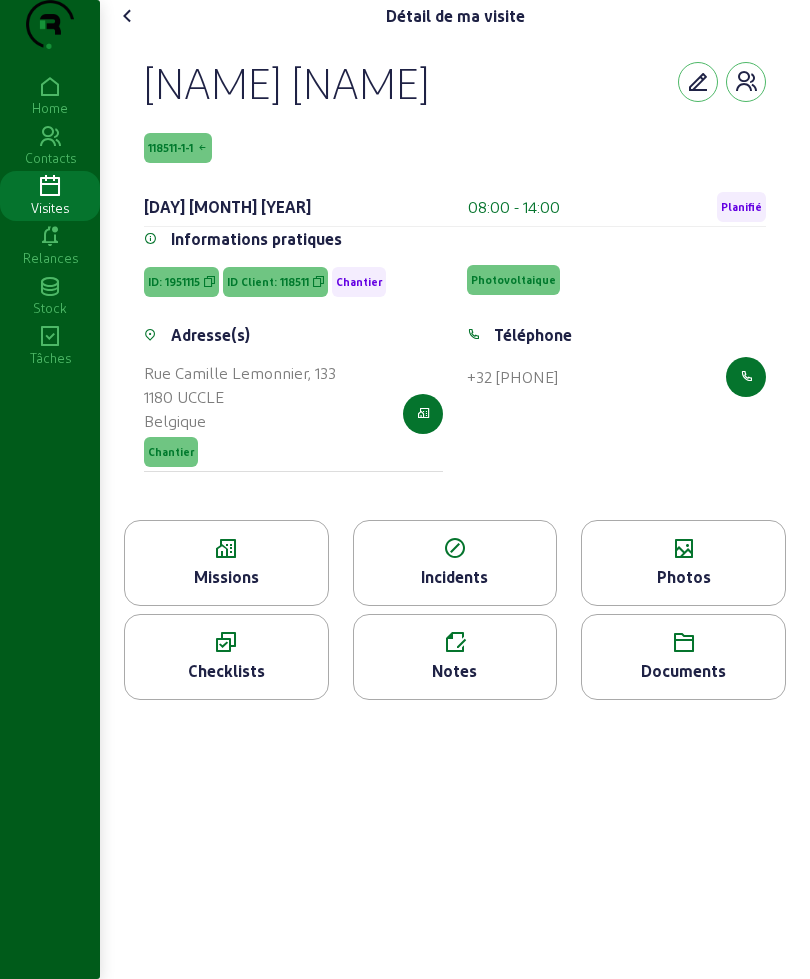 click 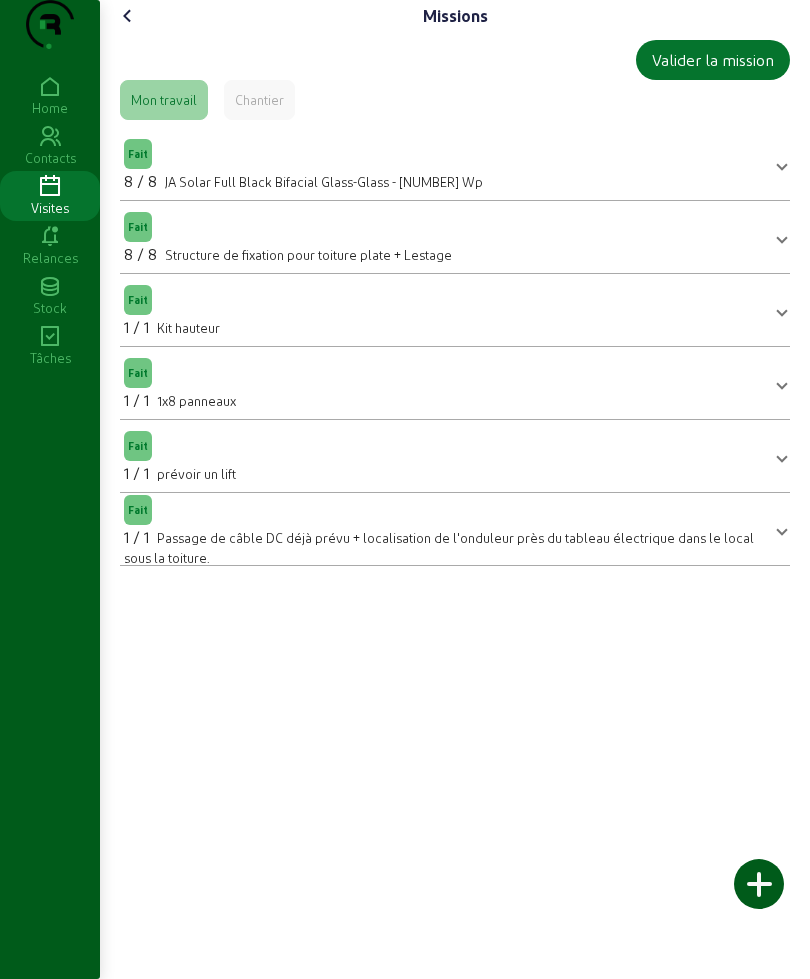 click 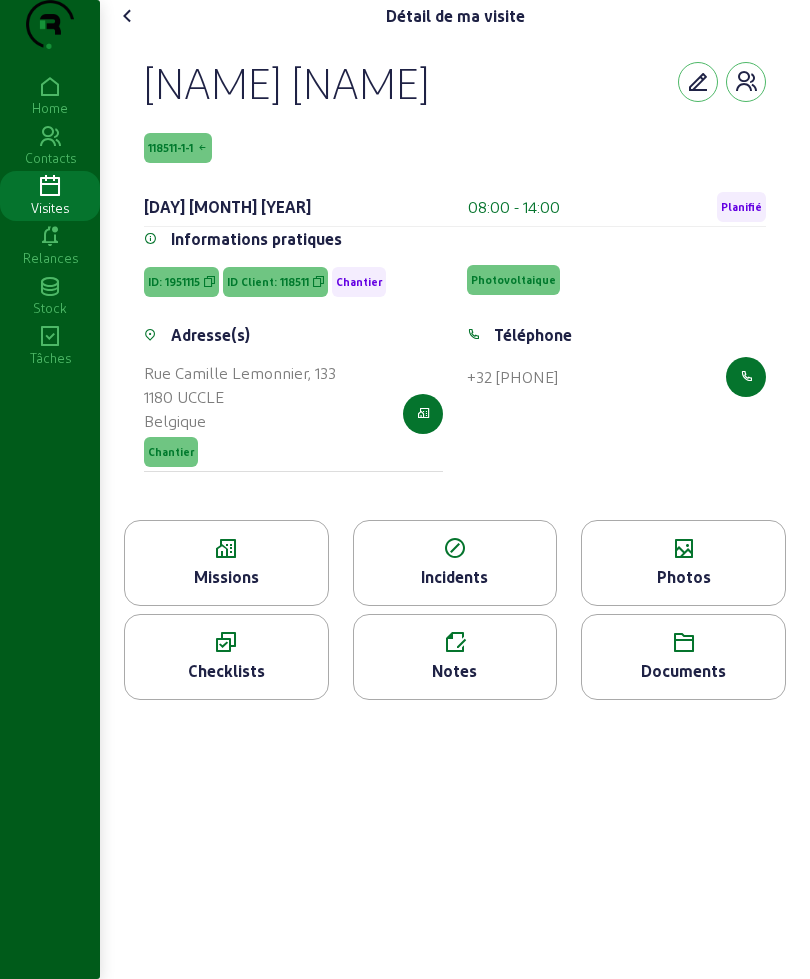 click 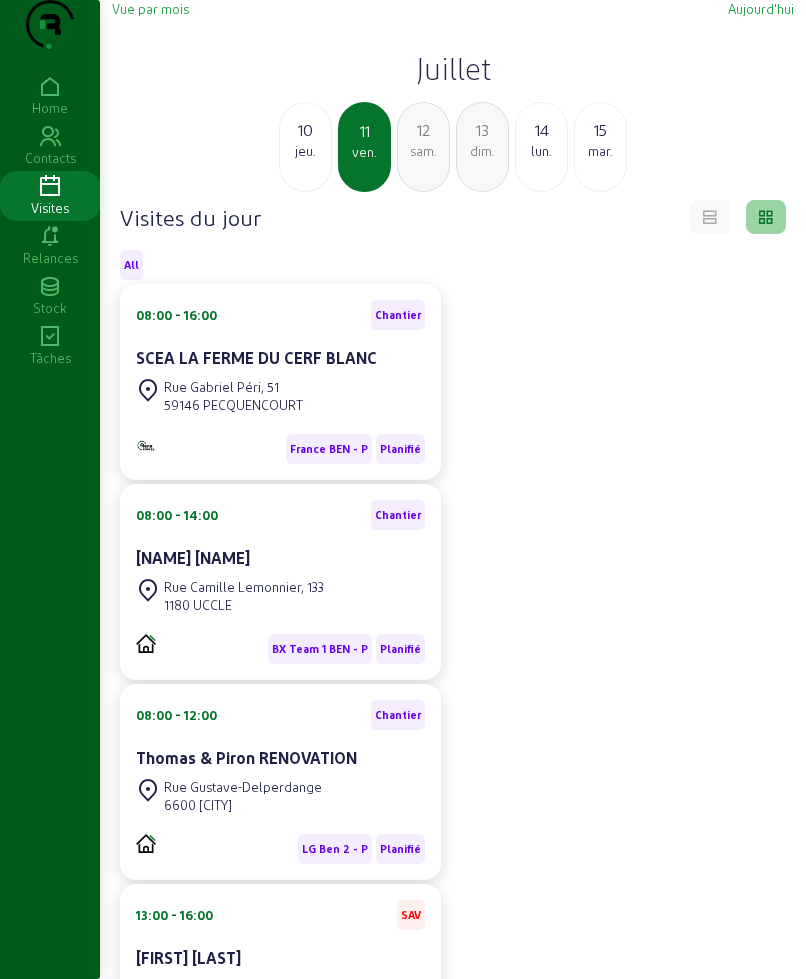 click on "jeu." 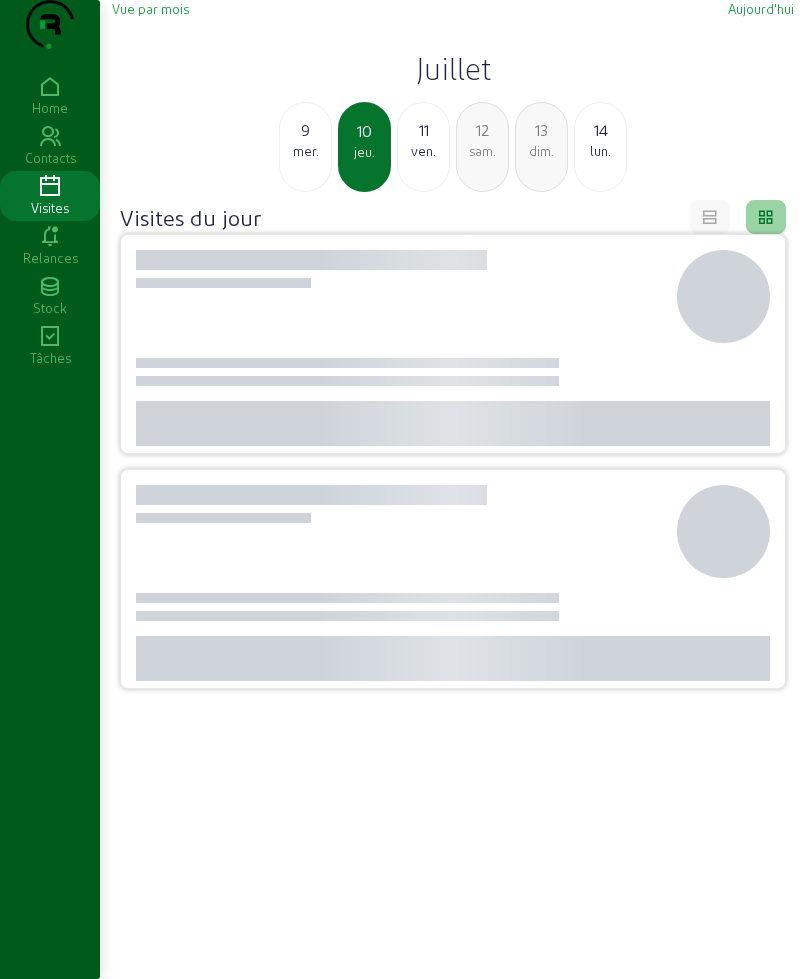 click on "mer." 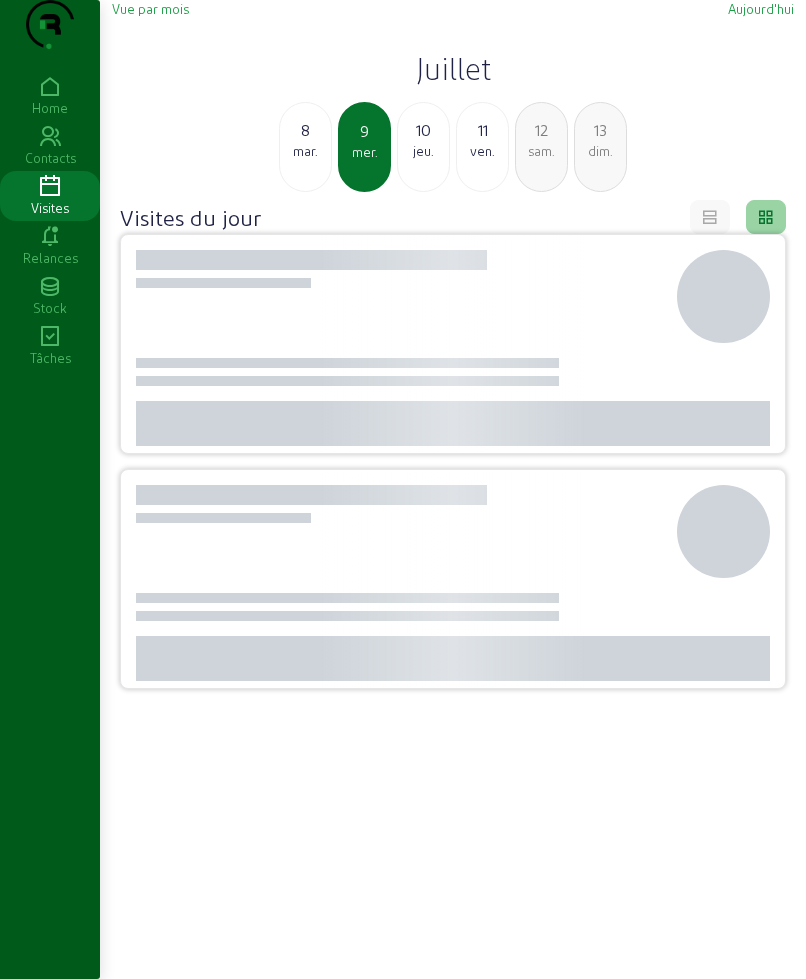 click on "mar." 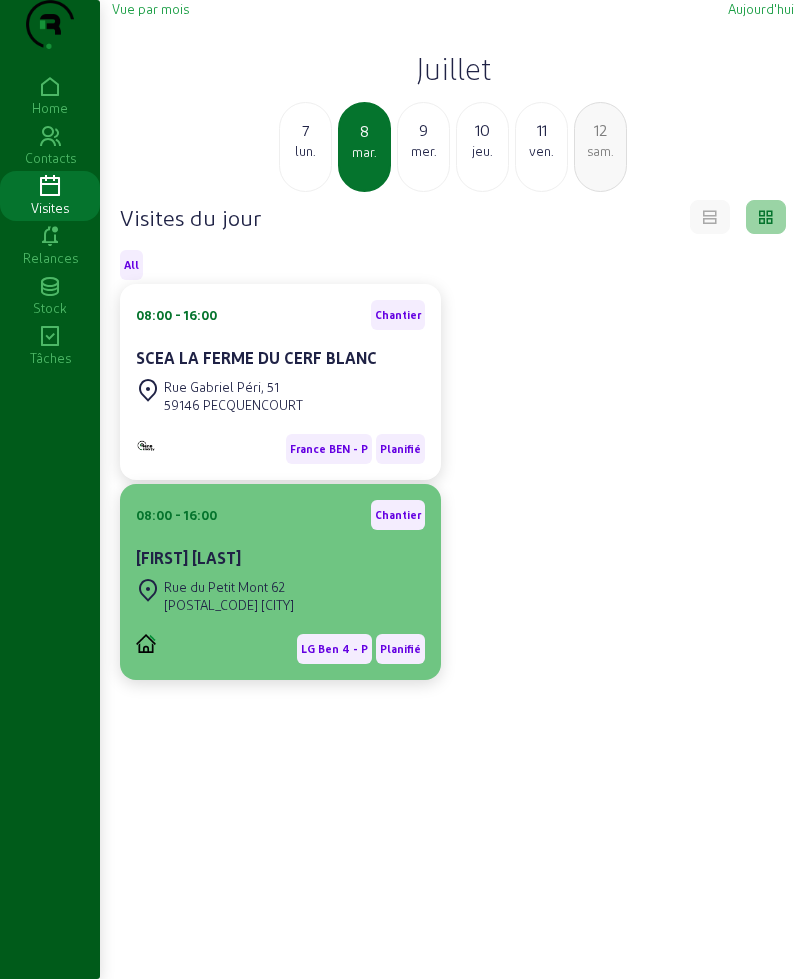 click on "Rue du Petit Mont 62" 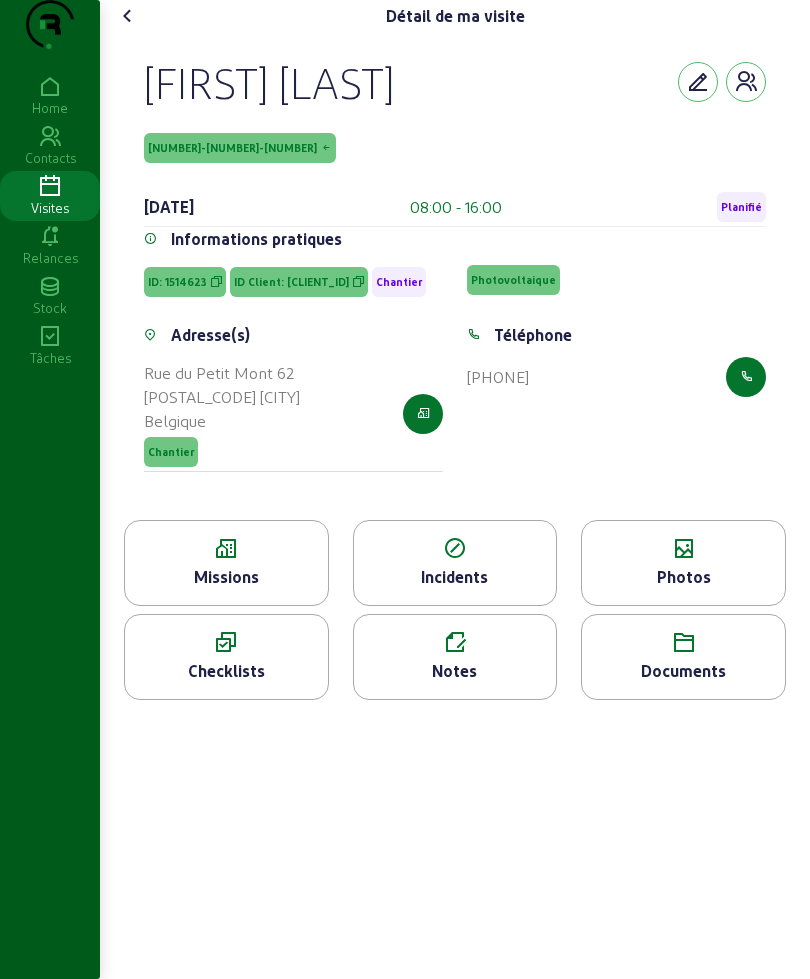 click on "Photos" 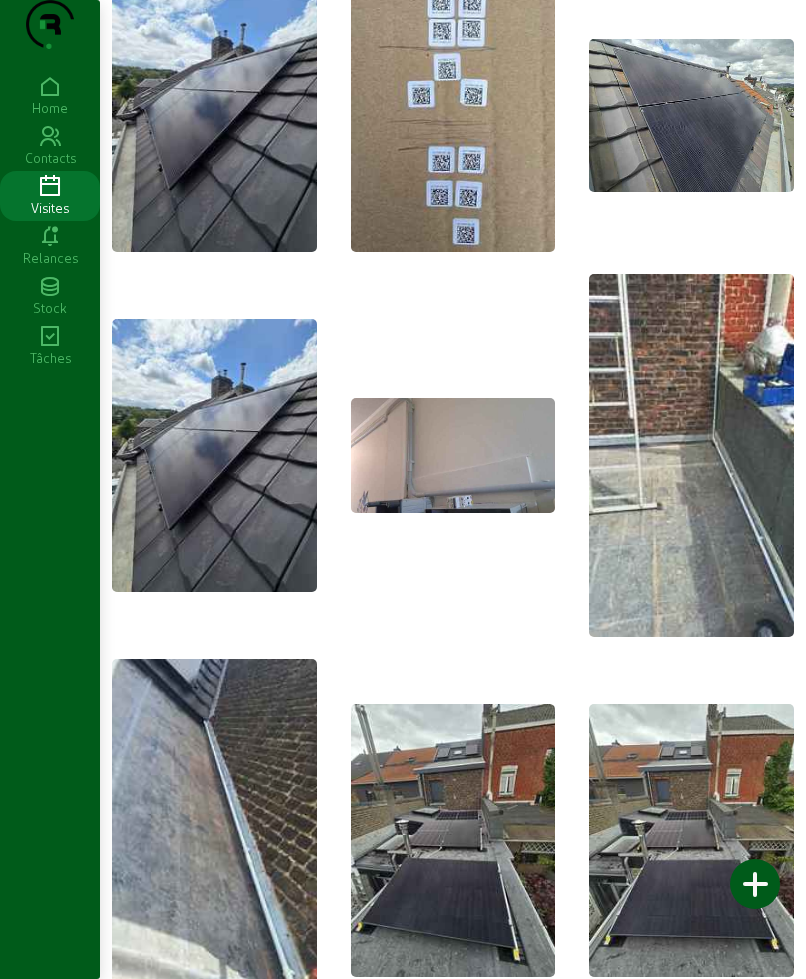 scroll, scrollTop: 0, scrollLeft: 0, axis: both 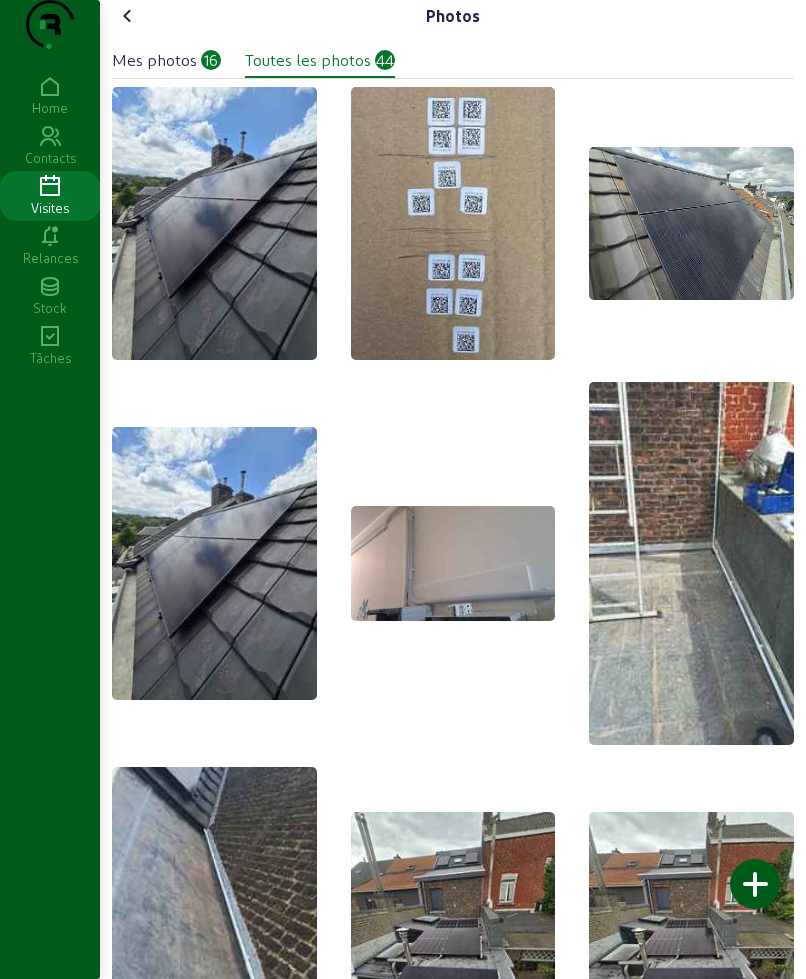 click 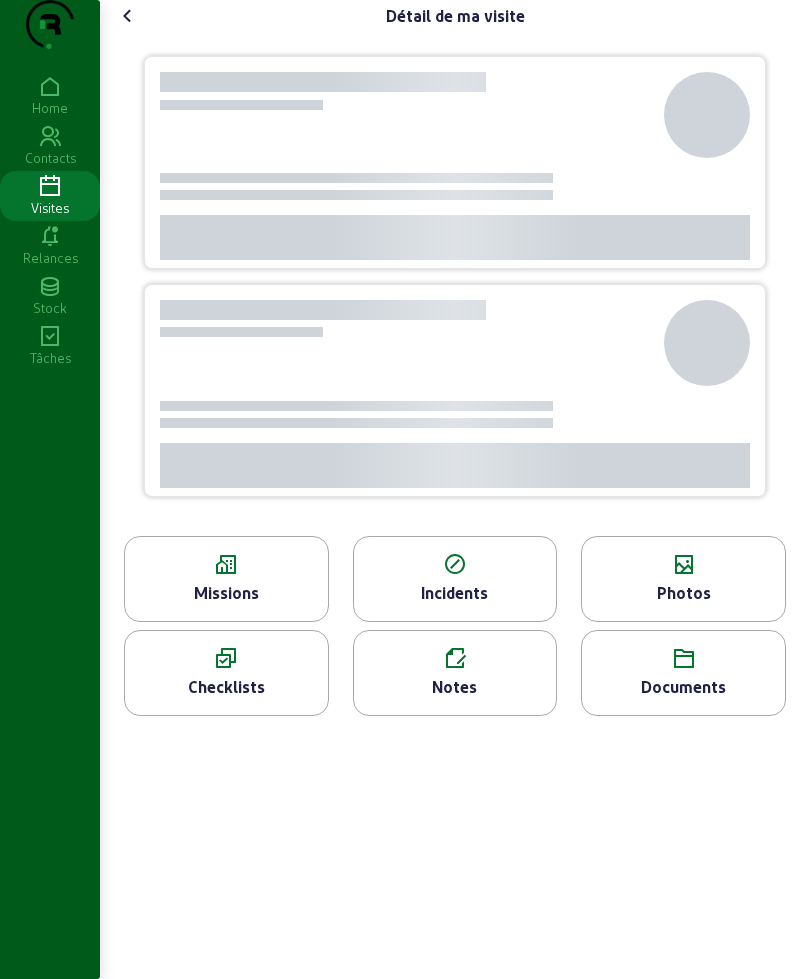 click 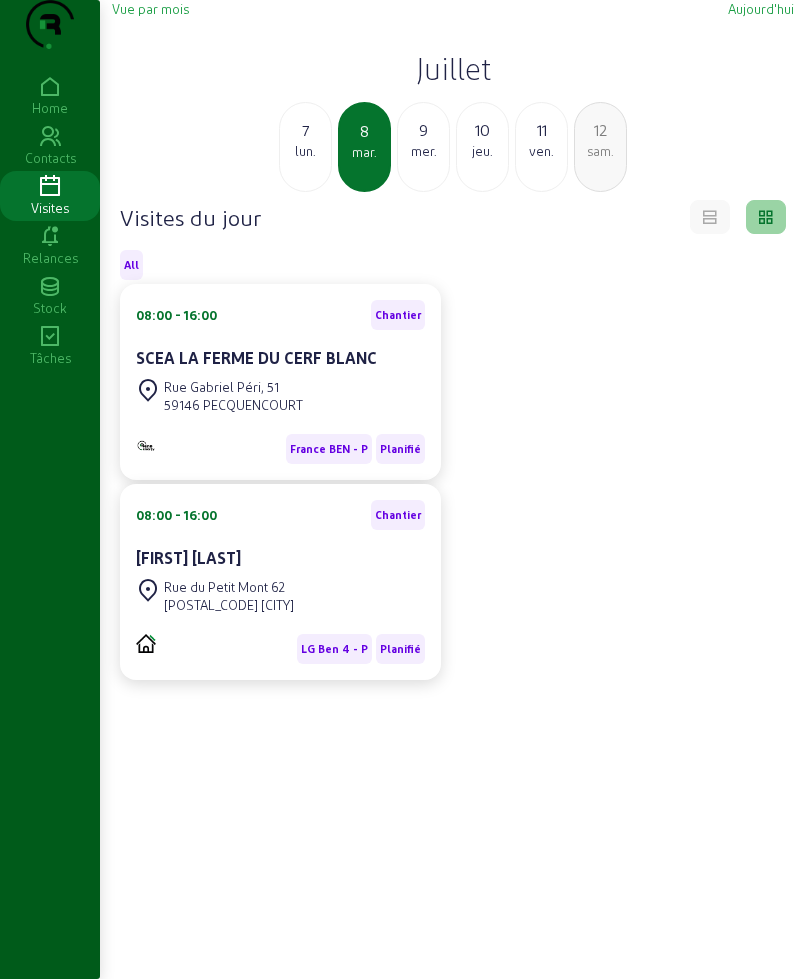 click on "mer." 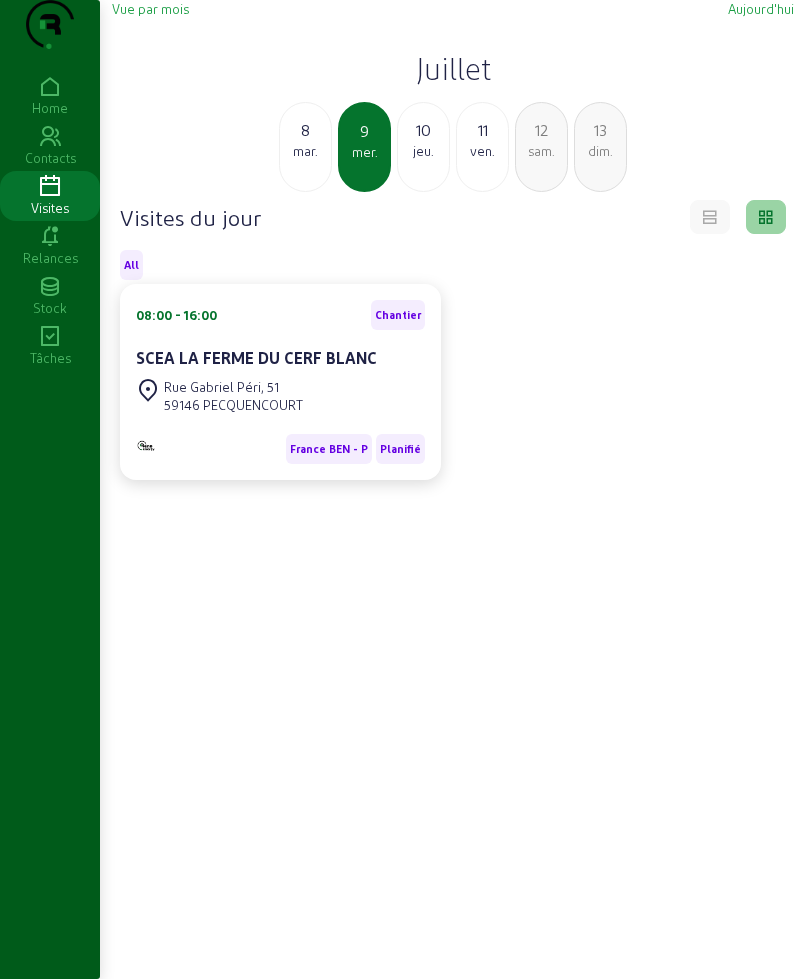 click on "10" 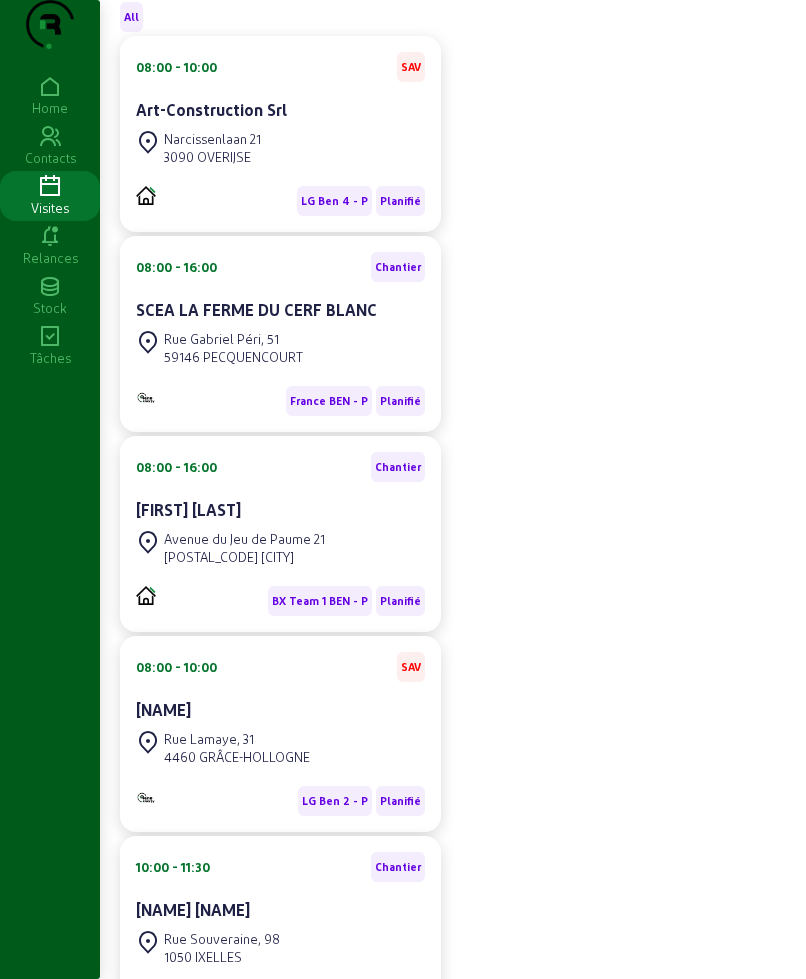 scroll, scrollTop: 250, scrollLeft: 0, axis: vertical 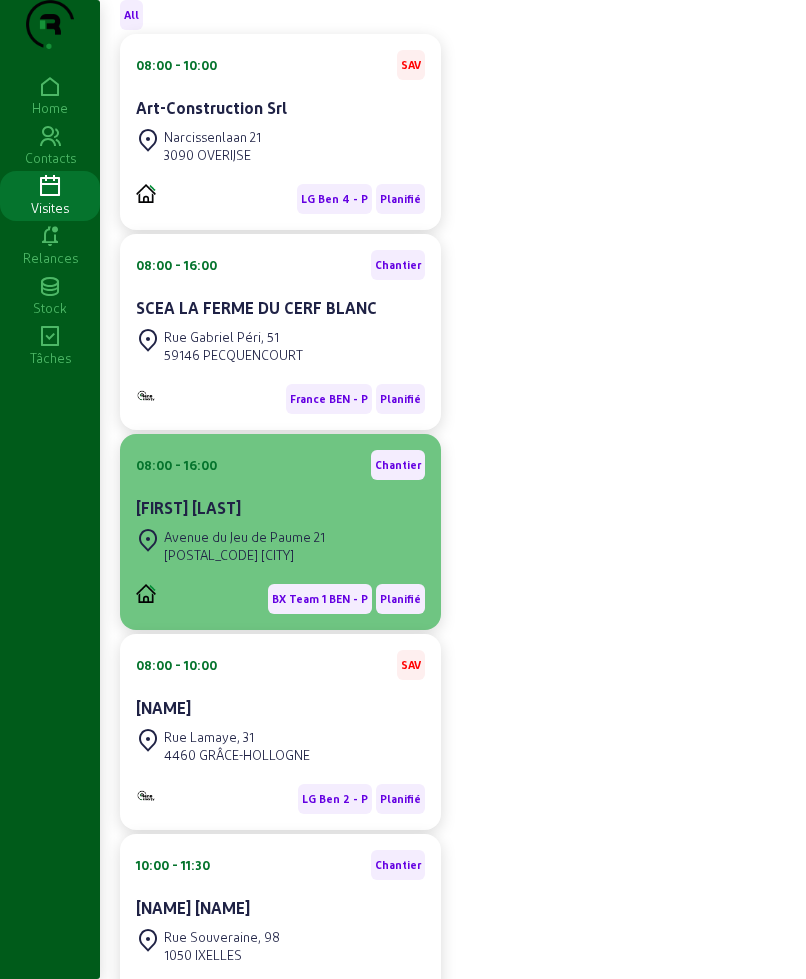 click on "[FIRST] [LAST]" 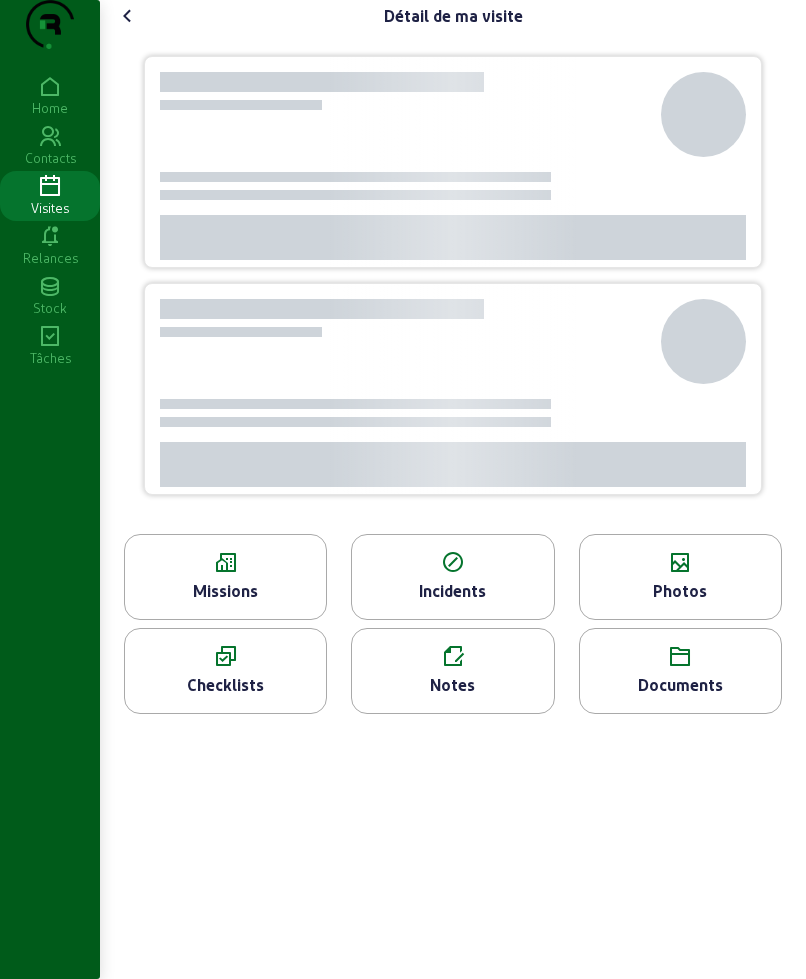 scroll, scrollTop: 0, scrollLeft: 0, axis: both 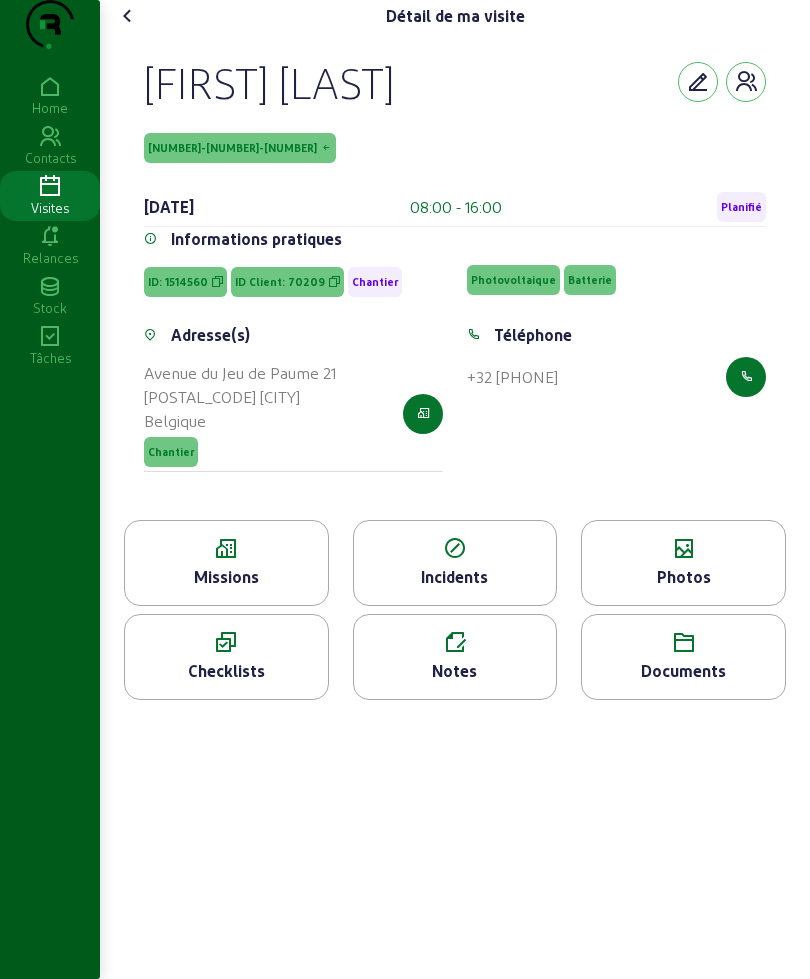 click on "Photos" 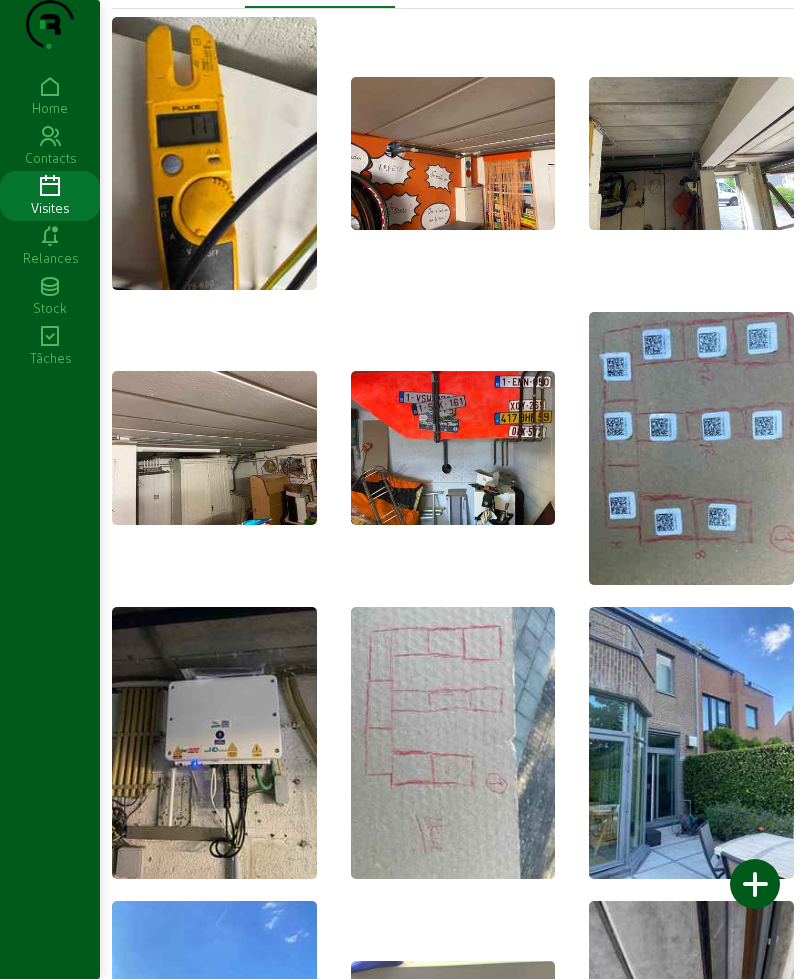 scroll, scrollTop: 0, scrollLeft: 0, axis: both 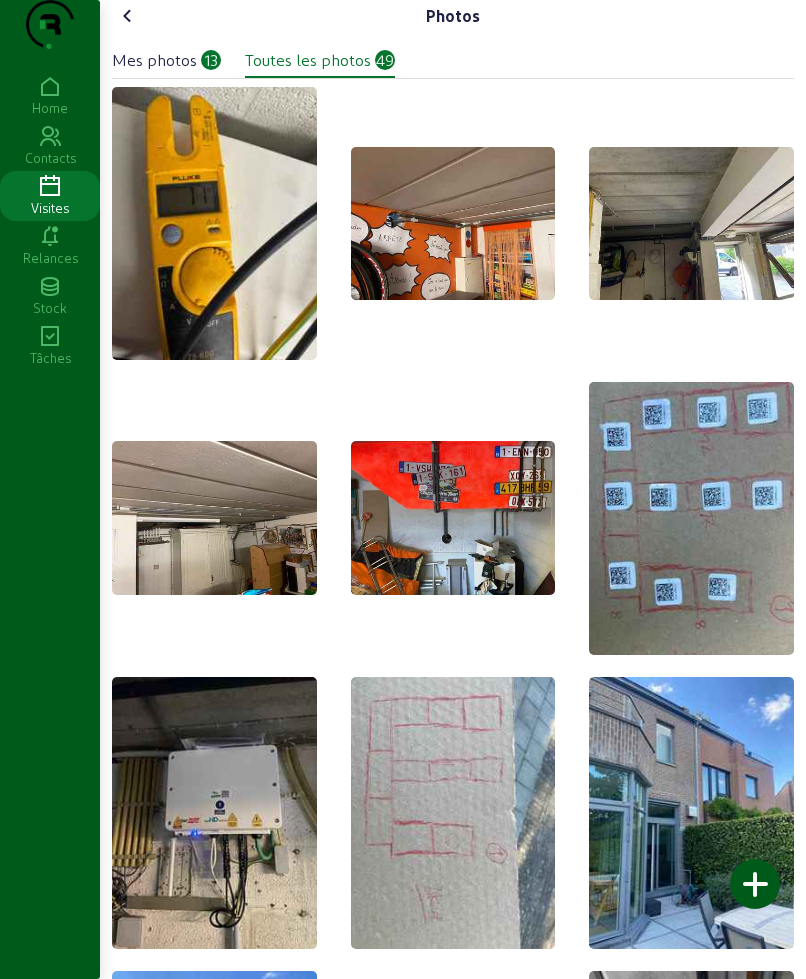 click 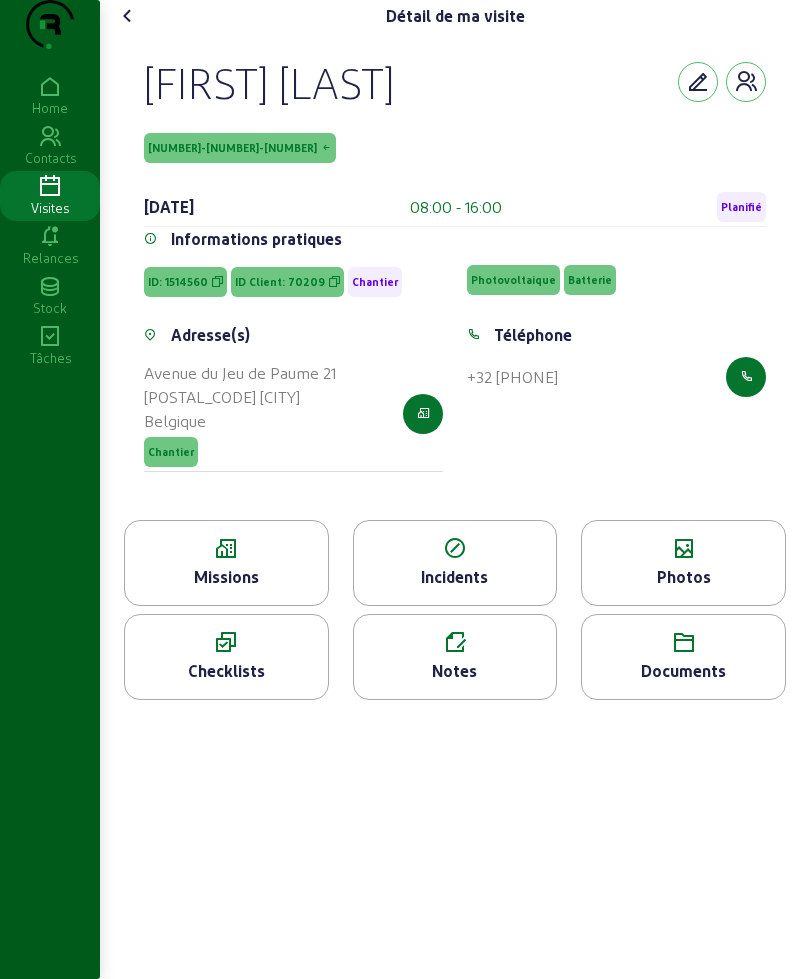 click 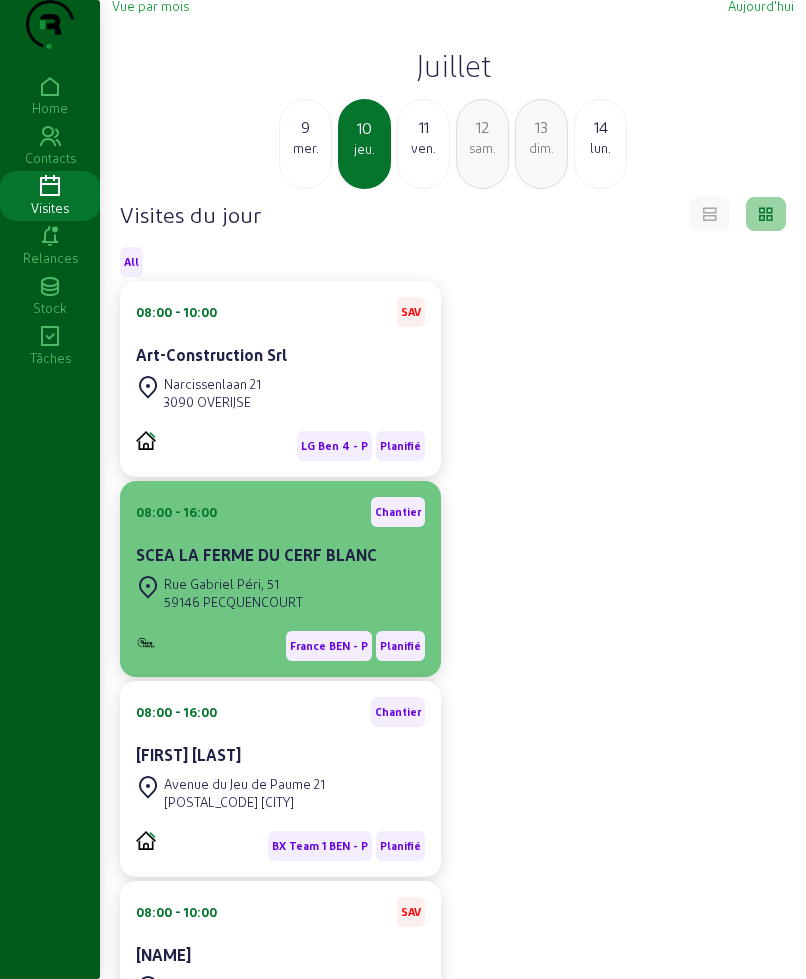 scroll, scrollTop: 0, scrollLeft: 0, axis: both 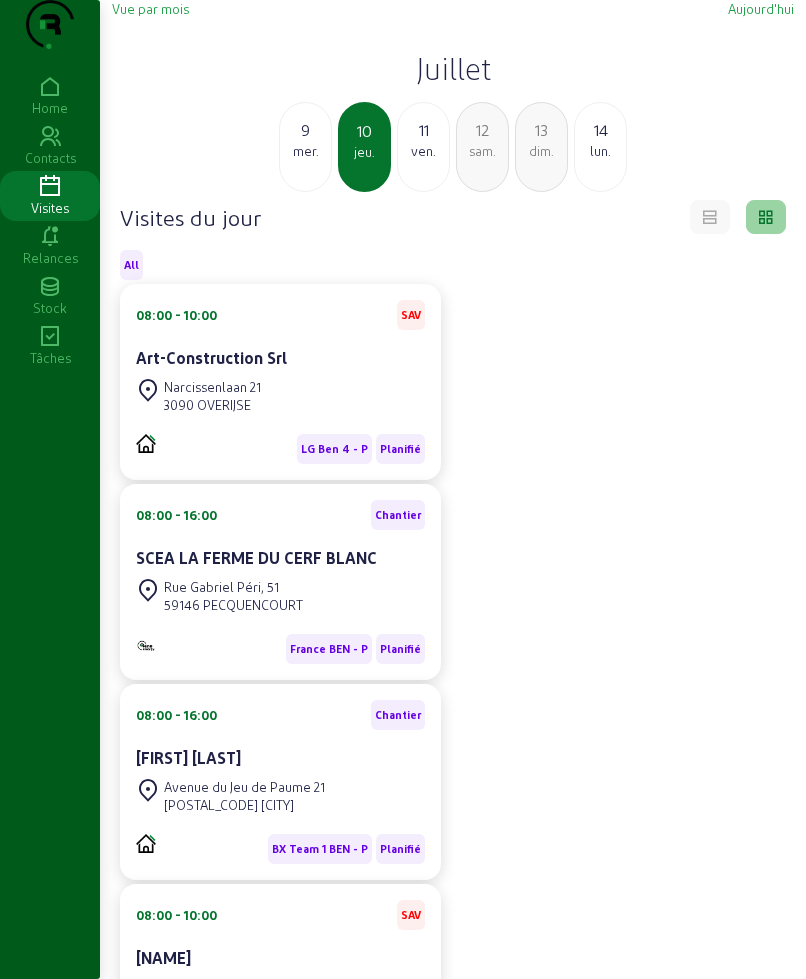 click on "ven." 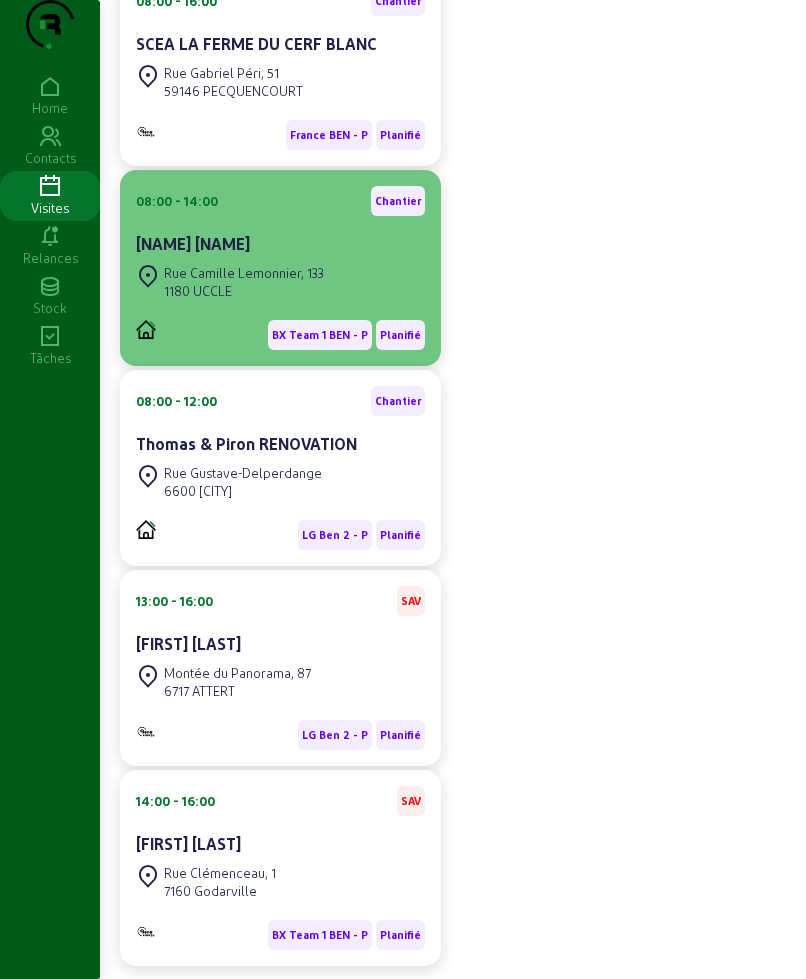 scroll, scrollTop: 164, scrollLeft: 0, axis: vertical 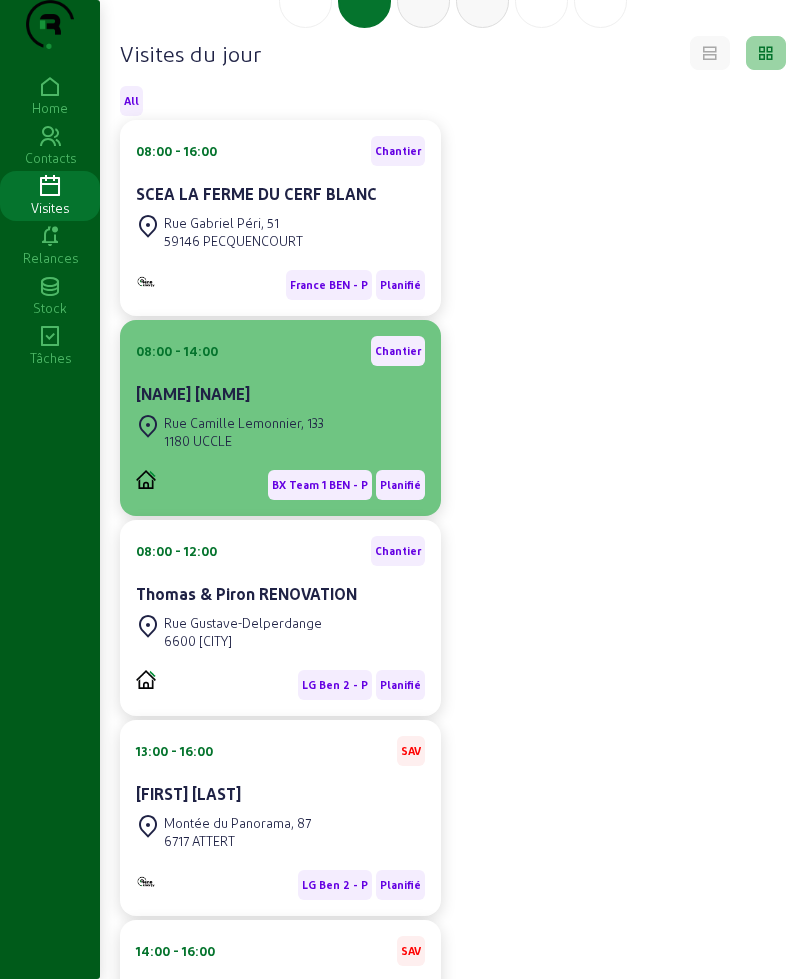 click on "[TIME] - [TIME] Chantier" 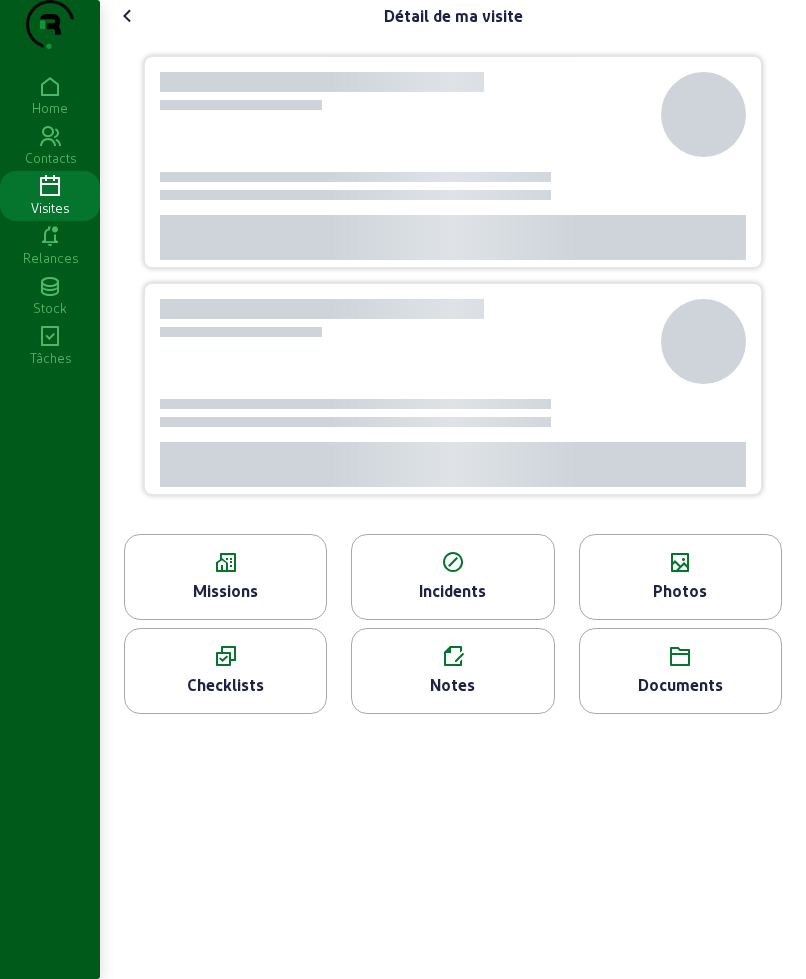 scroll, scrollTop: 0, scrollLeft: 0, axis: both 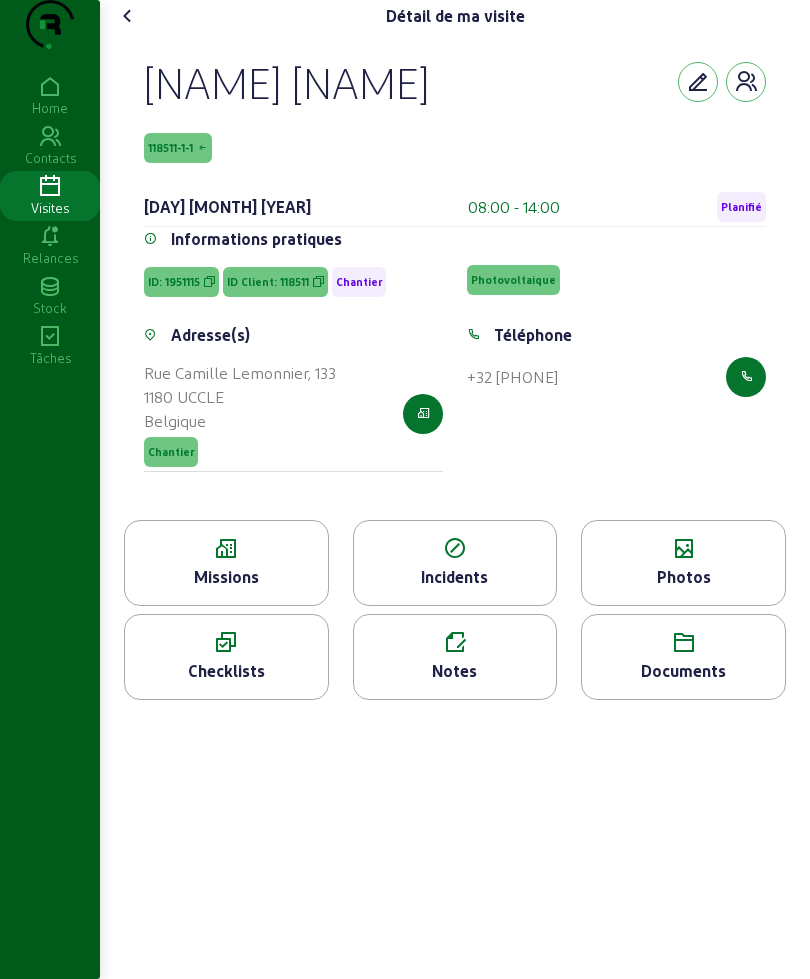 click 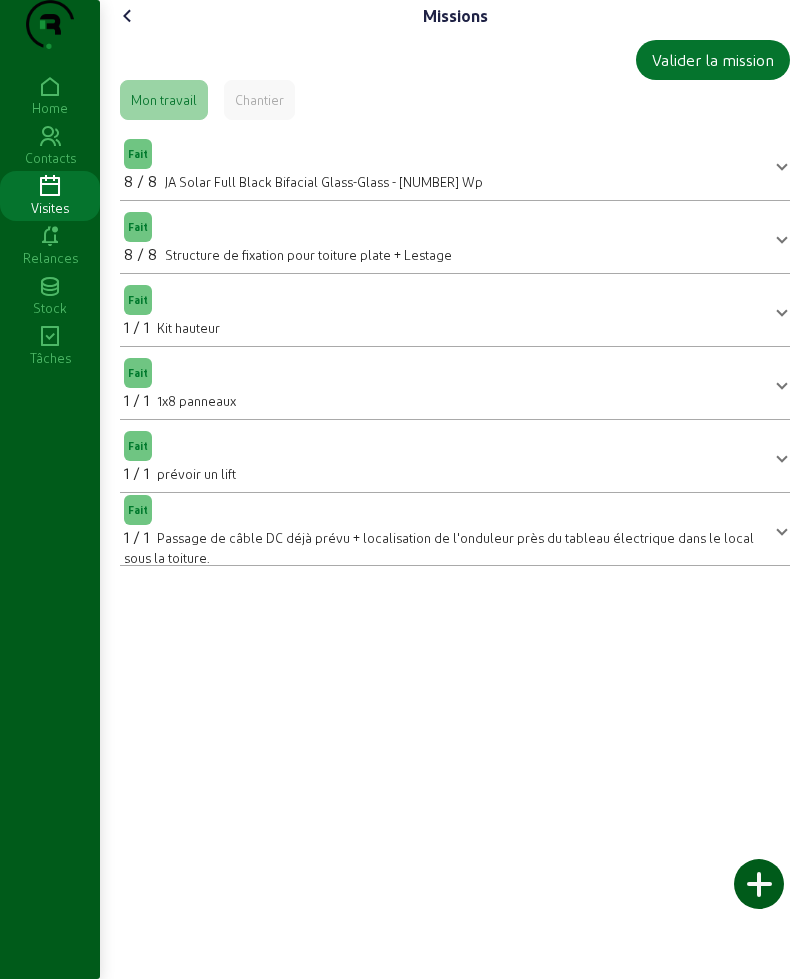 click 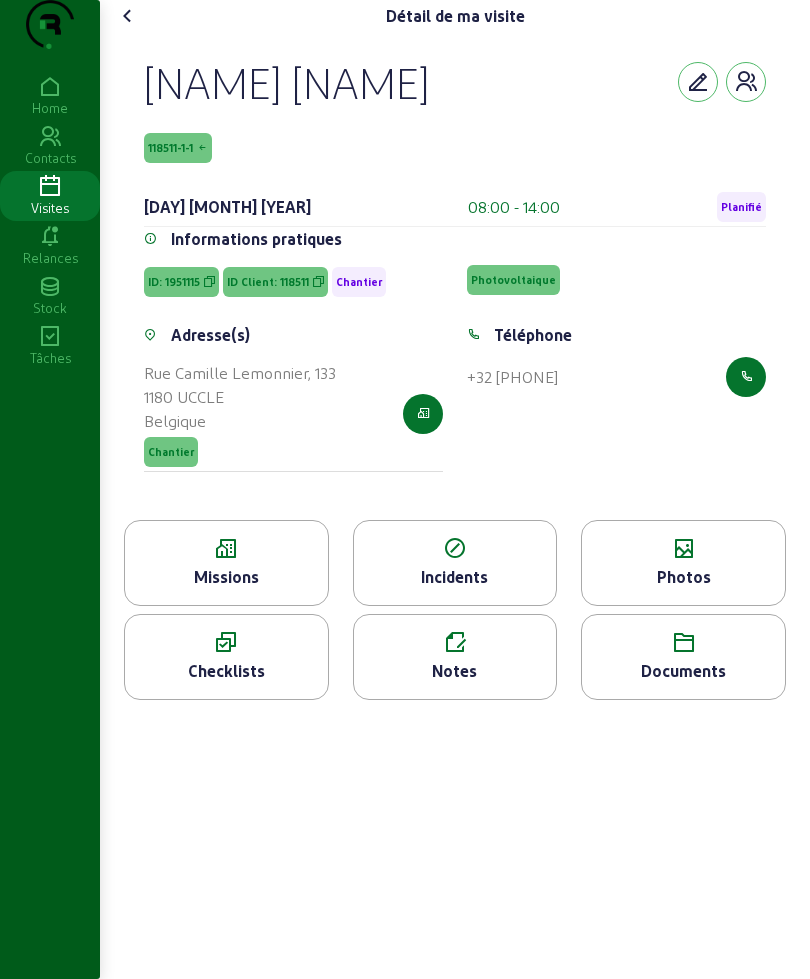drag, startPoint x: 142, startPoint y: 129, endPoint x: 466, endPoint y: 128, distance: 324.00156 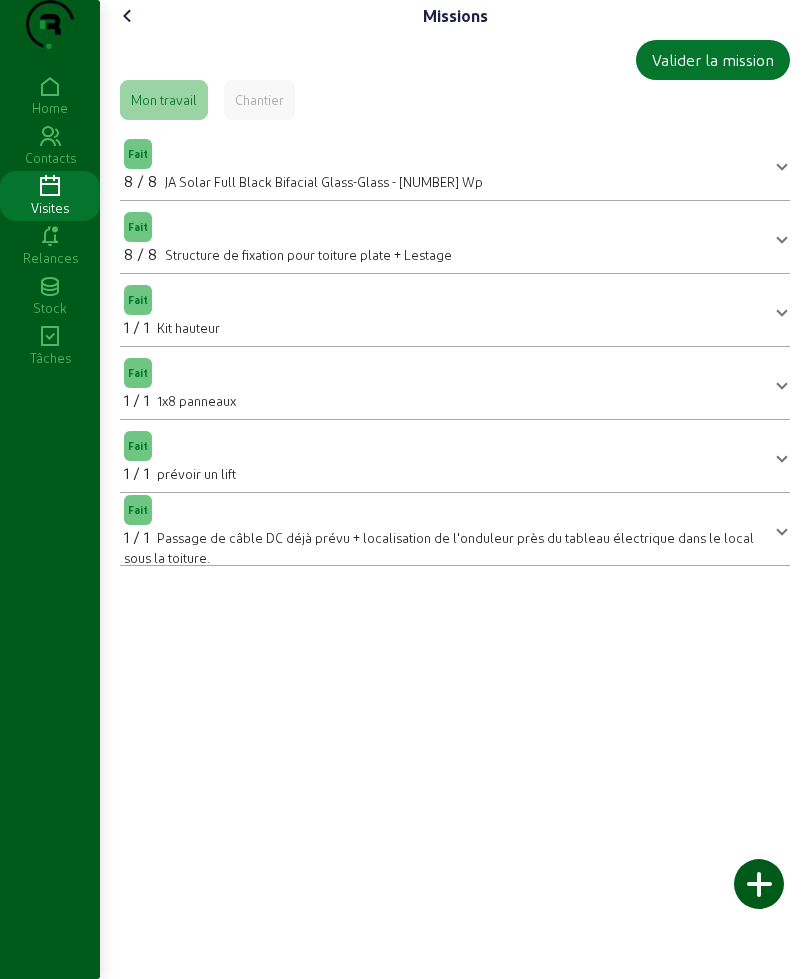 click 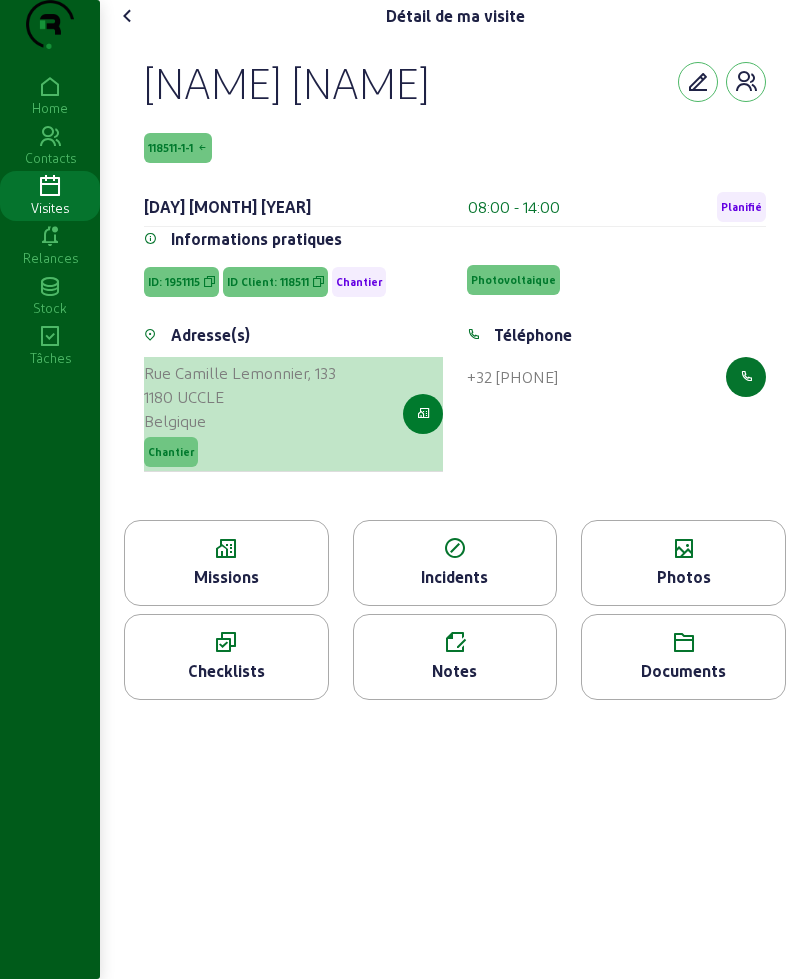 click 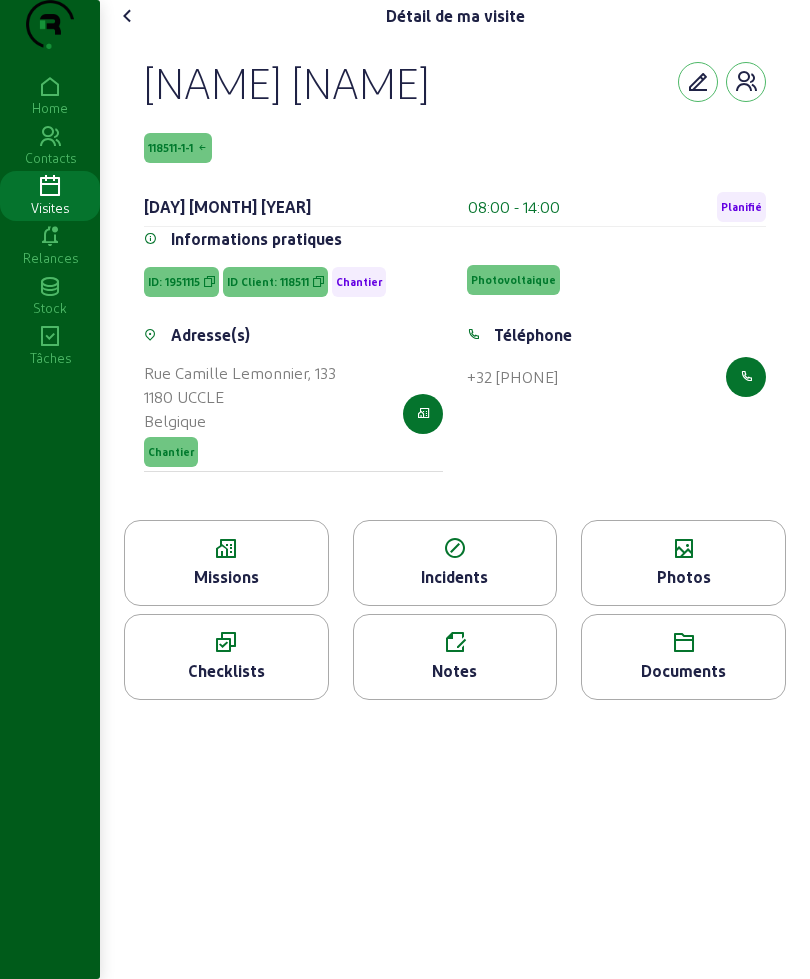 click on "Missions" 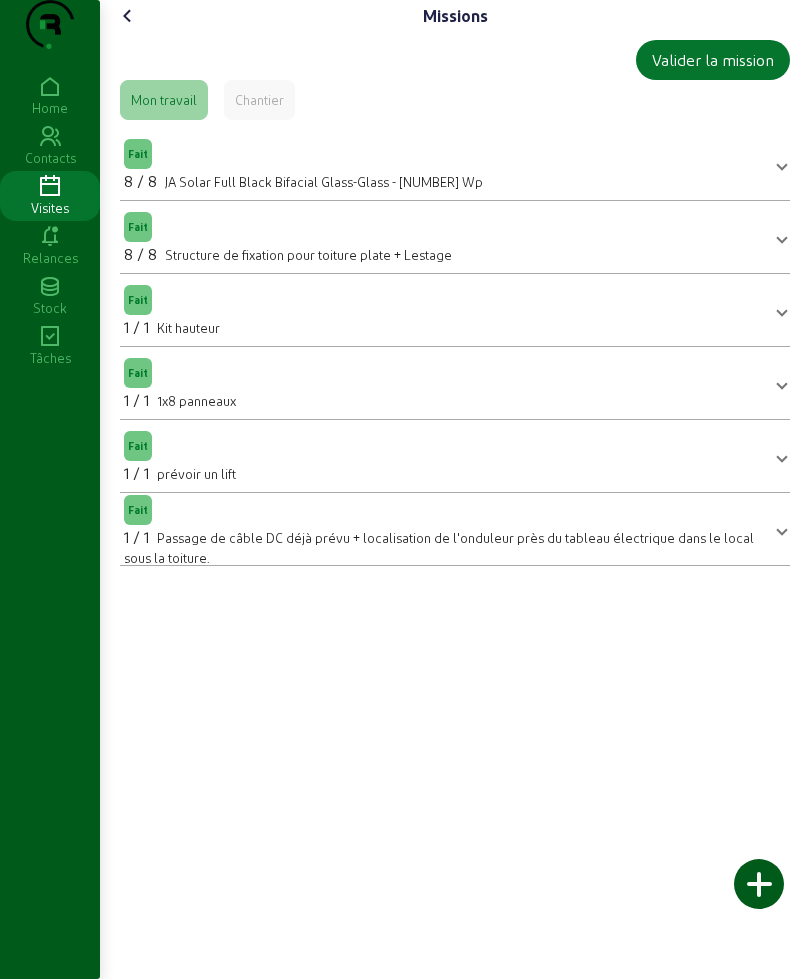 click 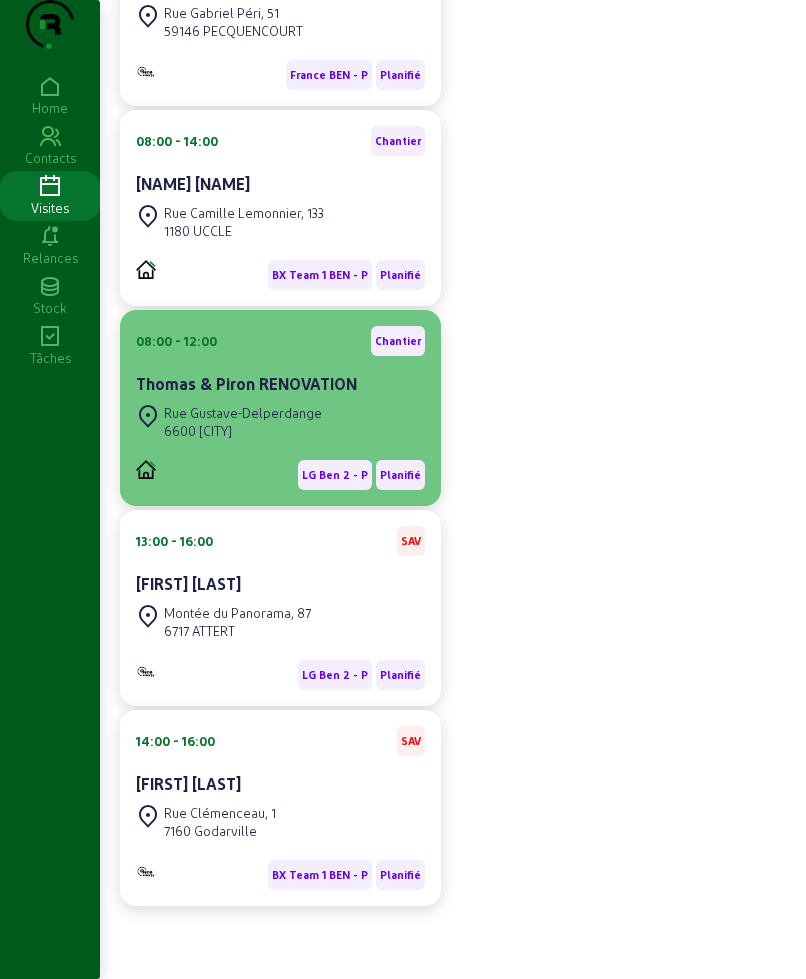 scroll, scrollTop: 414, scrollLeft: 0, axis: vertical 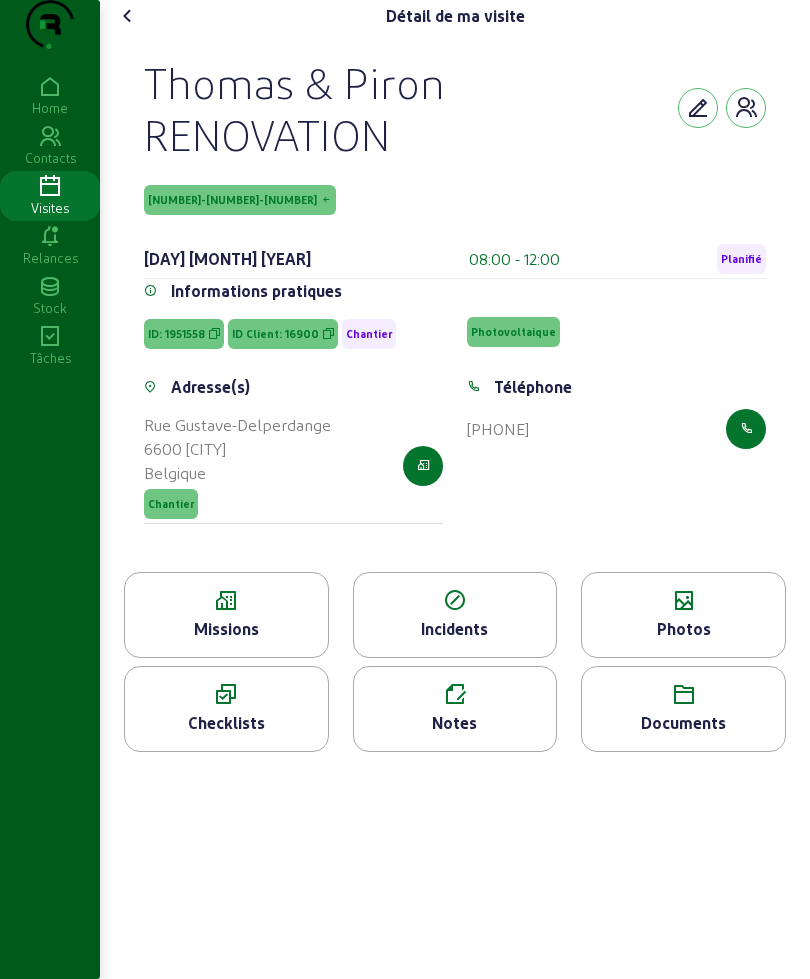 drag, startPoint x: 131, startPoint y: 74, endPoint x: 318, endPoint y: 226, distance: 240.9834 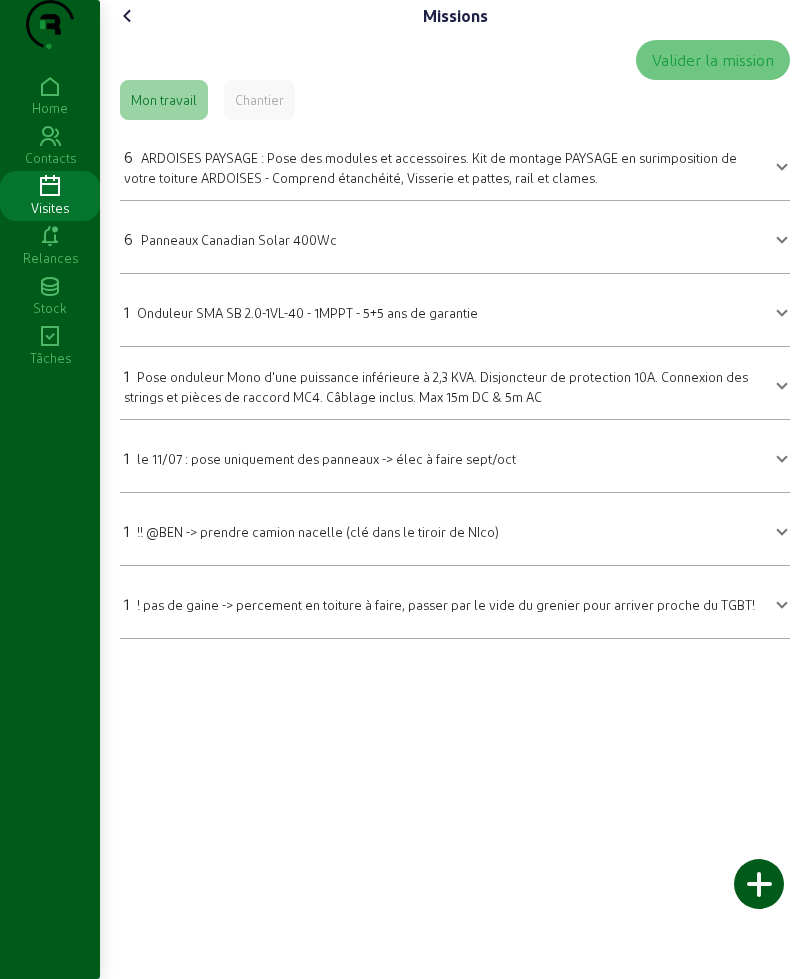 drag, startPoint x: 311, startPoint y: 200, endPoint x: 297, endPoint y: 227, distance: 30.413813 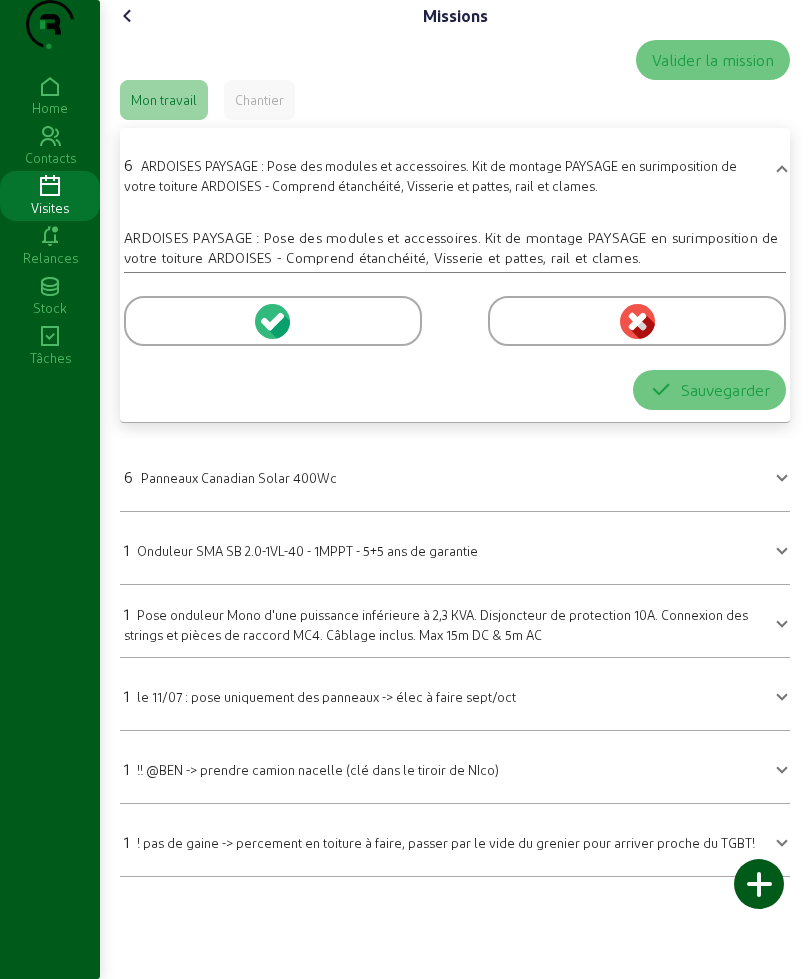 click at bounding box center [273, 321] 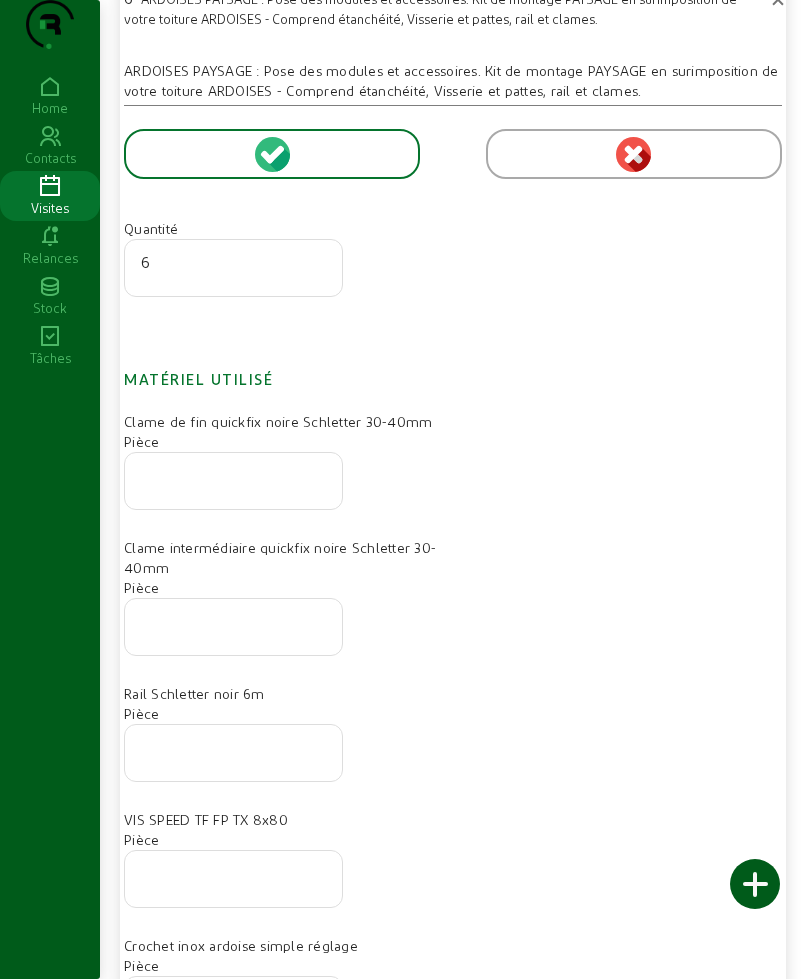 scroll, scrollTop: 750, scrollLeft: 0, axis: vertical 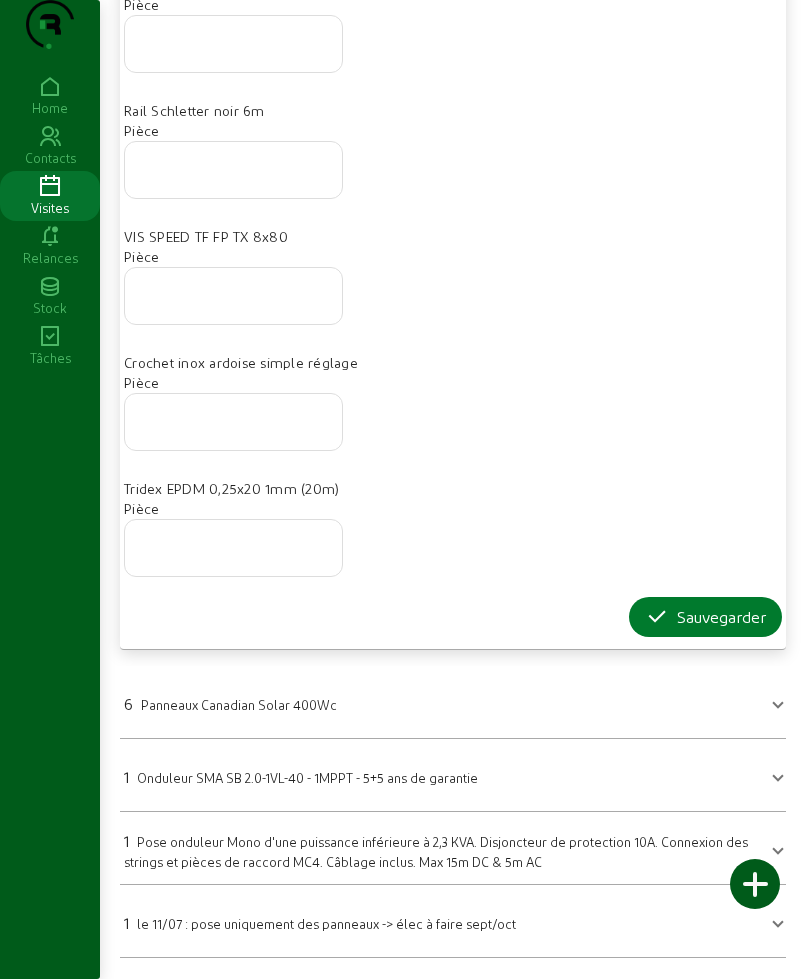 click on "Sauvegarder" at bounding box center (705, 617) 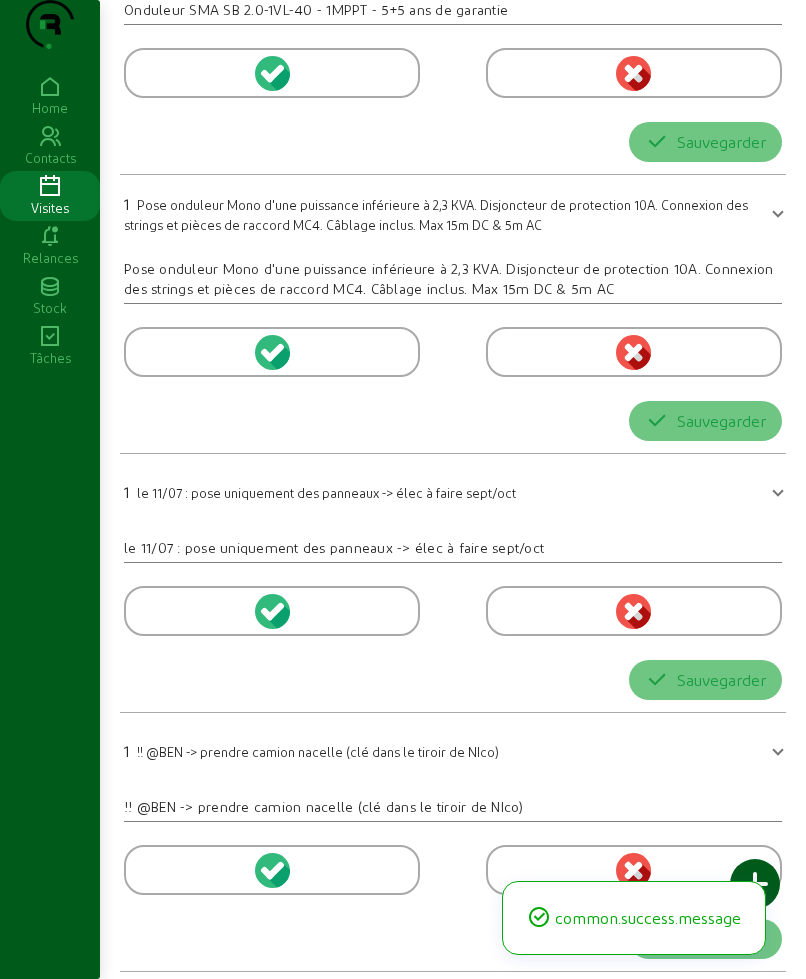 scroll, scrollTop: 0, scrollLeft: 0, axis: both 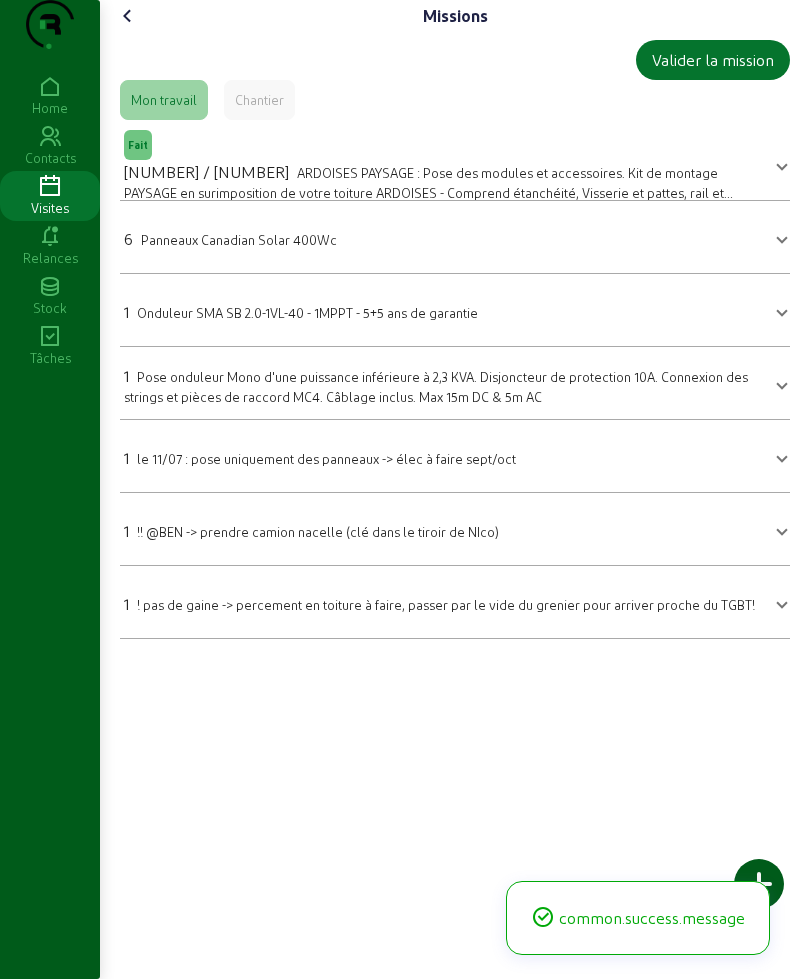 click on "6 Panneaux Canadian Solar 400Wc" at bounding box center [455, 237] 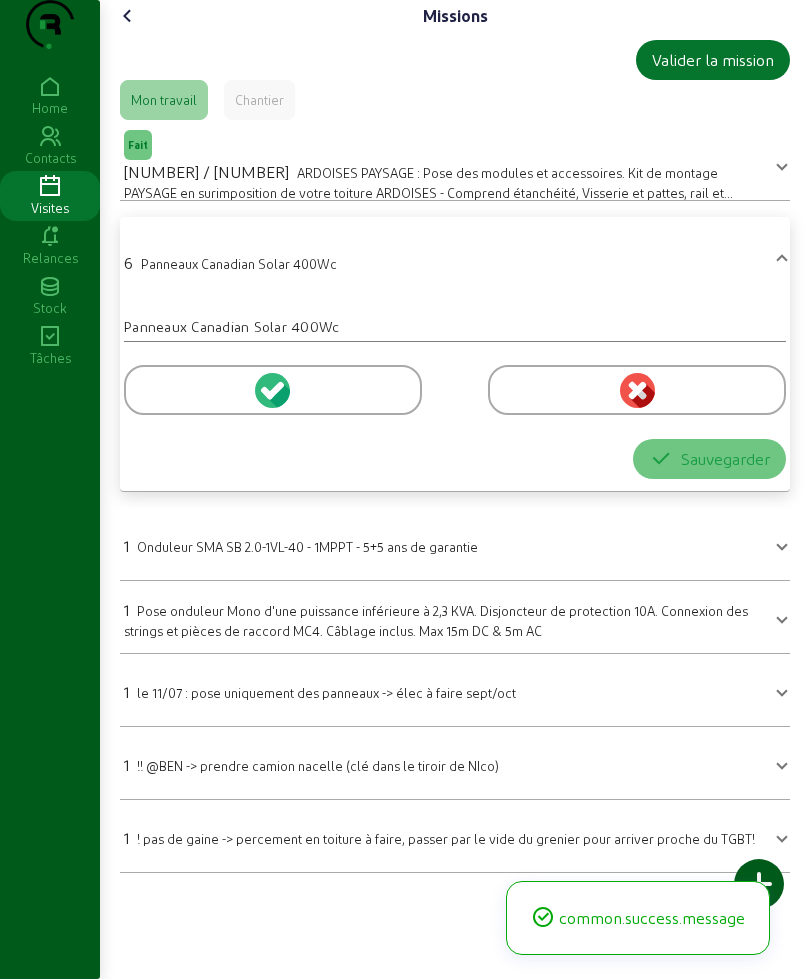 click at bounding box center (273, 390) 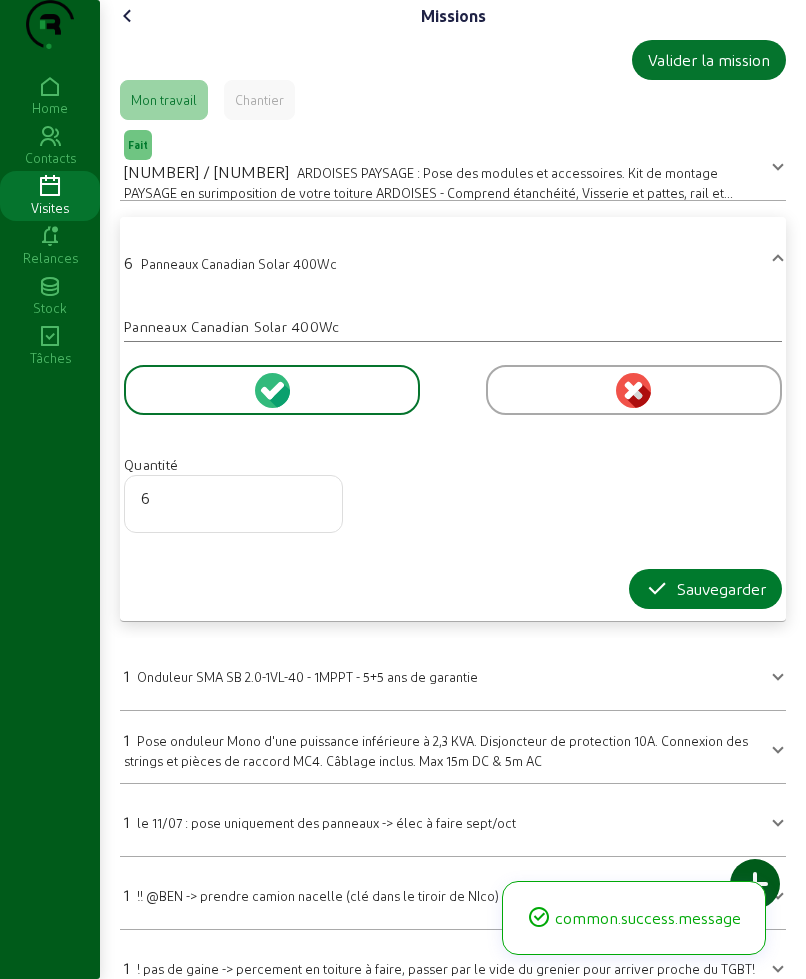 click on "Sauvegarder" at bounding box center [705, 589] 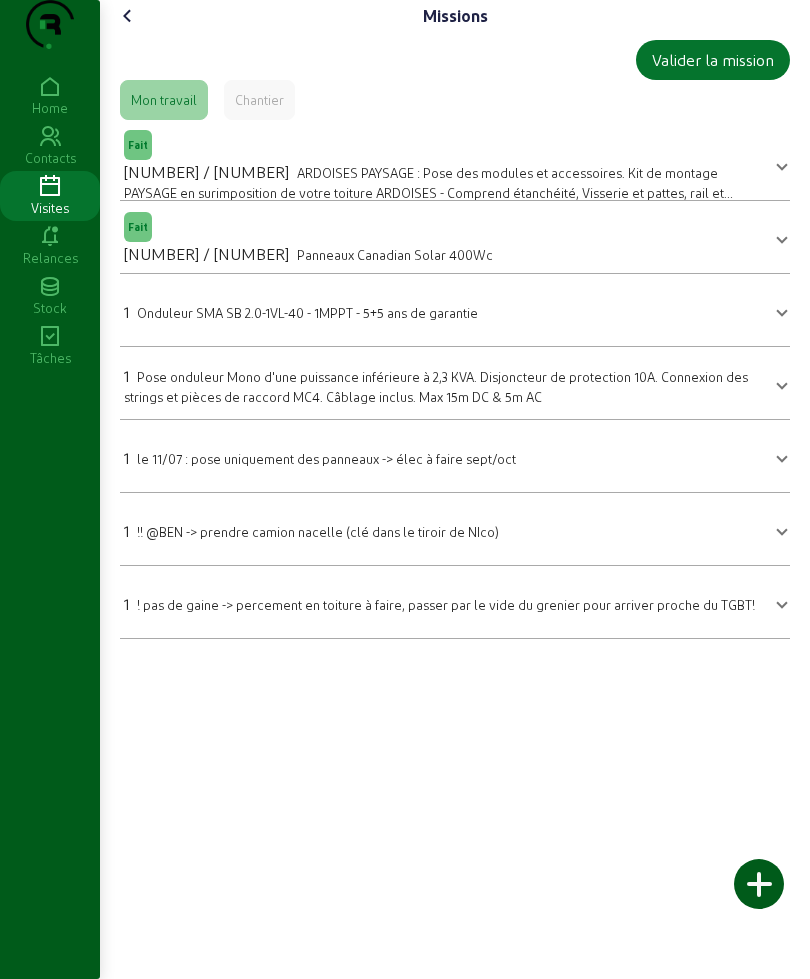 click 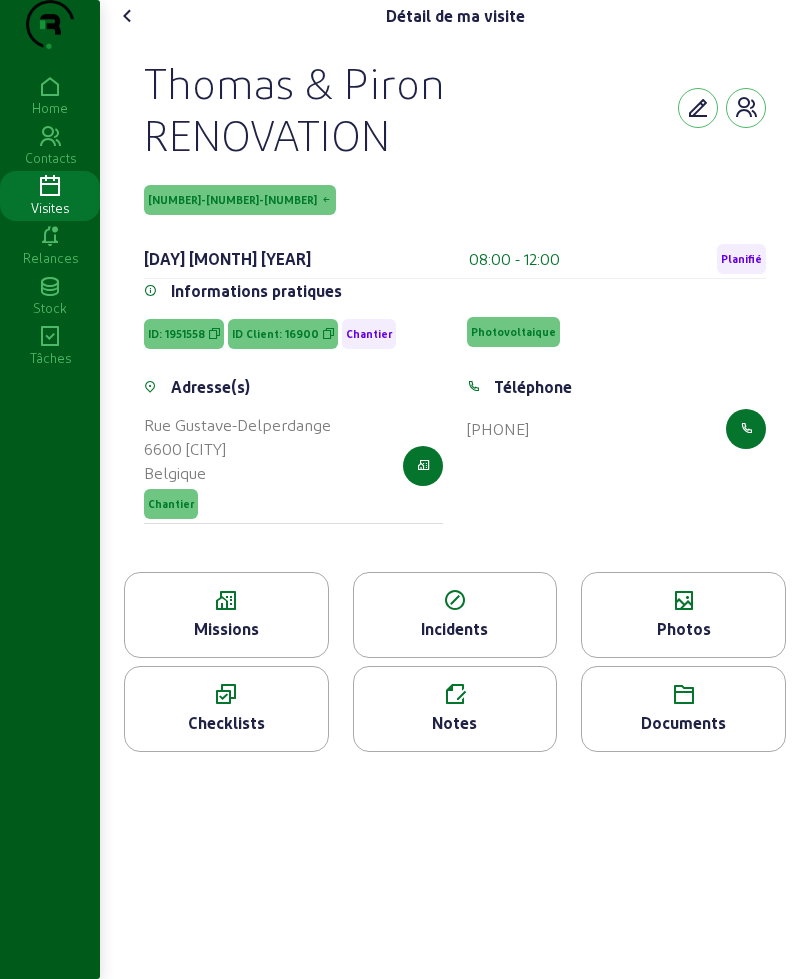 click 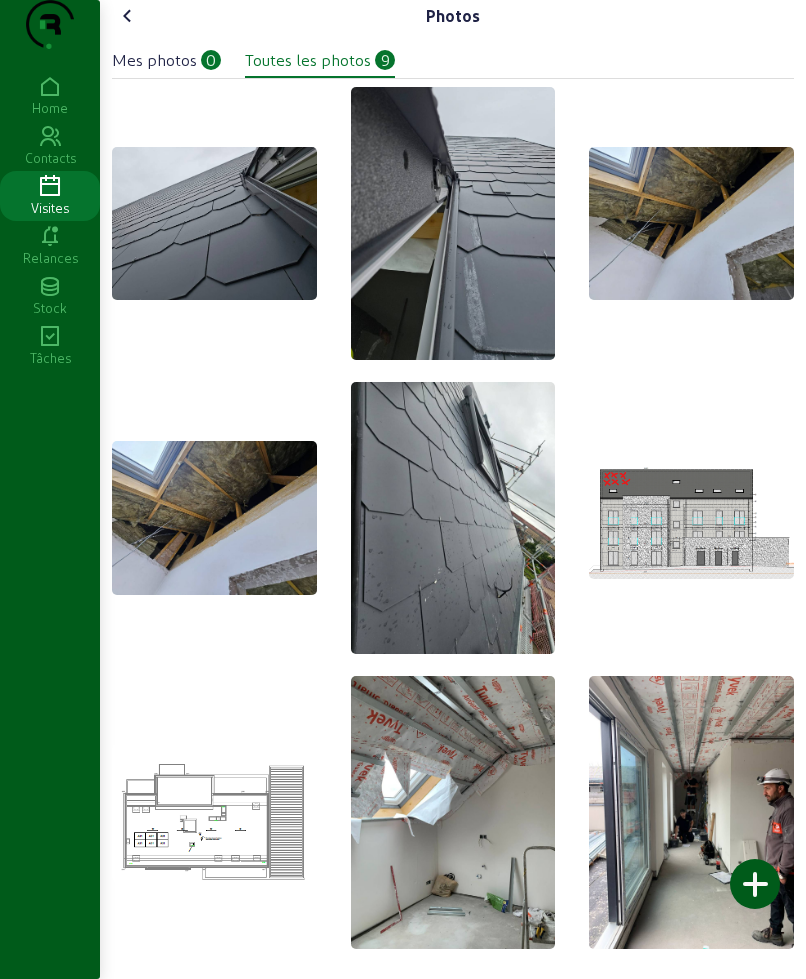 click 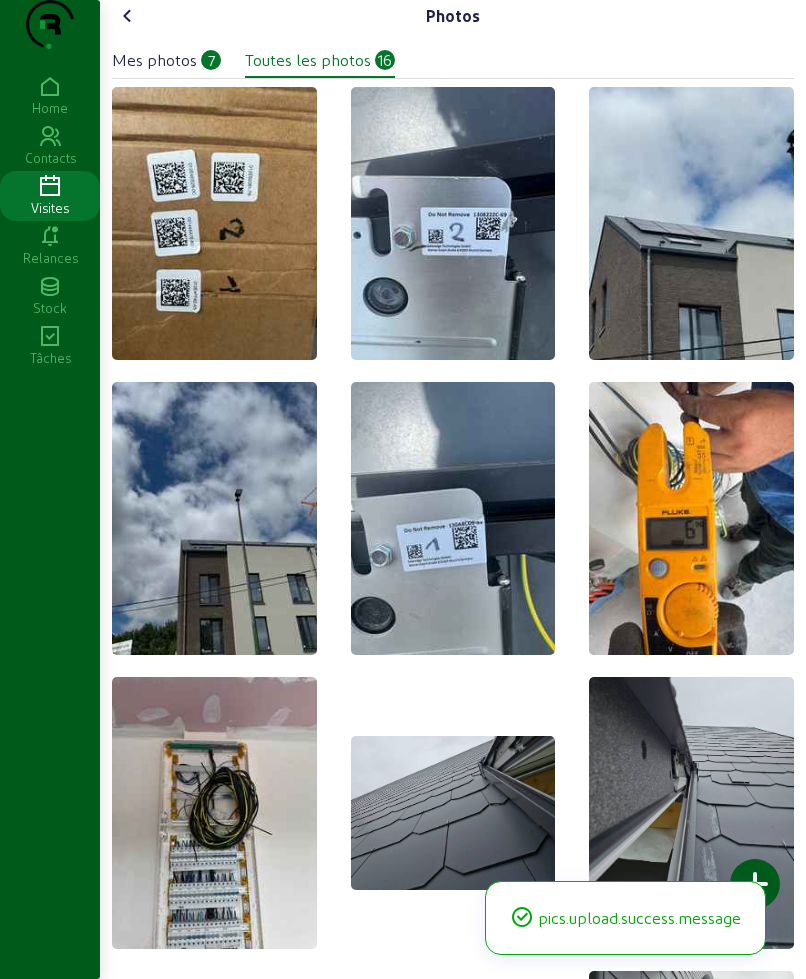 click 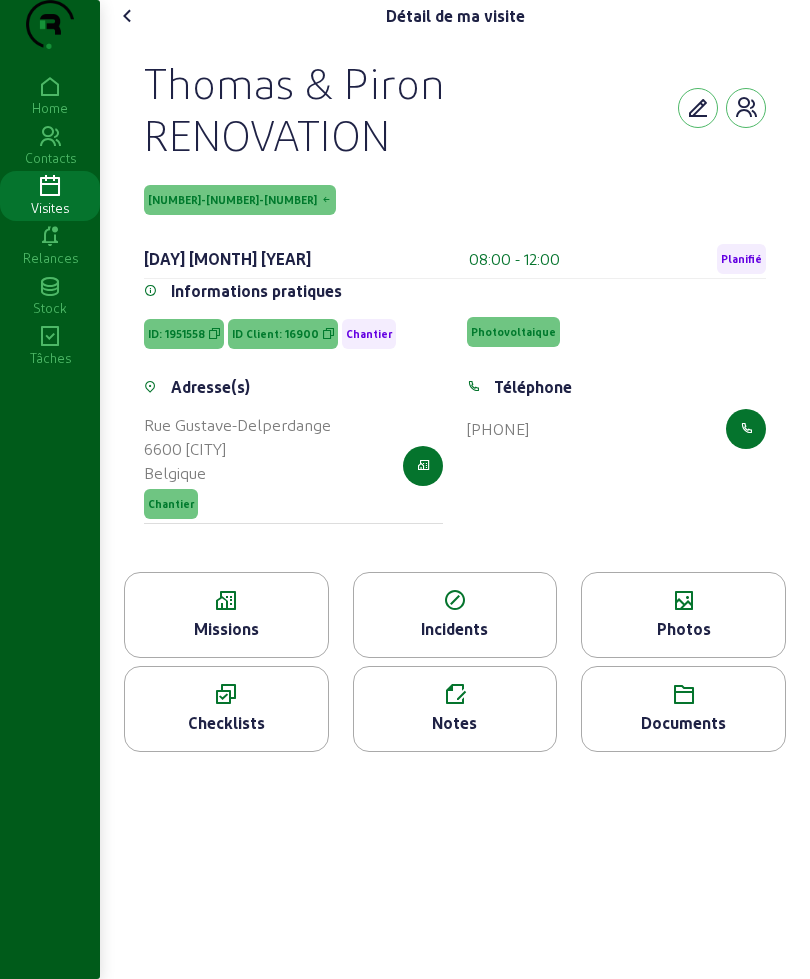 click on "Missions" 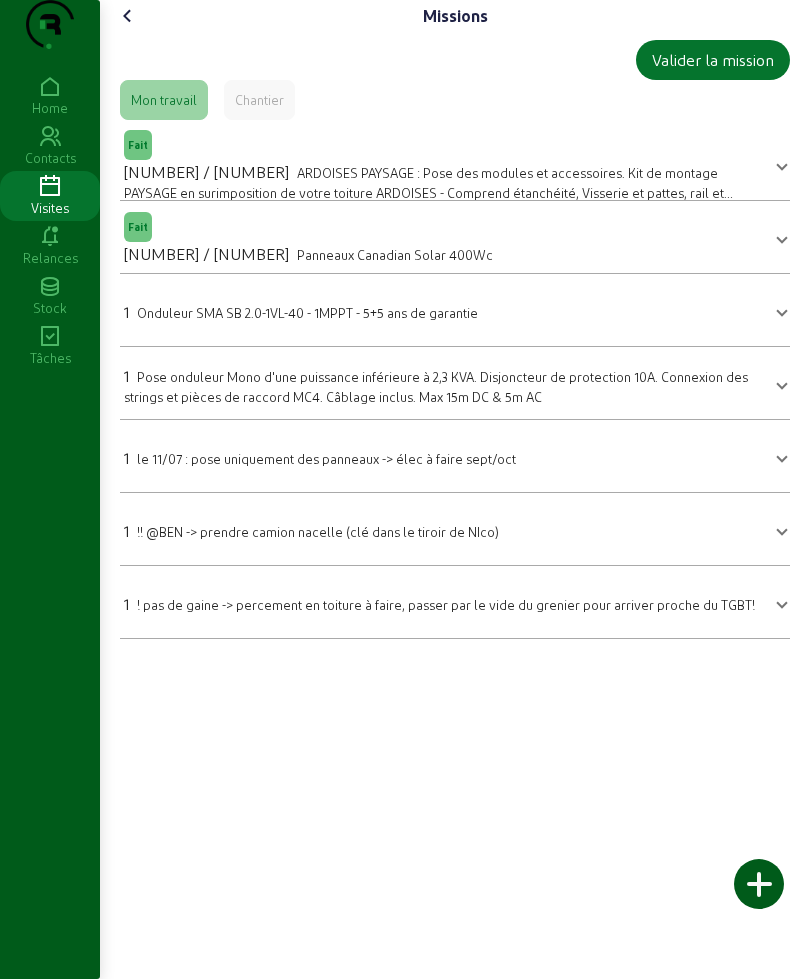 click on "Missions Valider la mission Mon travail Chantier Fait 6 / 6 ARDOISES PAYSAGE : Pose des modules et accessoires. Kit de montage PAYSAGE en surimposition de votre toiture ARDOISES - Comprend étanchéité, Visserie et pattes, rail et clames. ARDOISES PAYSAGE : Pose des modules et accessoires. Kit de montage PAYSAGE en surimposition de votre toiture ARDOISES - Comprend étanchéité, Visserie et pattes, rail et clames. Quantité 6 Matériel utilisé Clame de fin quickfix noire Schletter 30-40mm Pièce Clame intermédiaire quickfix noire Schletter 30-40mm Pièce Rail Schletter noir 6m Pièce VIS SPEED TF FP TX 8x80 Pièce Crochet inox ardoise simple réglage Pièce Tridex EPDM 0,25x20 1mm (20m) Pièce Sauvegarder Fait 6 / 6 Panneaux Canadian Solar 400Wc Panneaux Canadian Solar 400Wc Quantité 6 Sauvegarder 1 Onduleur SMA SB 2.0-1VL-40 - 1MPPT - 5+5 ans de garantie Onduleur SMA SB 2.0-1VL-40 - 1MPPT - 5+5 ans de garantie Quantité 1 Sauvegarder 1 Quantité 1 Matériel utilisé" 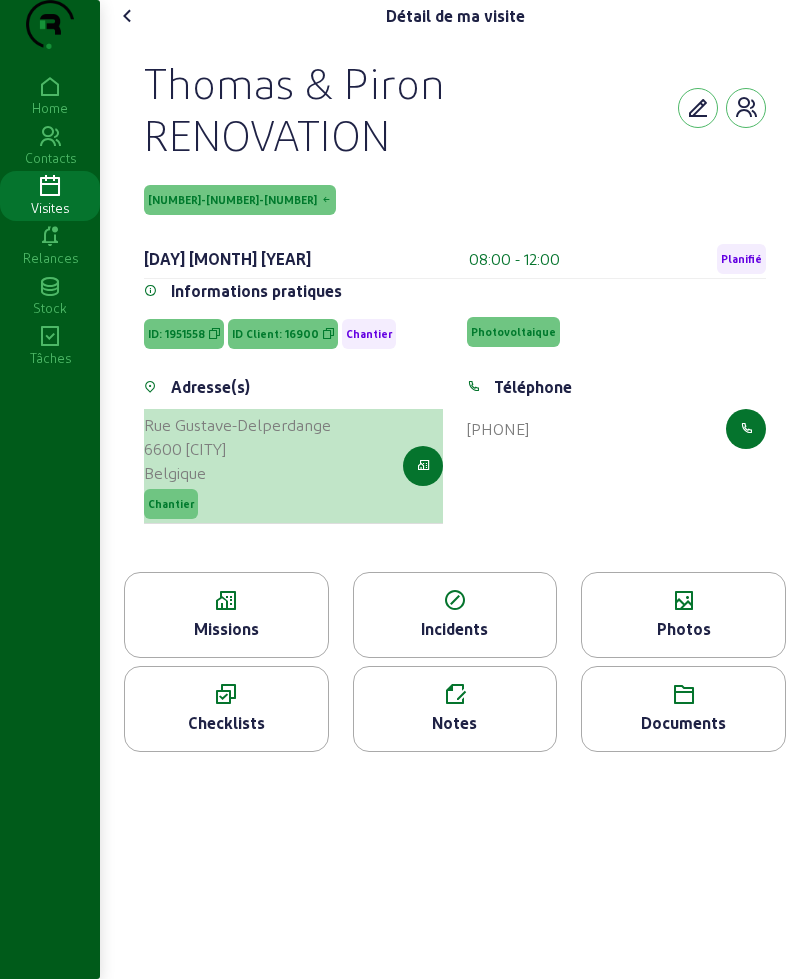 click on "[NUMBER] Rue du Faubourg [POSTAL_CODE] [CITY] Belgique Chantier" 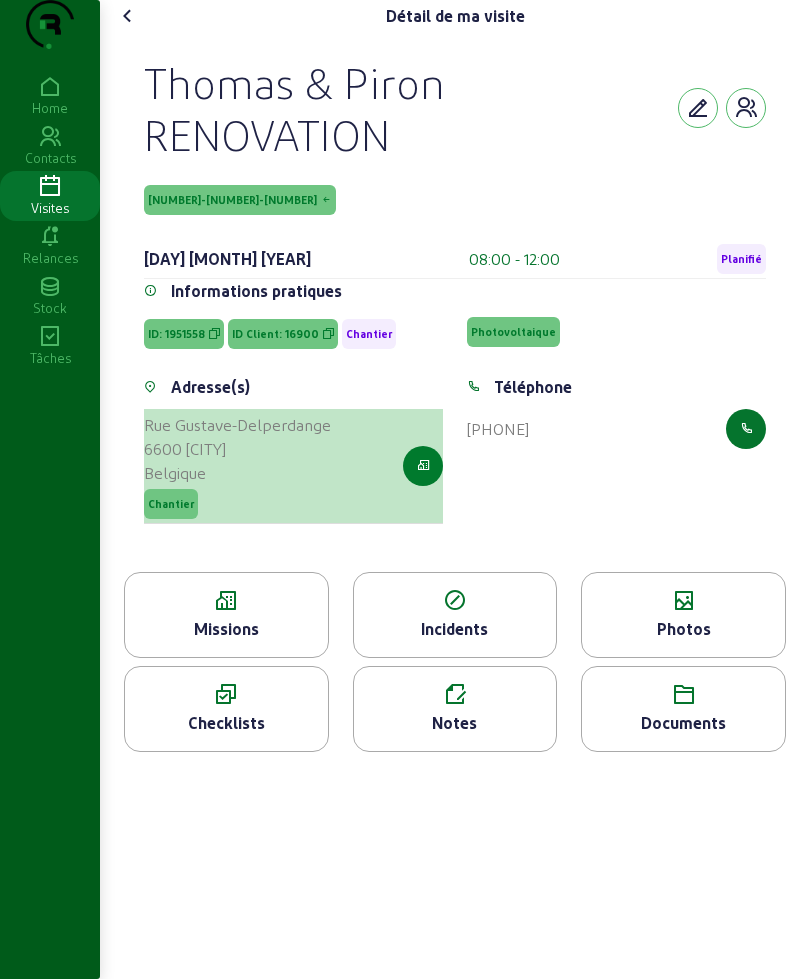 click 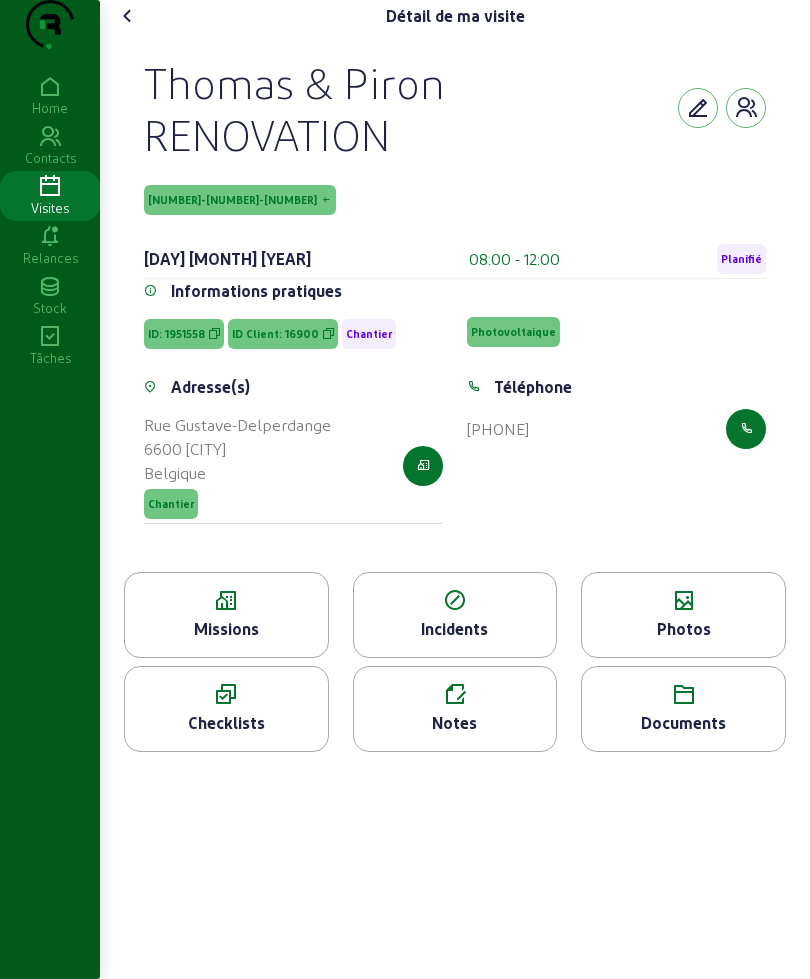 type 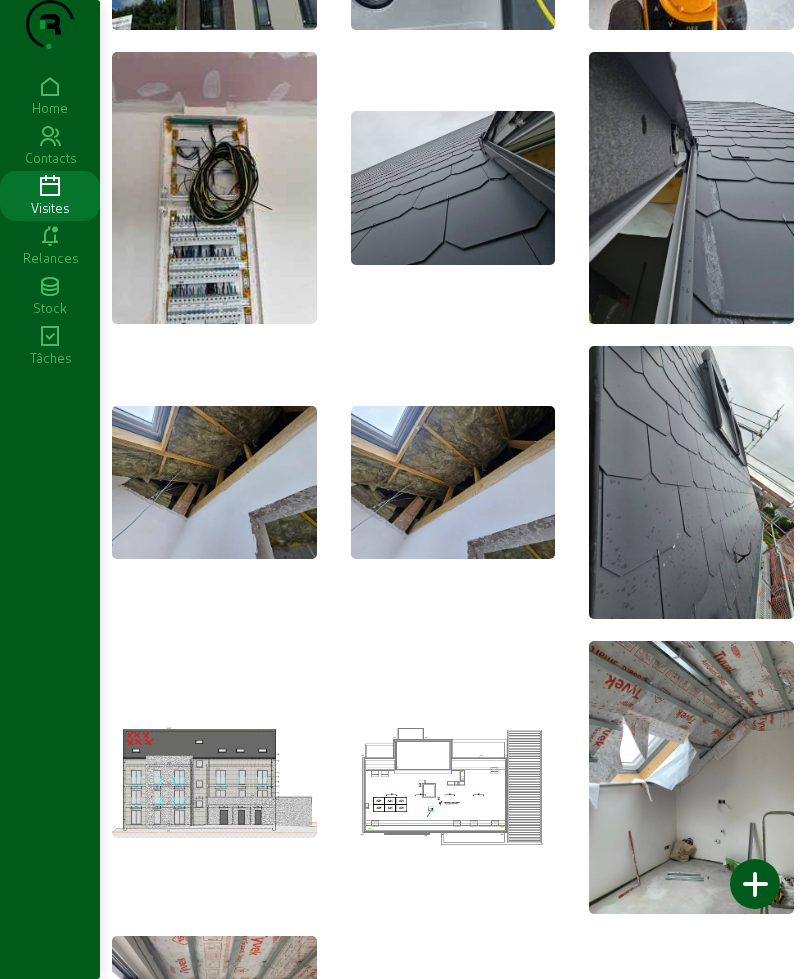 scroll, scrollTop: 889, scrollLeft: 0, axis: vertical 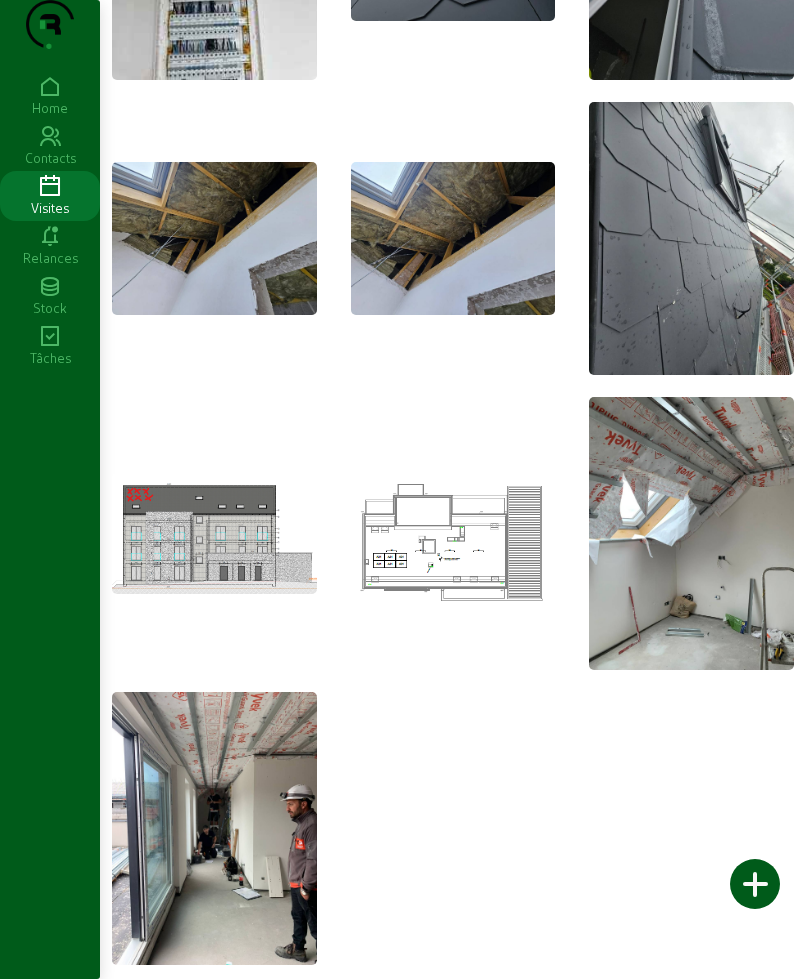 click 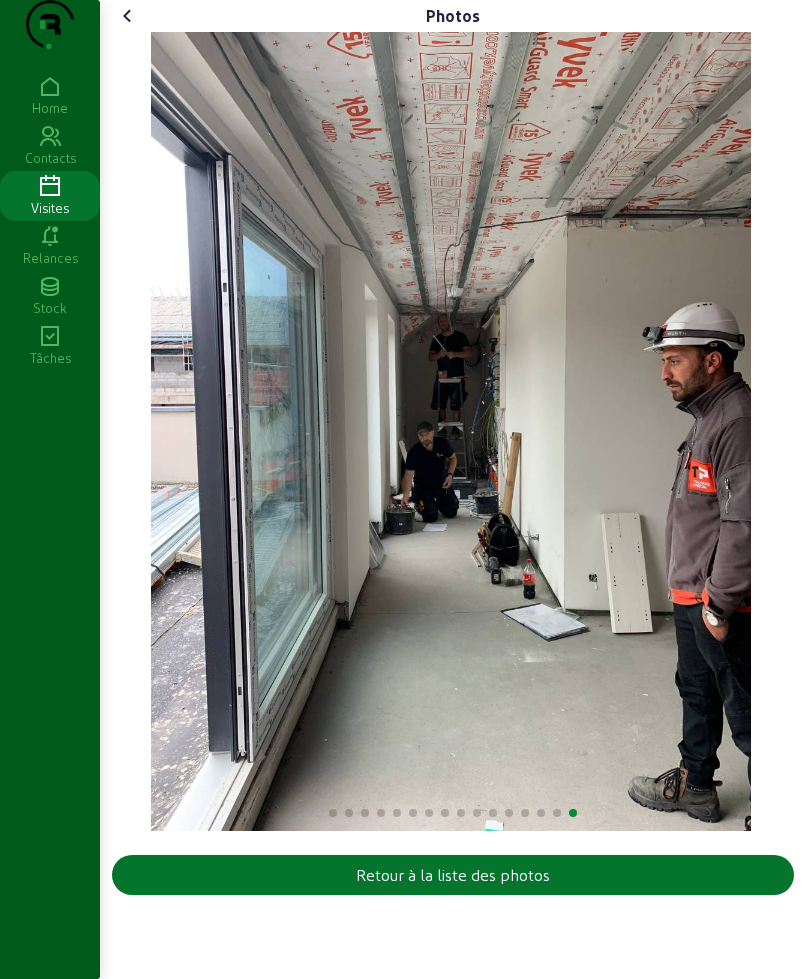 scroll, scrollTop: 0, scrollLeft: 0, axis: both 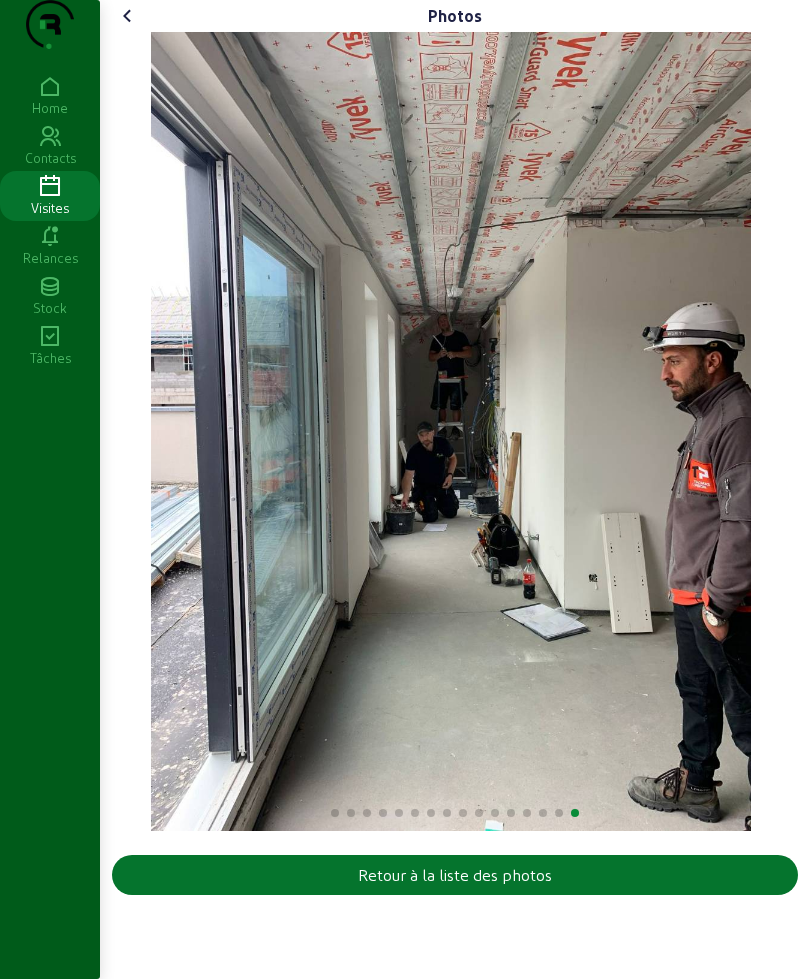 click 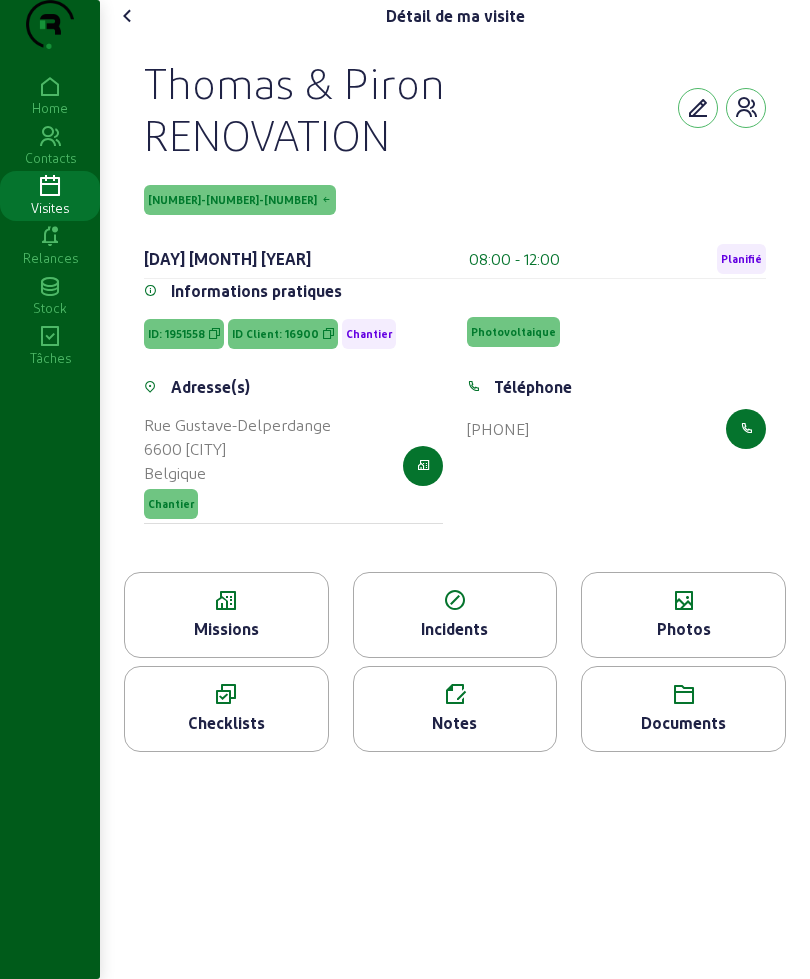 click on "Photos" 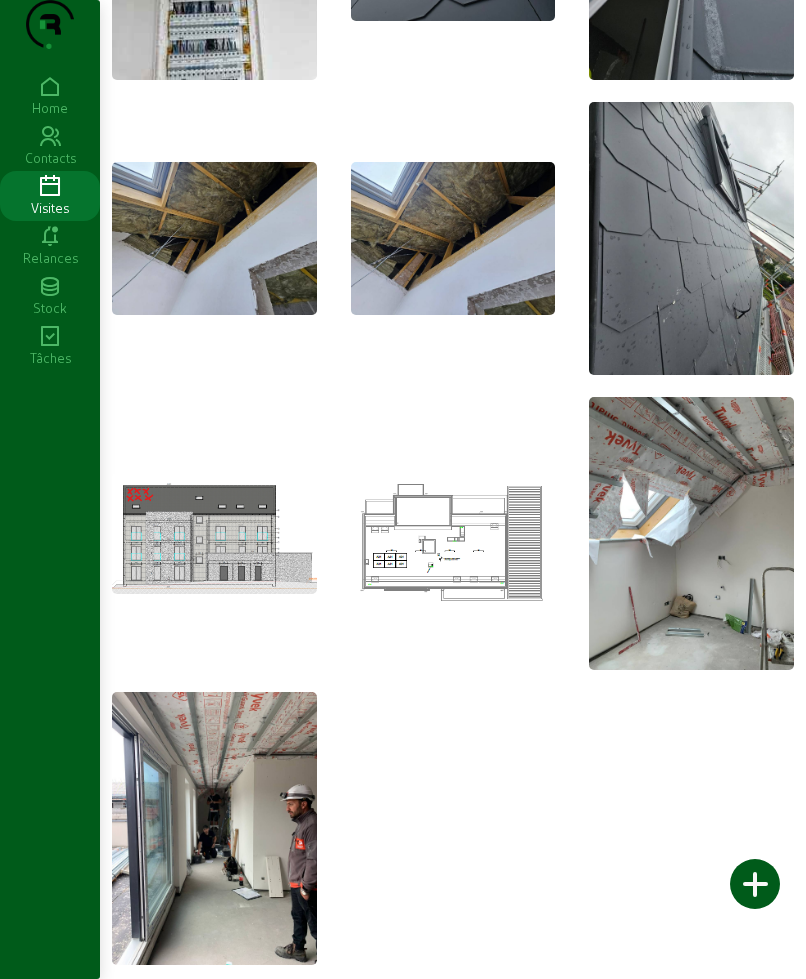 scroll, scrollTop: 889, scrollLeft: 0, axis: vertical 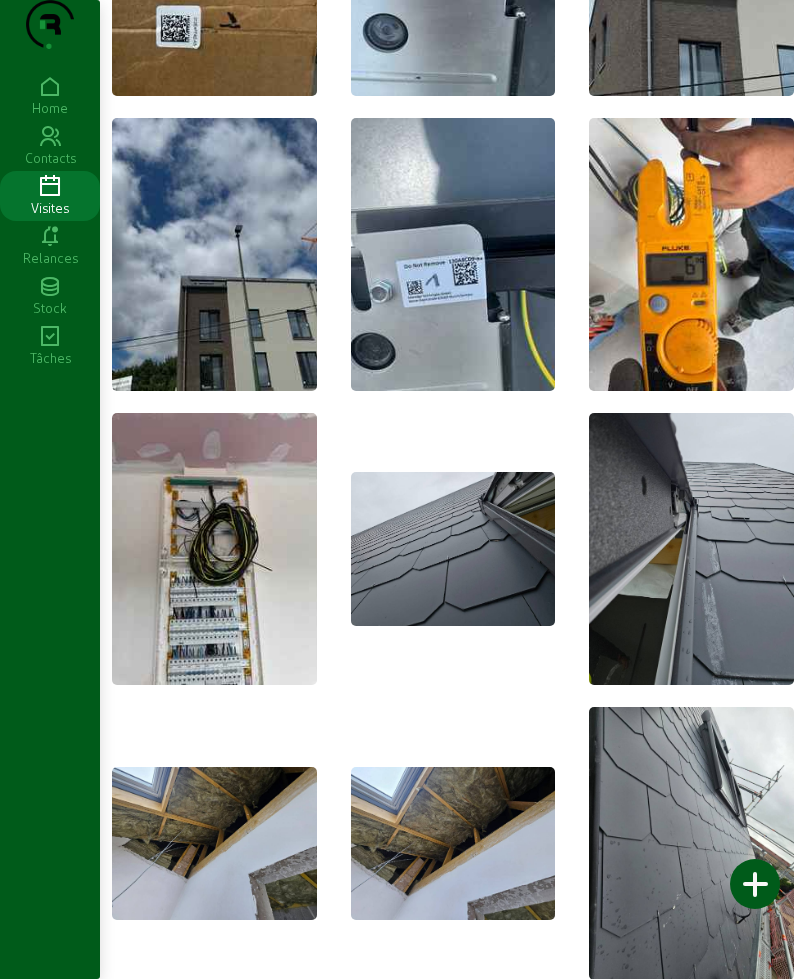 click 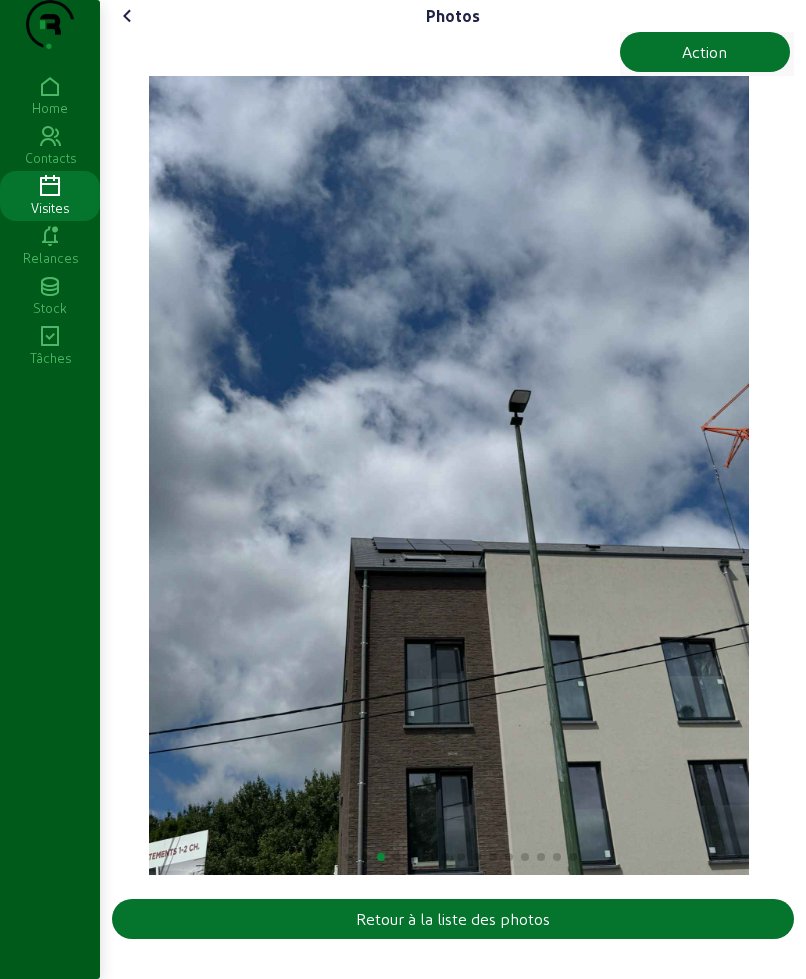 scroll, scrollTop: 8, scrollLeft: 0, axis: vertical 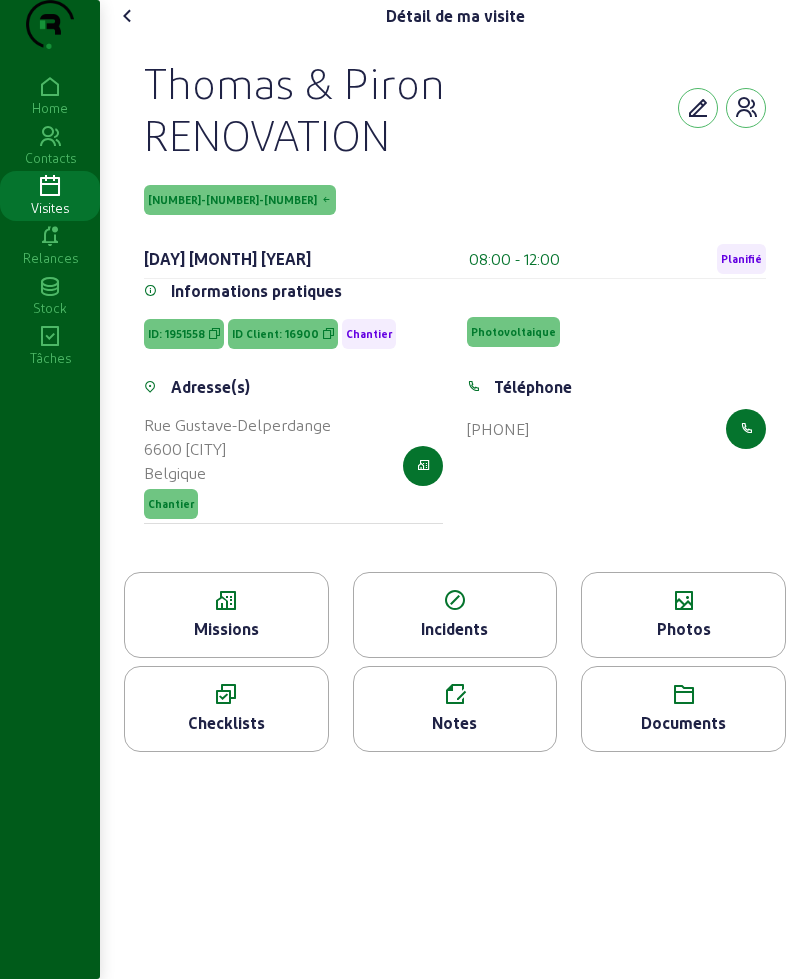 click on "Documents" 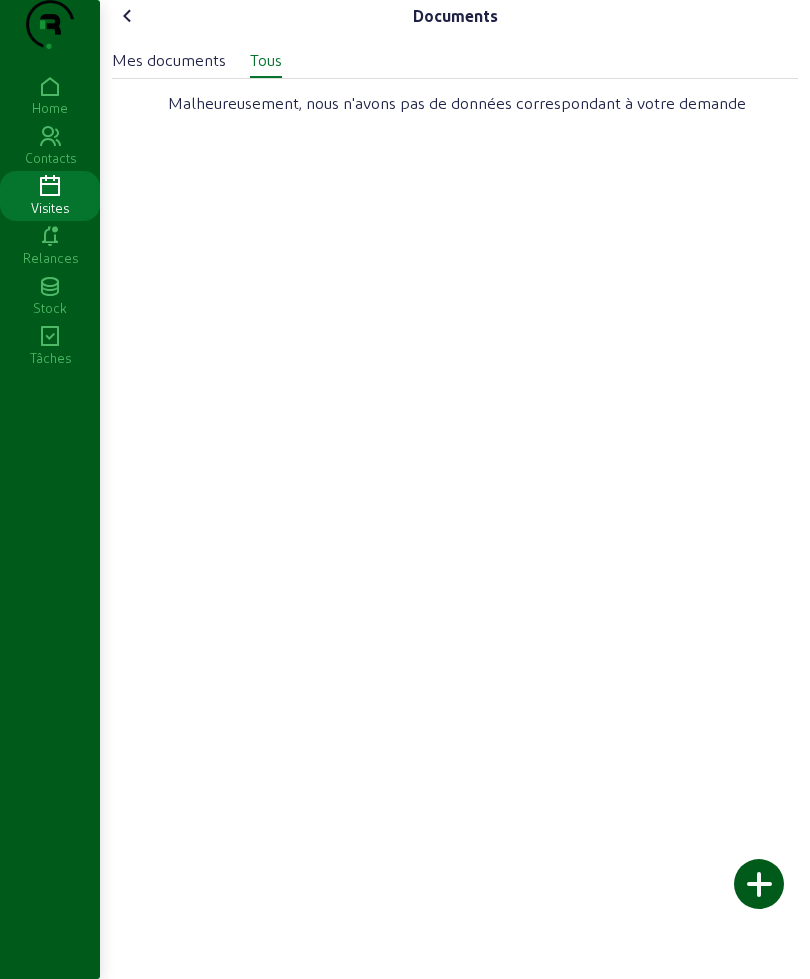 click on "Mes documents" 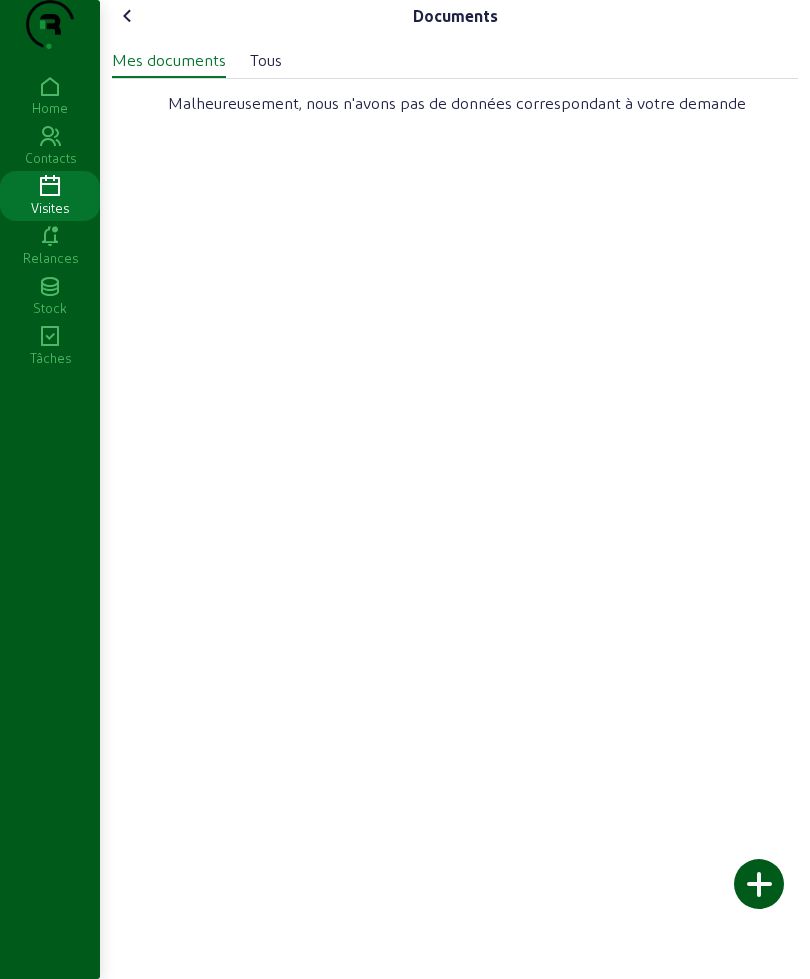 click on "Mes documents   Tous" 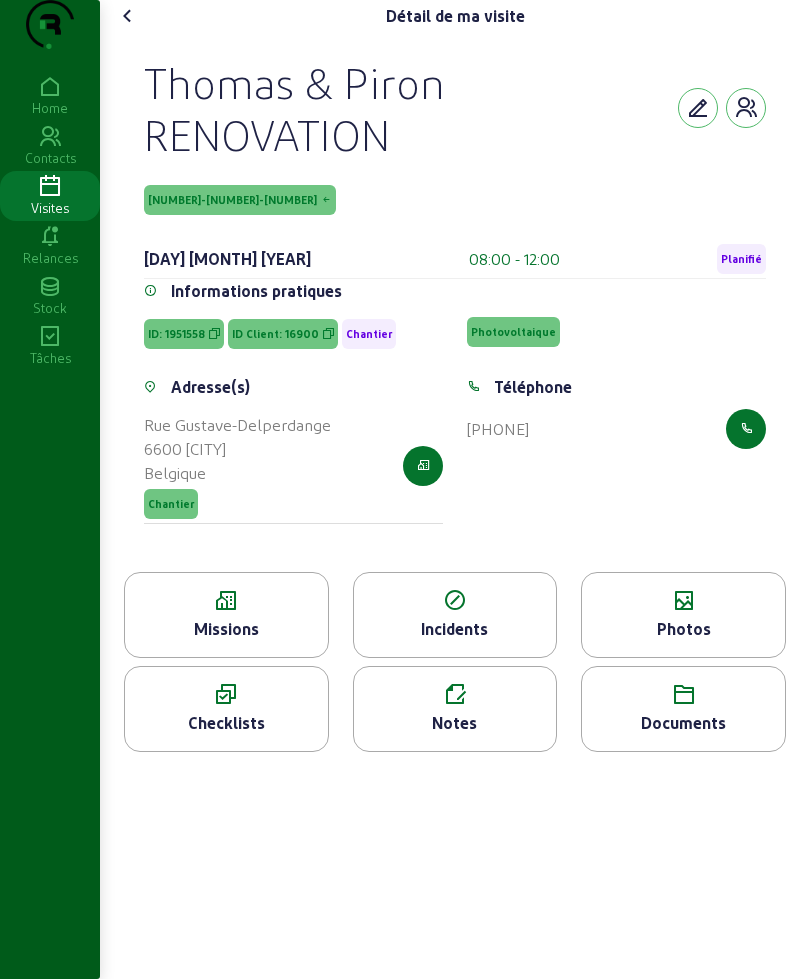 click on "Détail de ma visite" 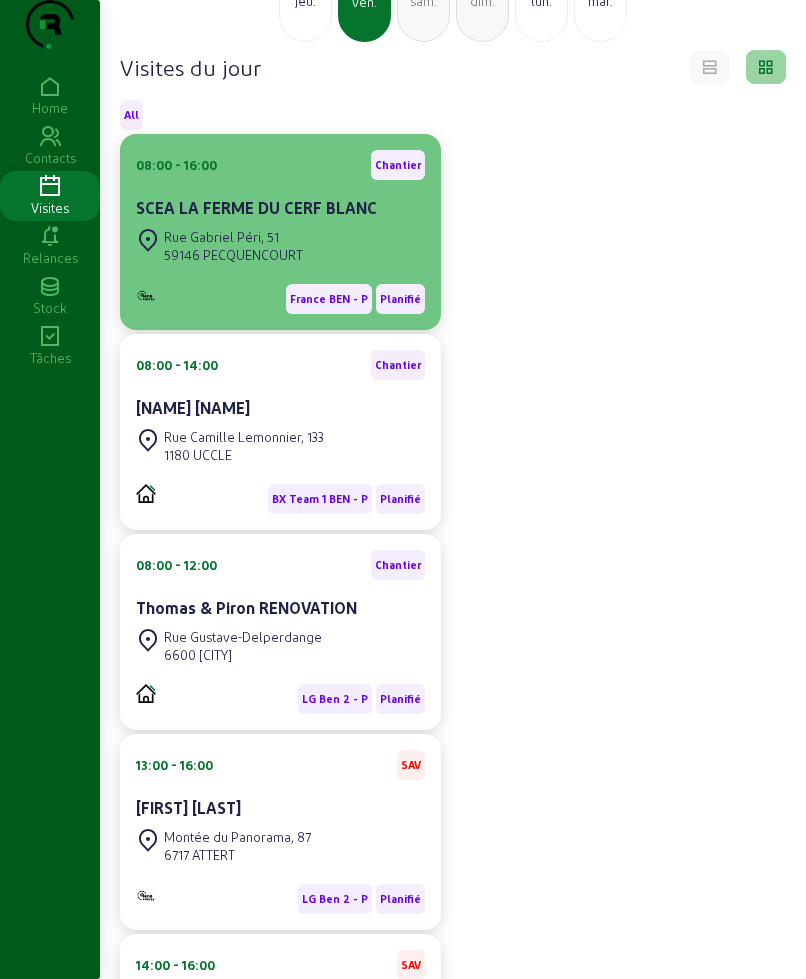 scroll, scrollTop: 0, scrollLeft: 0, axis: both 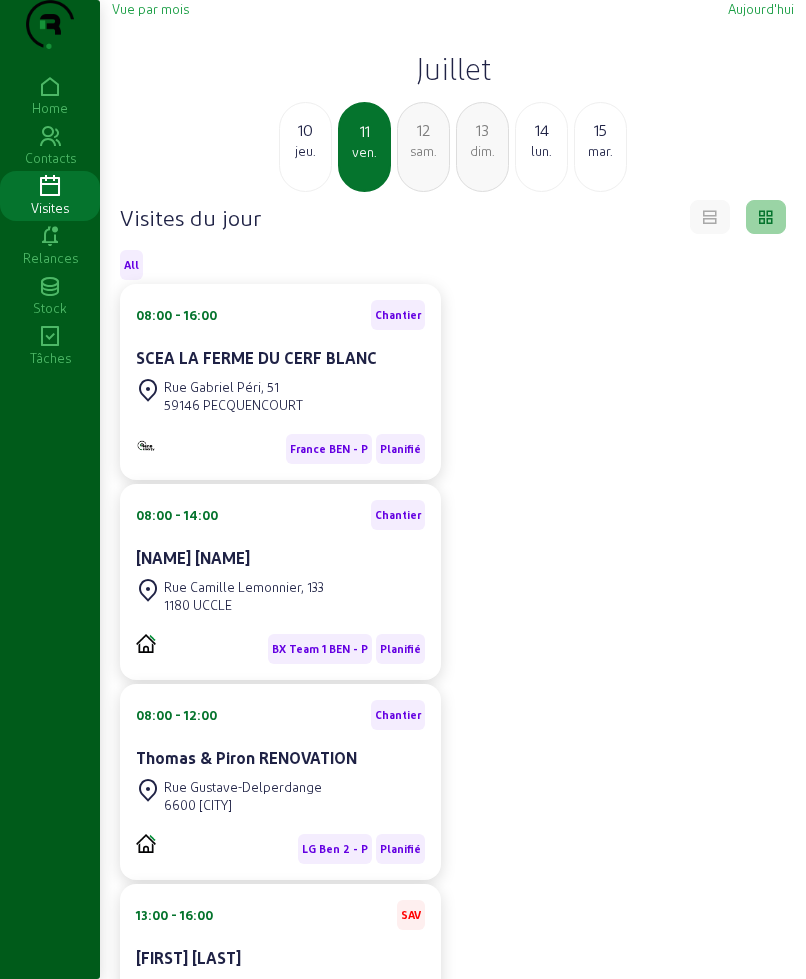 click on "10" 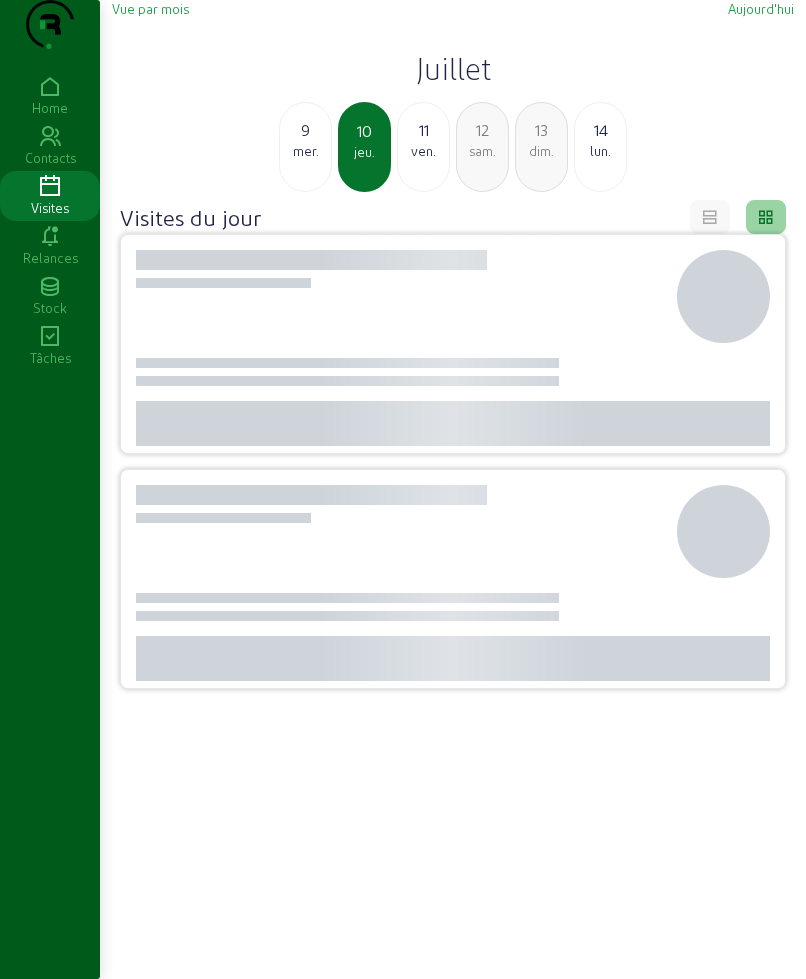 click on "9" 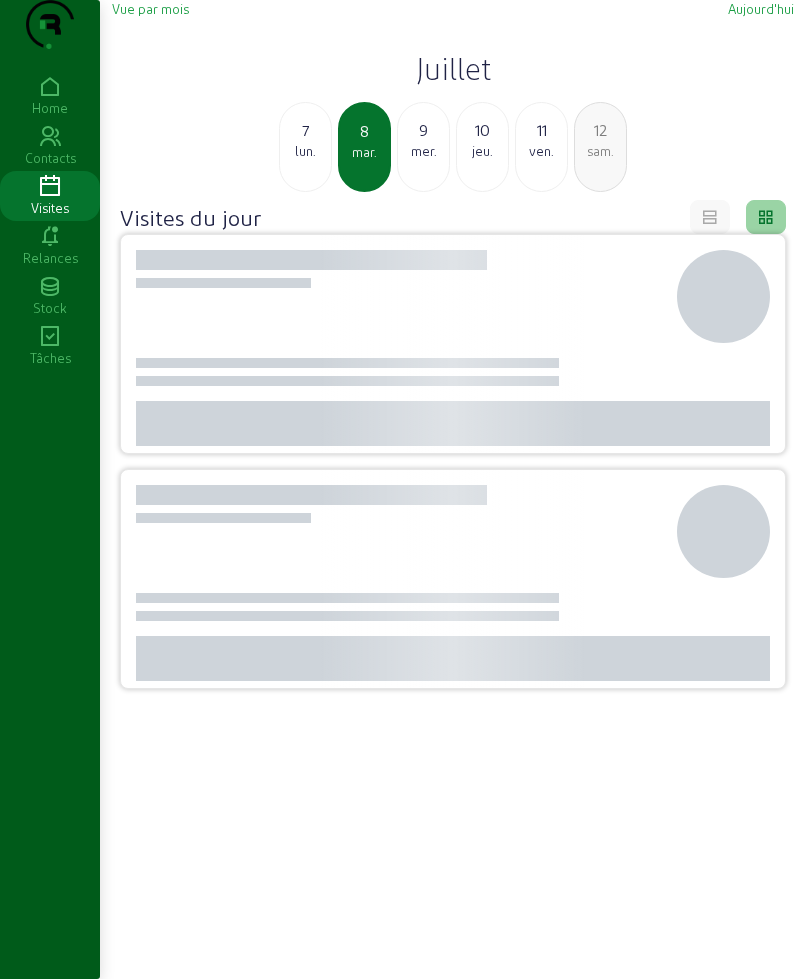 click on "7" 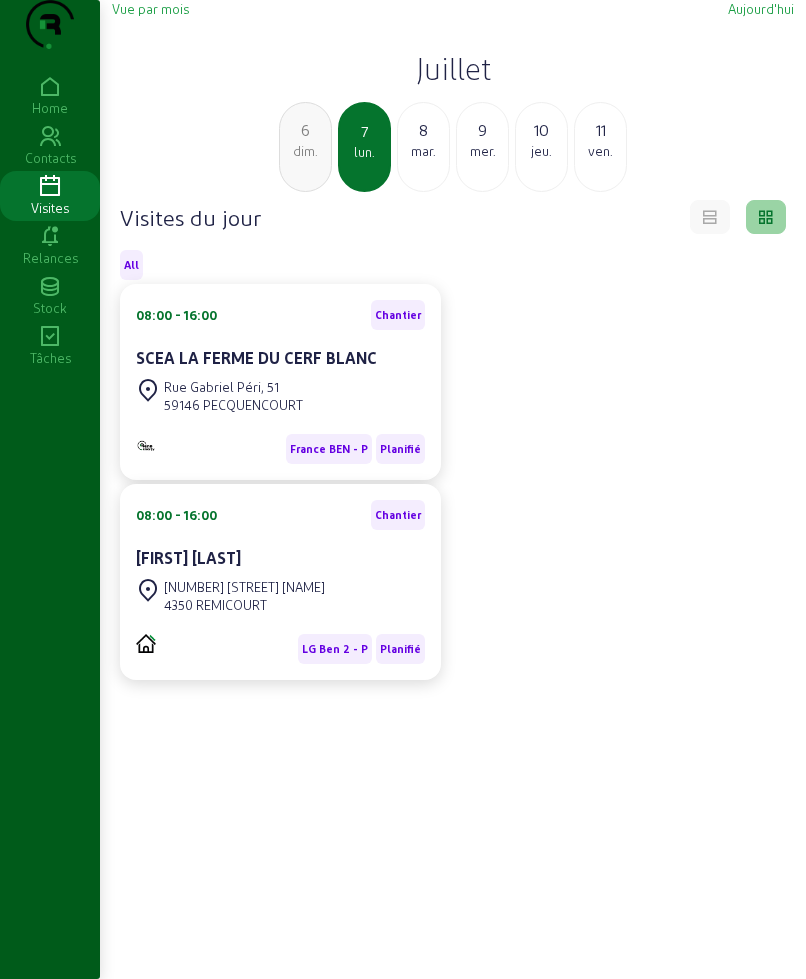 click on "mar." 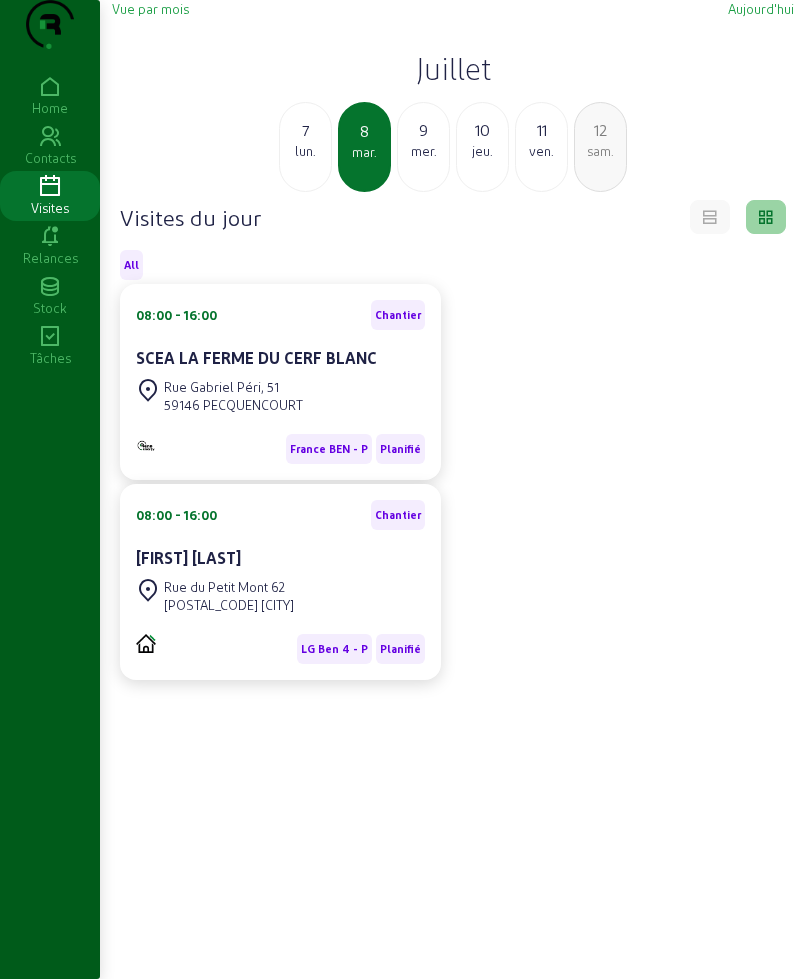 click on "[NUMBER] mer." 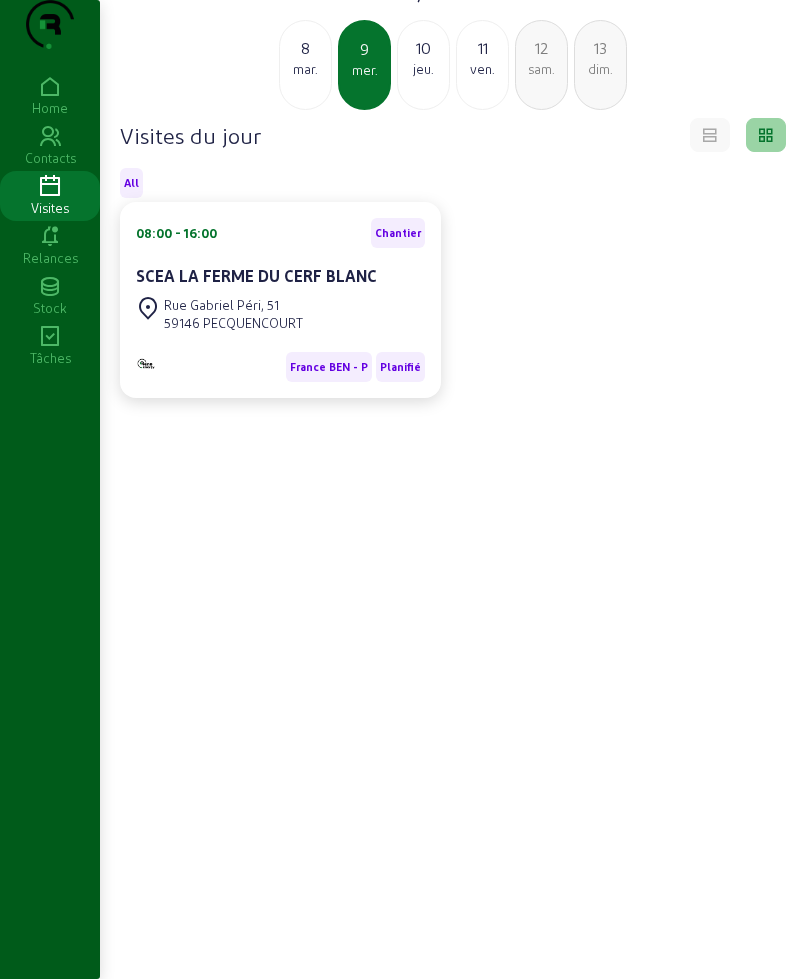 scroll, scrollTop: 125, scrollLeft: 0, axis: vertical 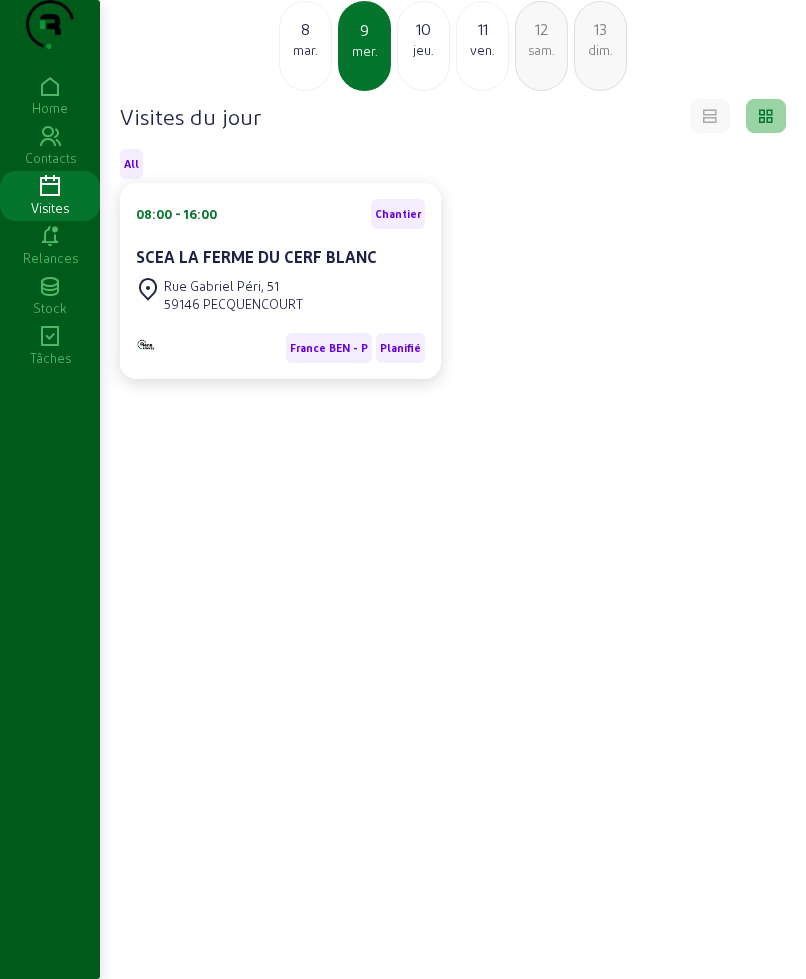 click on "10" 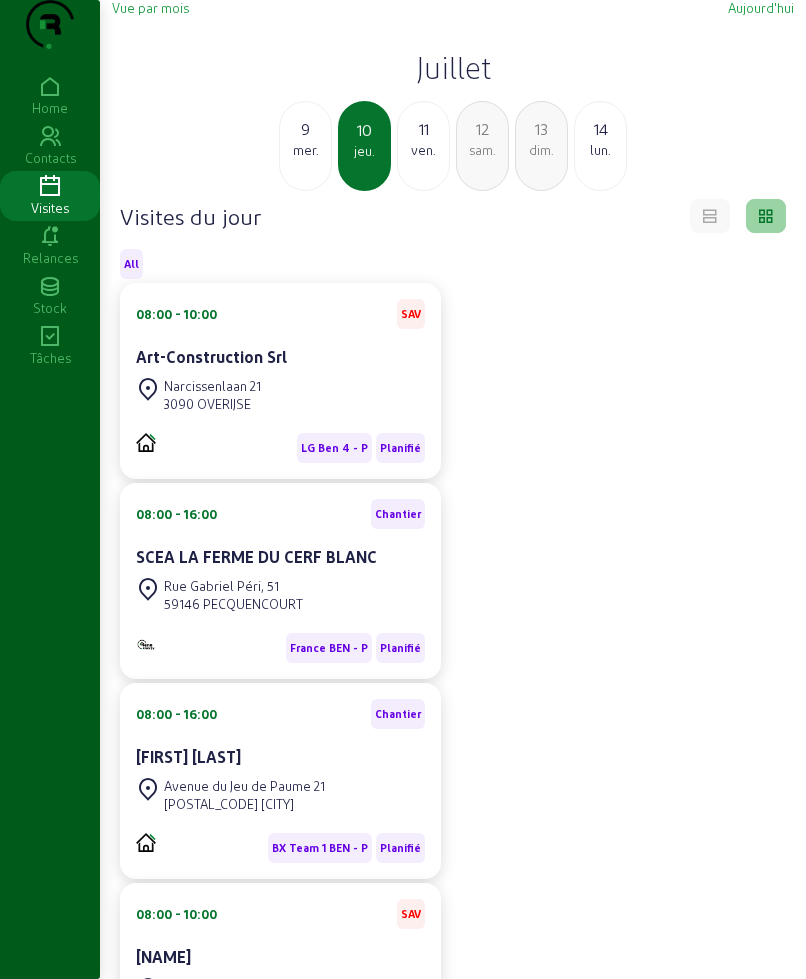 scroll, scrollTop: 0, scrollLeft: 0, axis: both 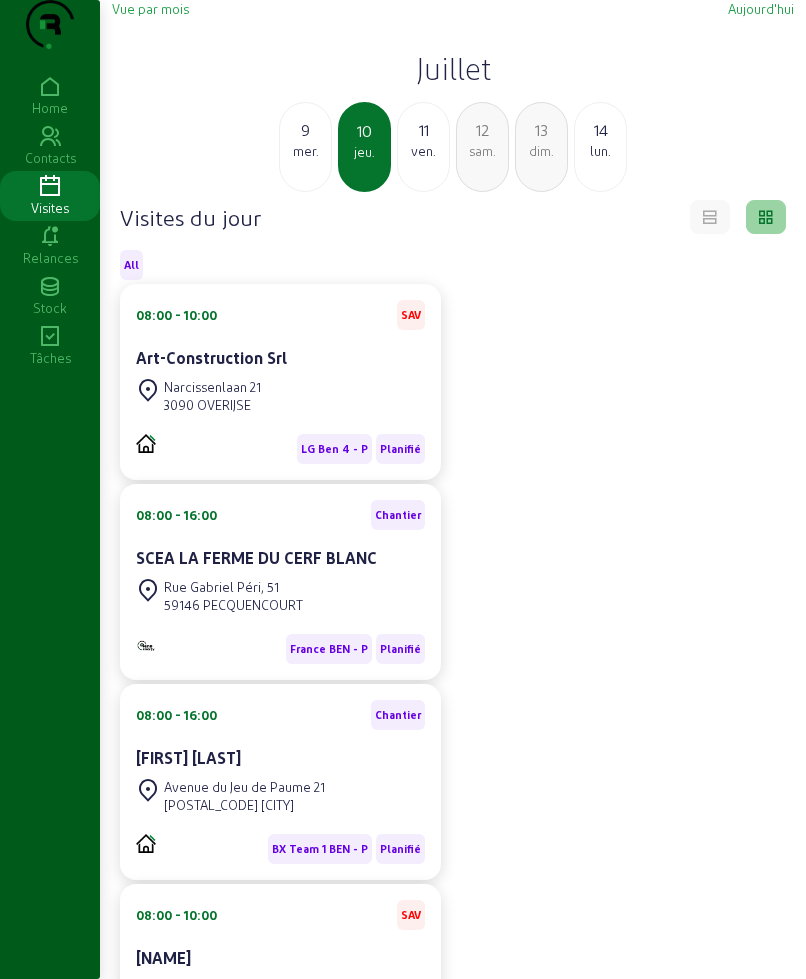 click on "11" 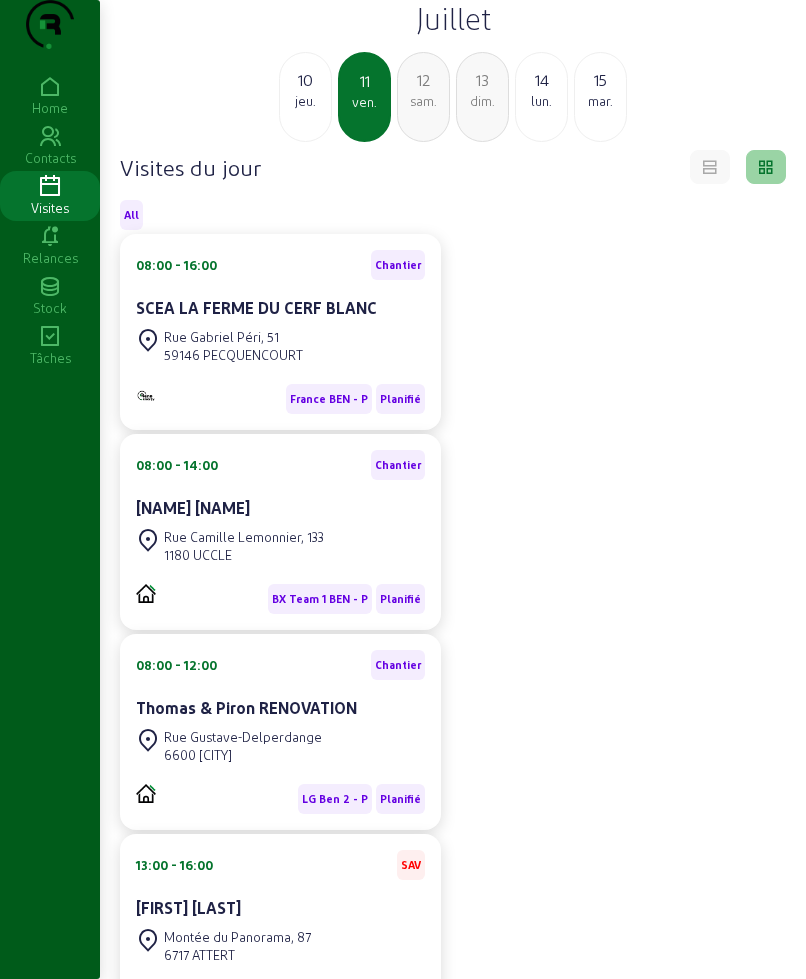 scroll, scrollTop: 0, scrollLeft: 0, axis: both 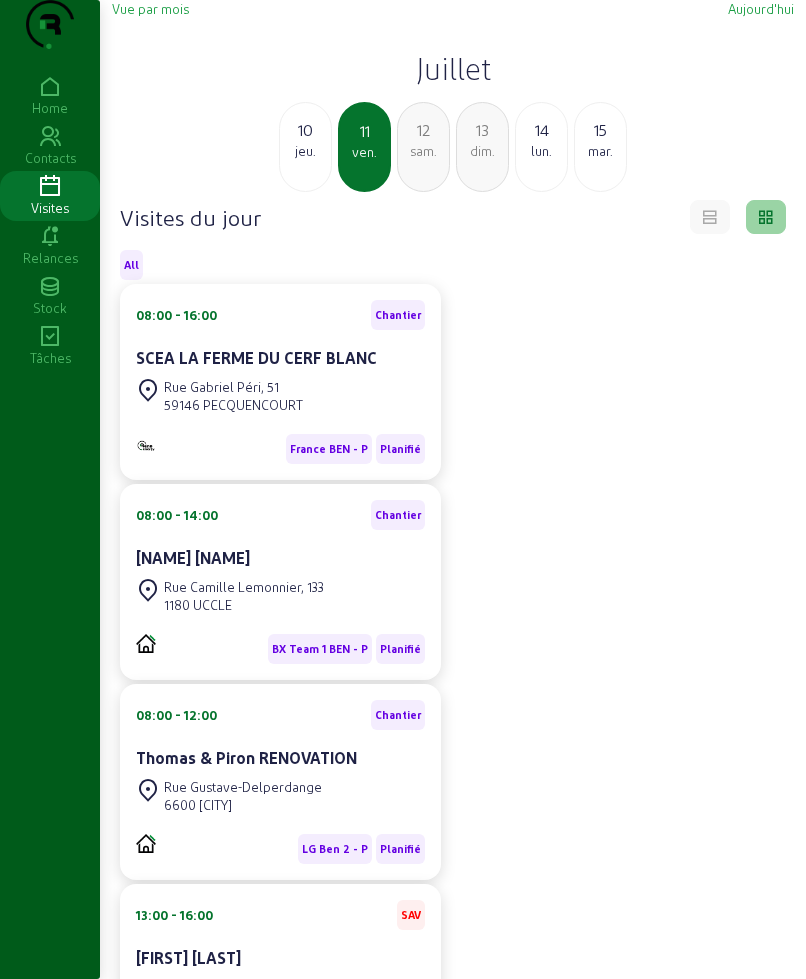 click on "jeu." 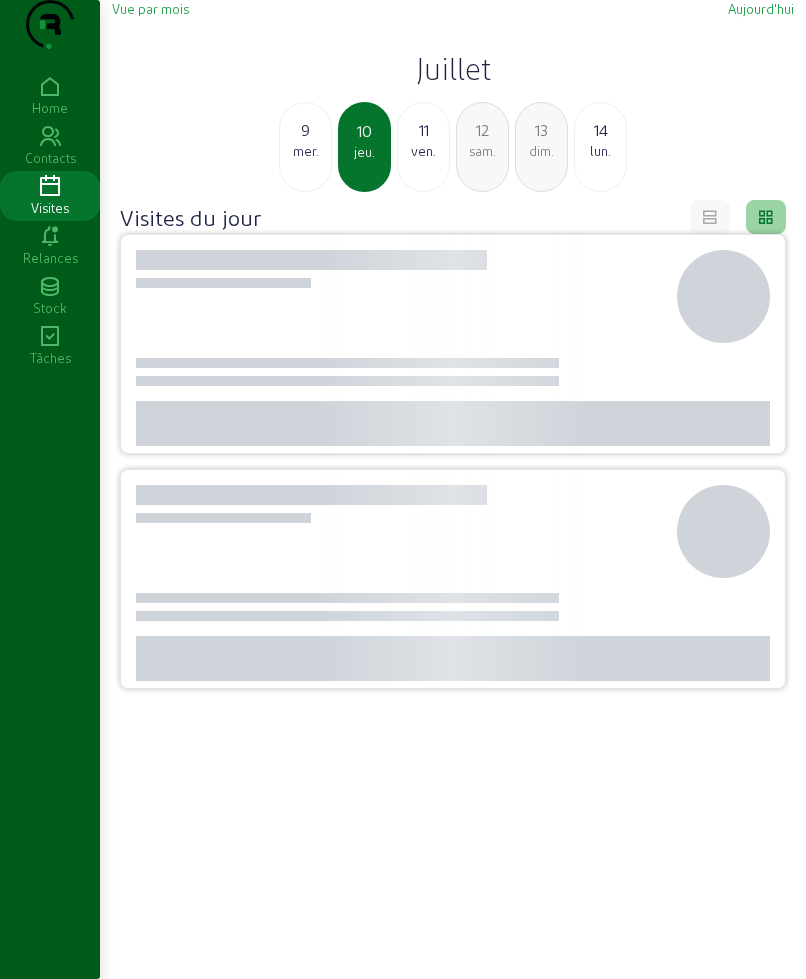 click on "mer." 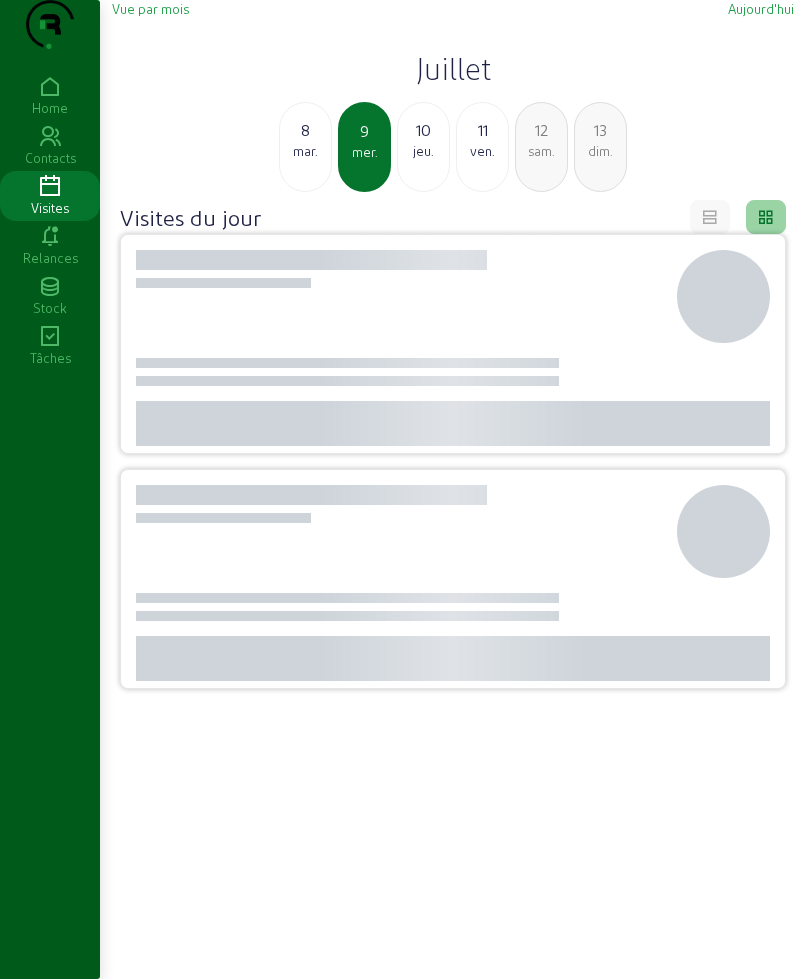 click on "mar." 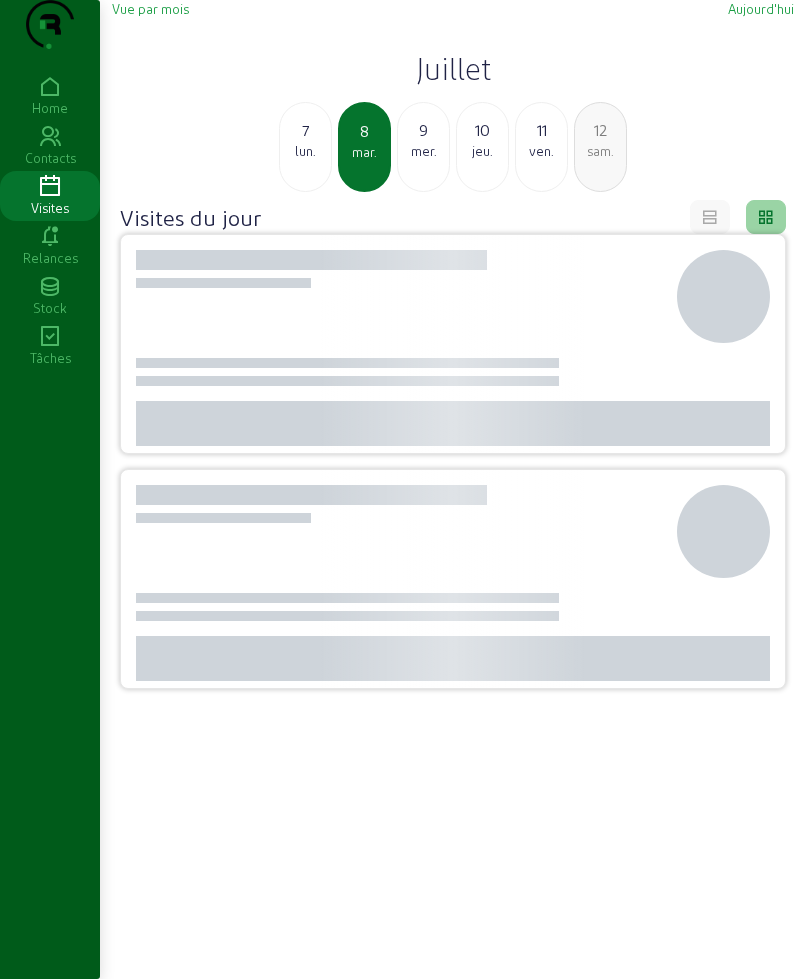 click on "lun." 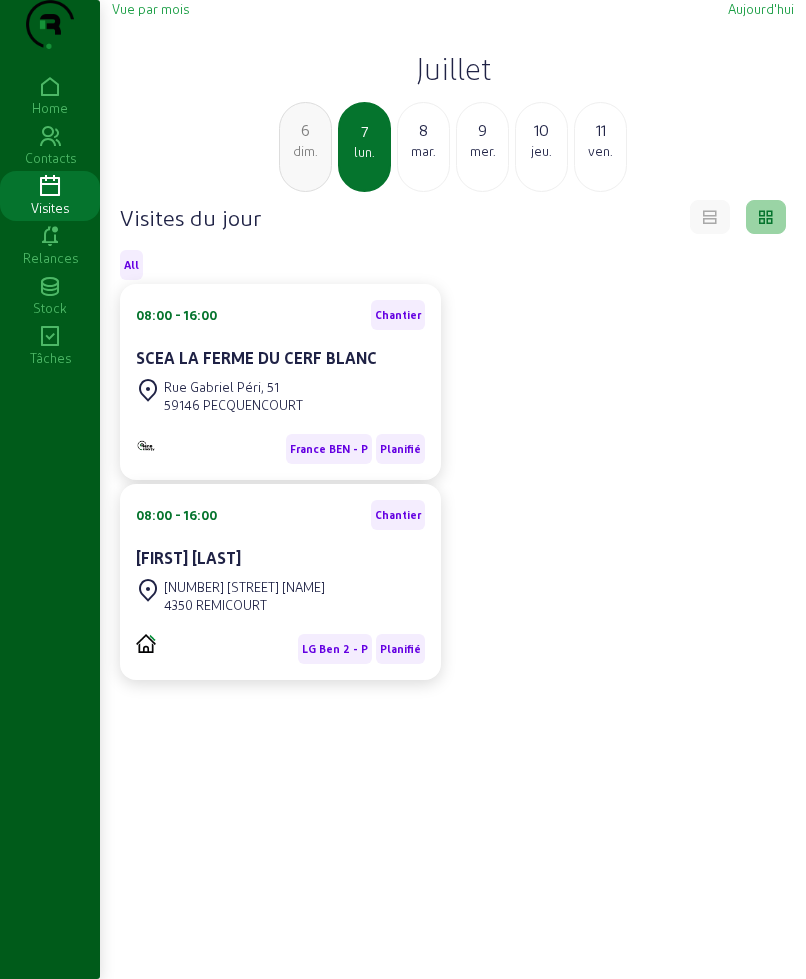 click on "mar." 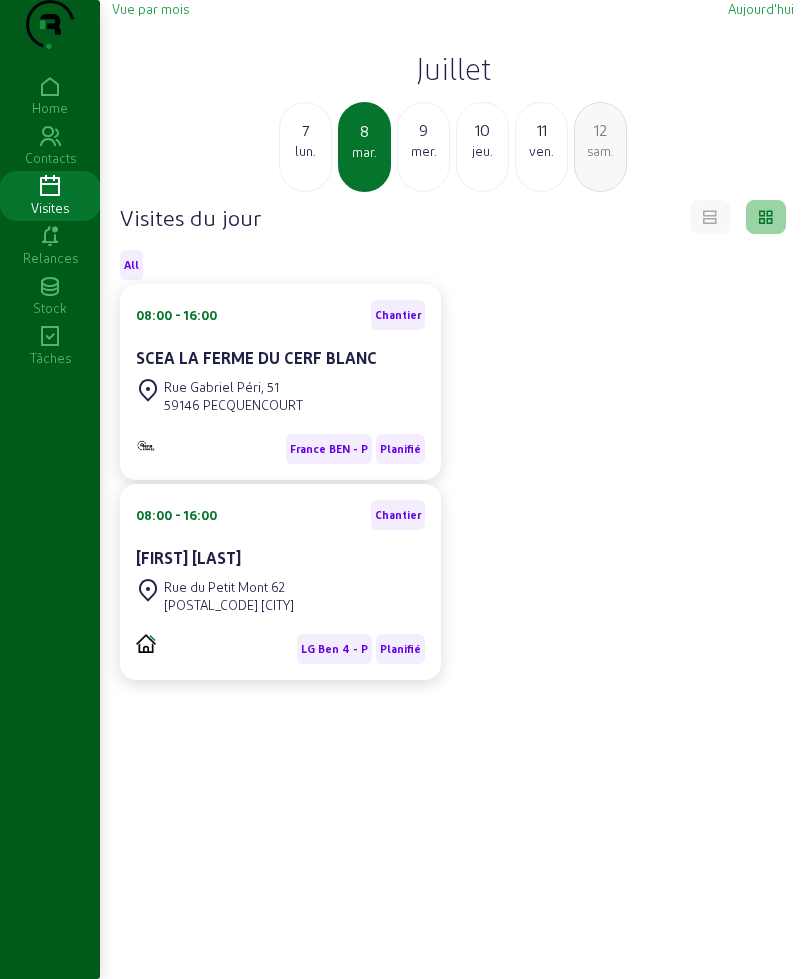 click on "mer." 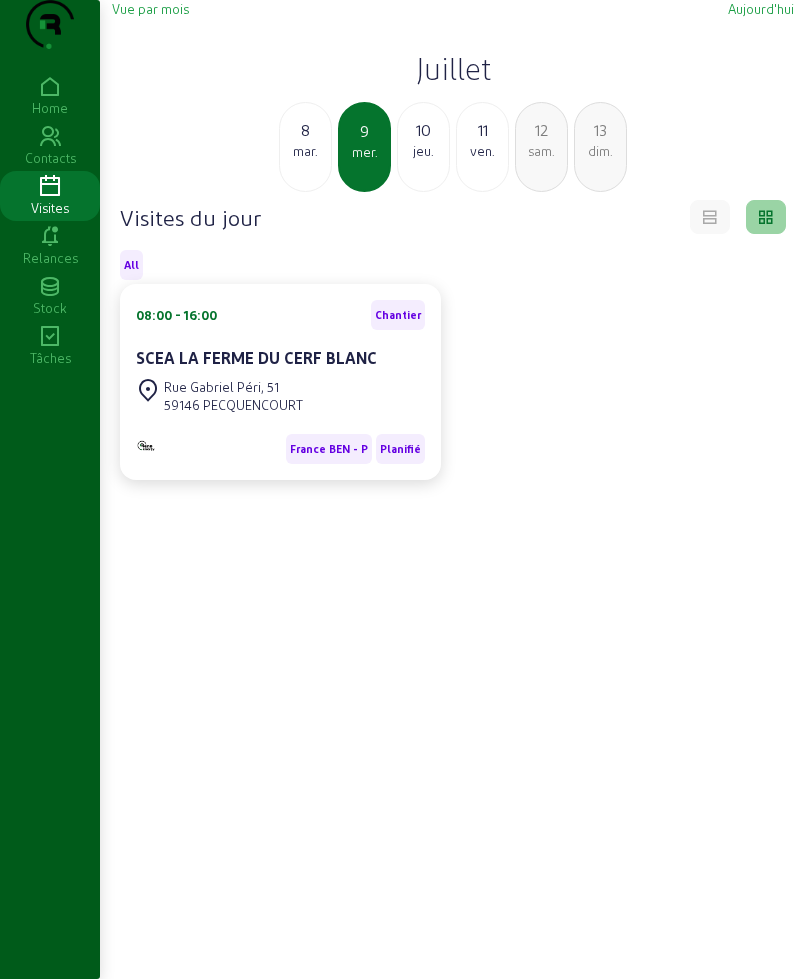 click on "10" 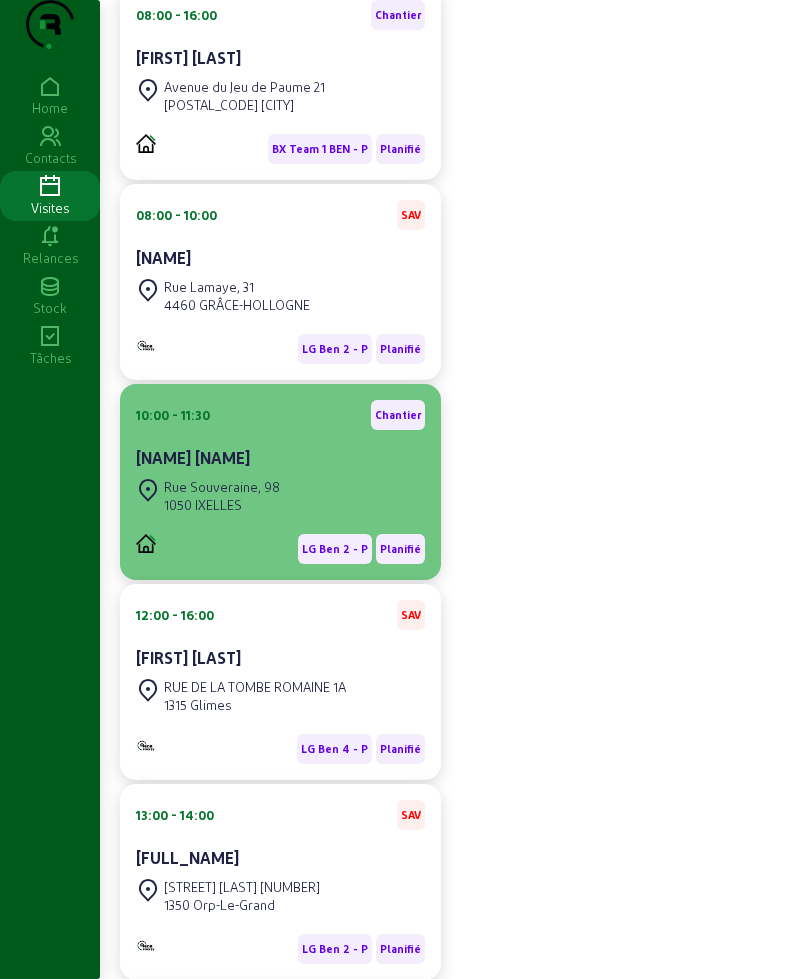 scroll, scrollTop: 639, scrollLeft: 0, axis: vertical 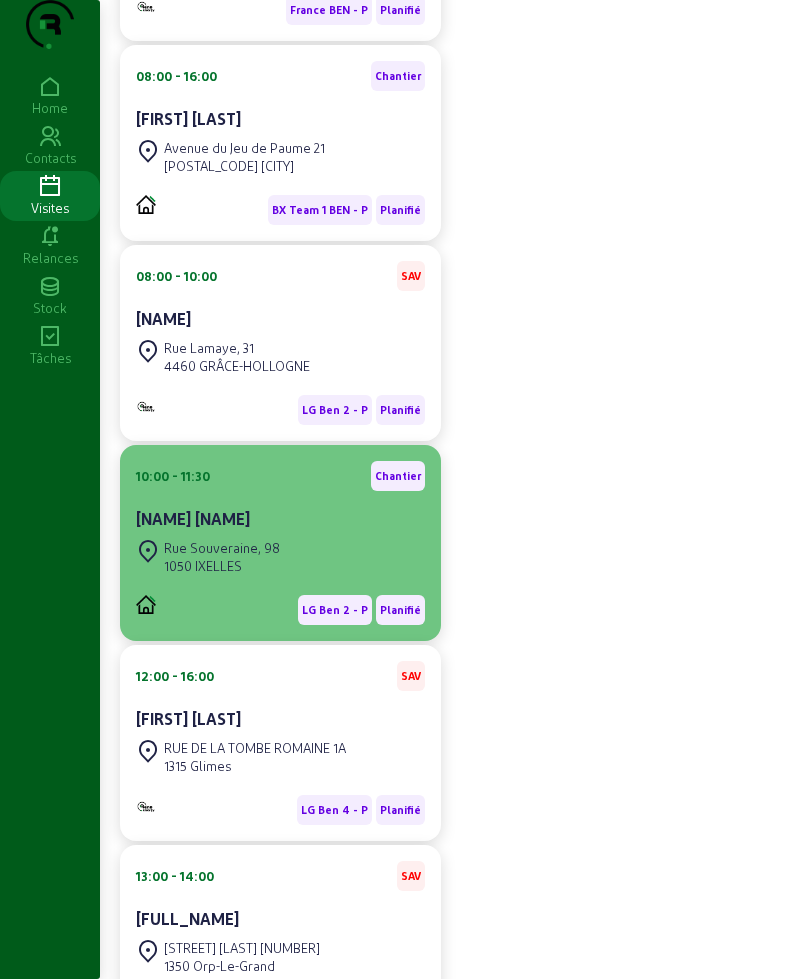 click on "[NAME] [NAME]" 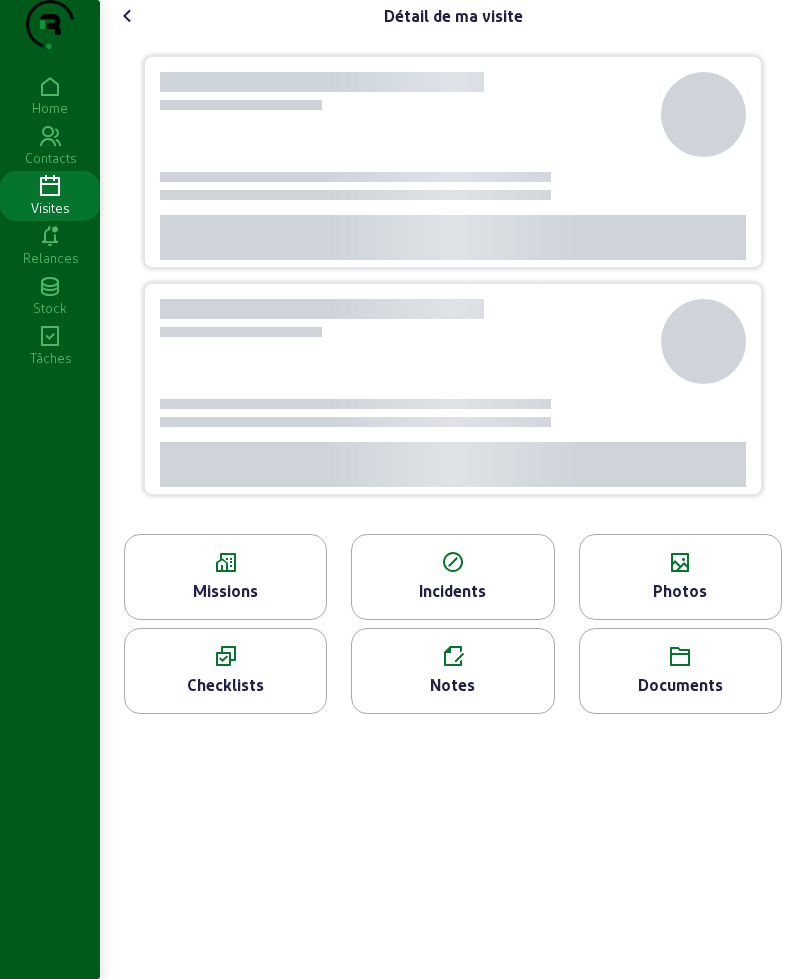 scroll, scrollTop: 0, scrollLeft: 0, axis: both 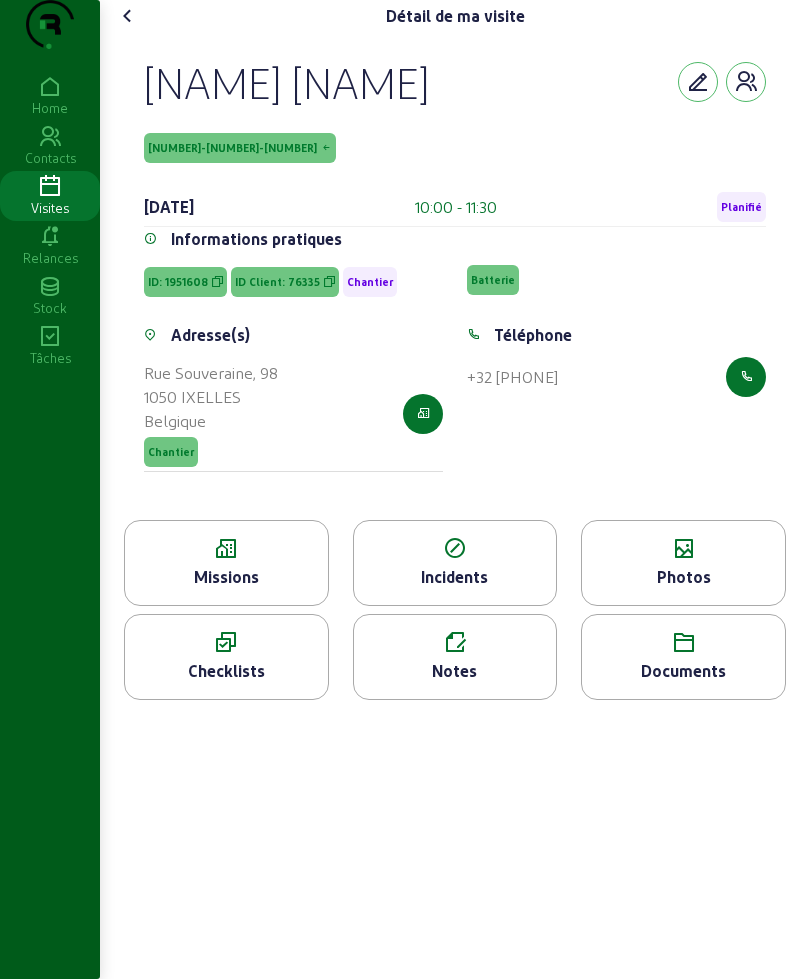 click 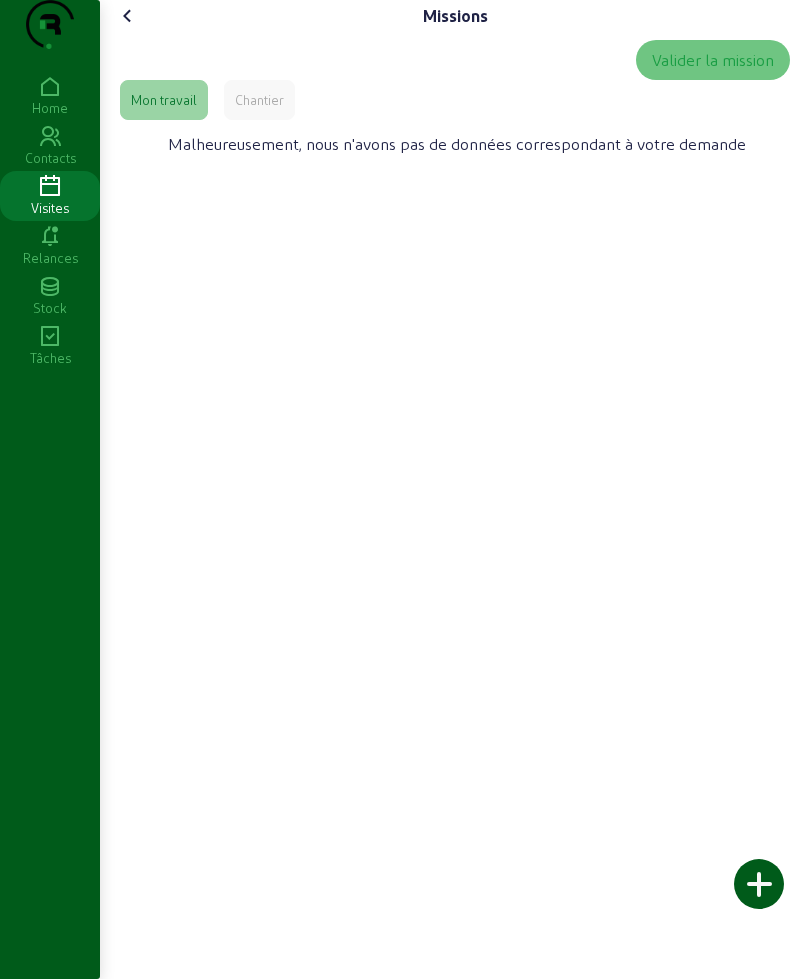 click on "Chantier" 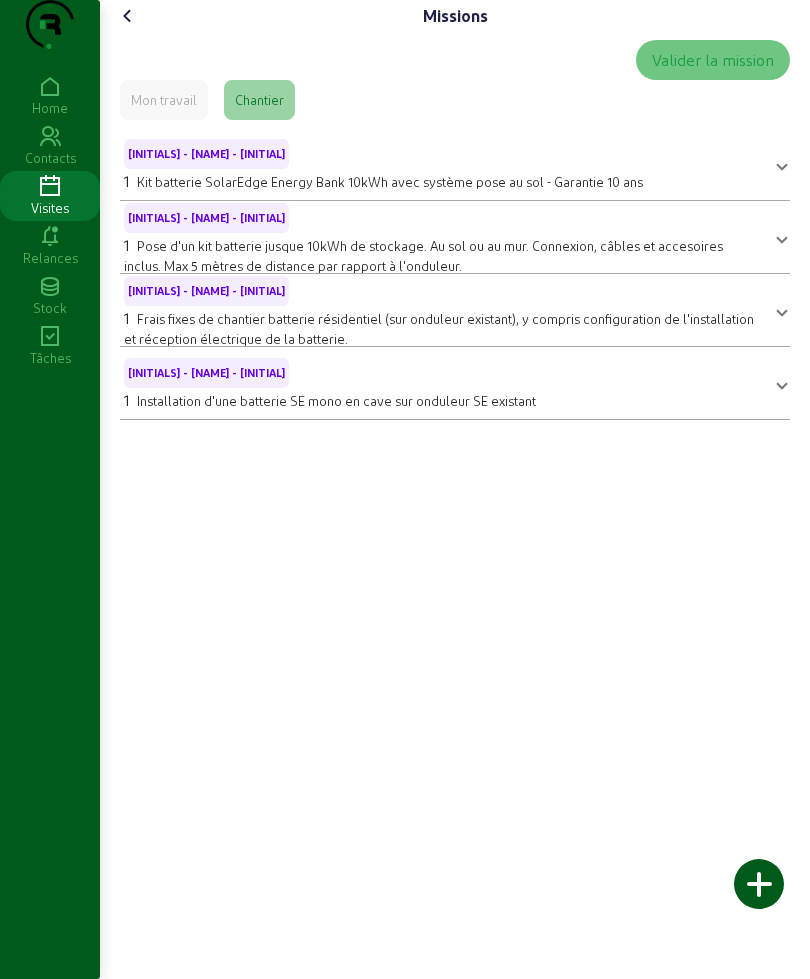 click 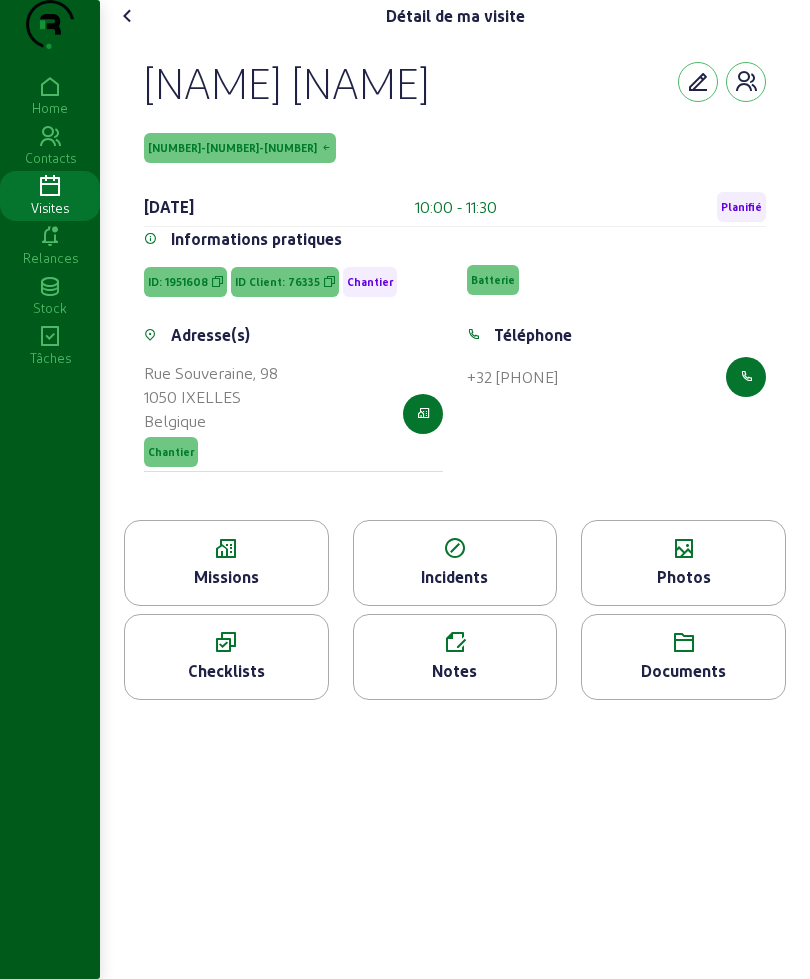 click 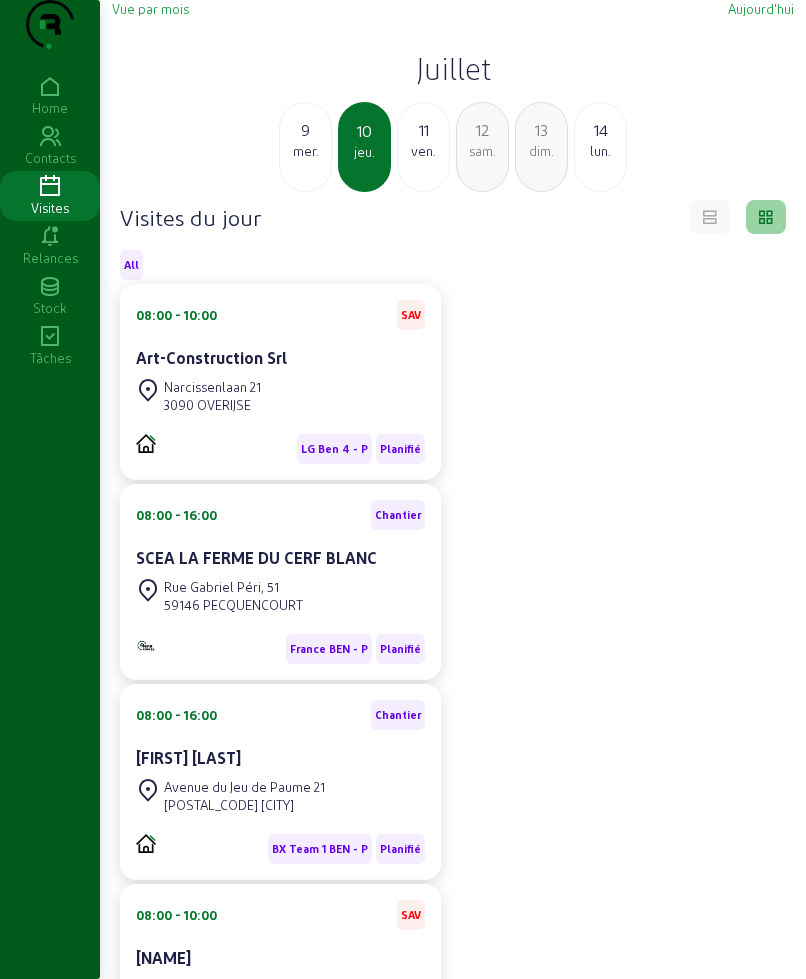 click on "ven." 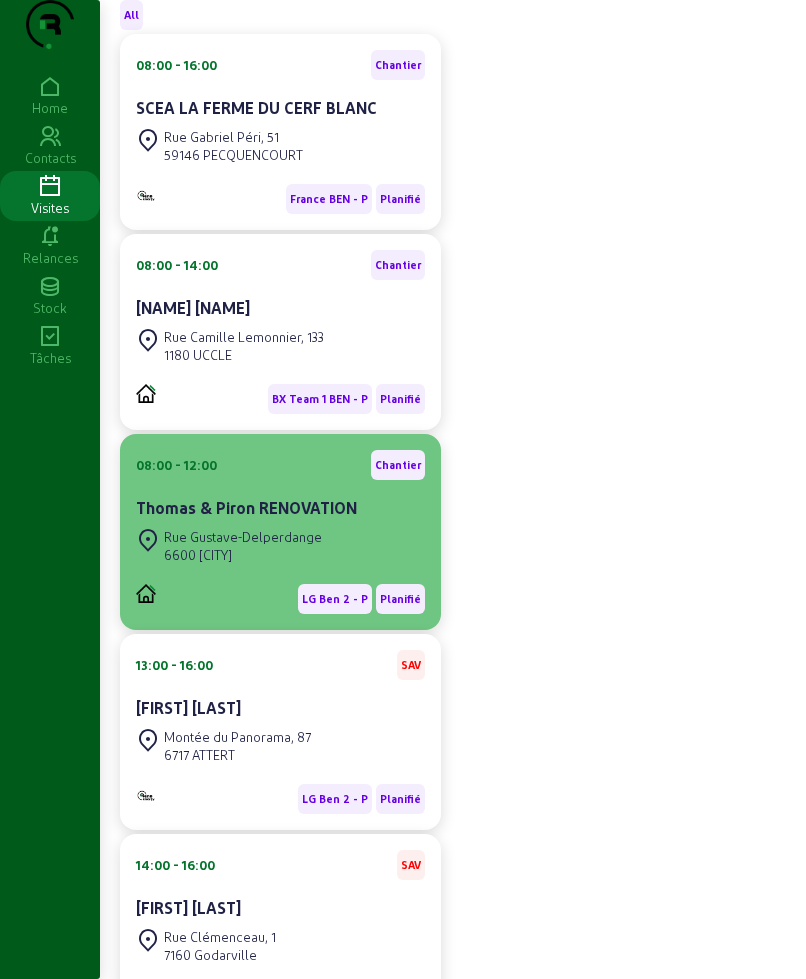 scroll, scrollTop: 0, scrollLeft: 0, axis: both 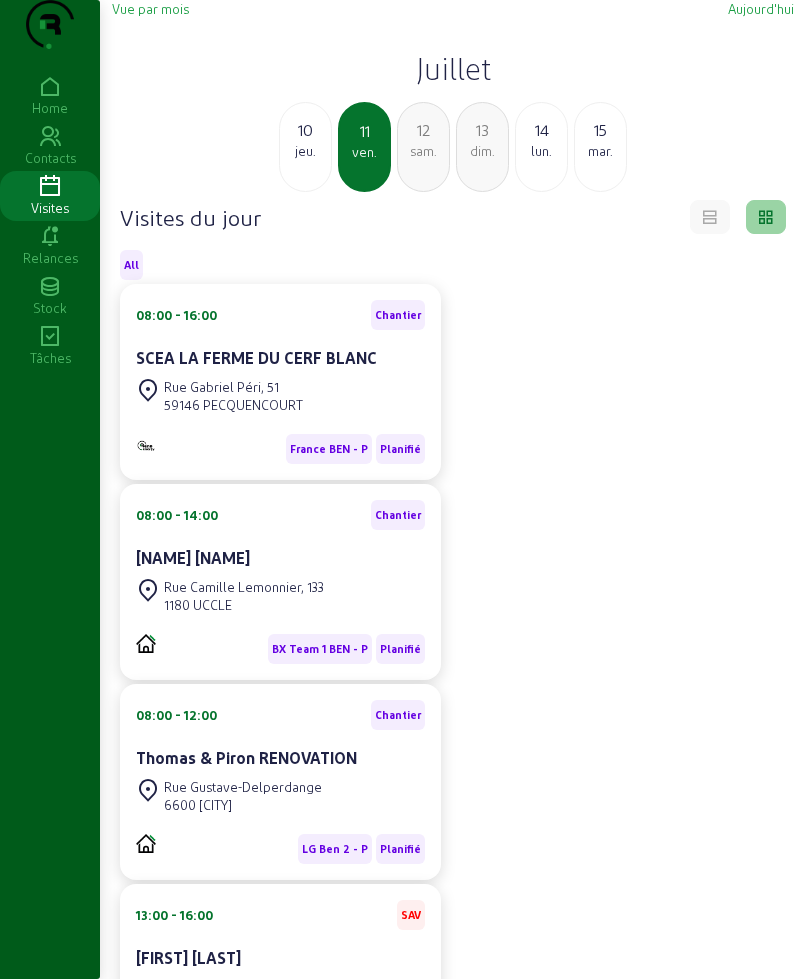 click 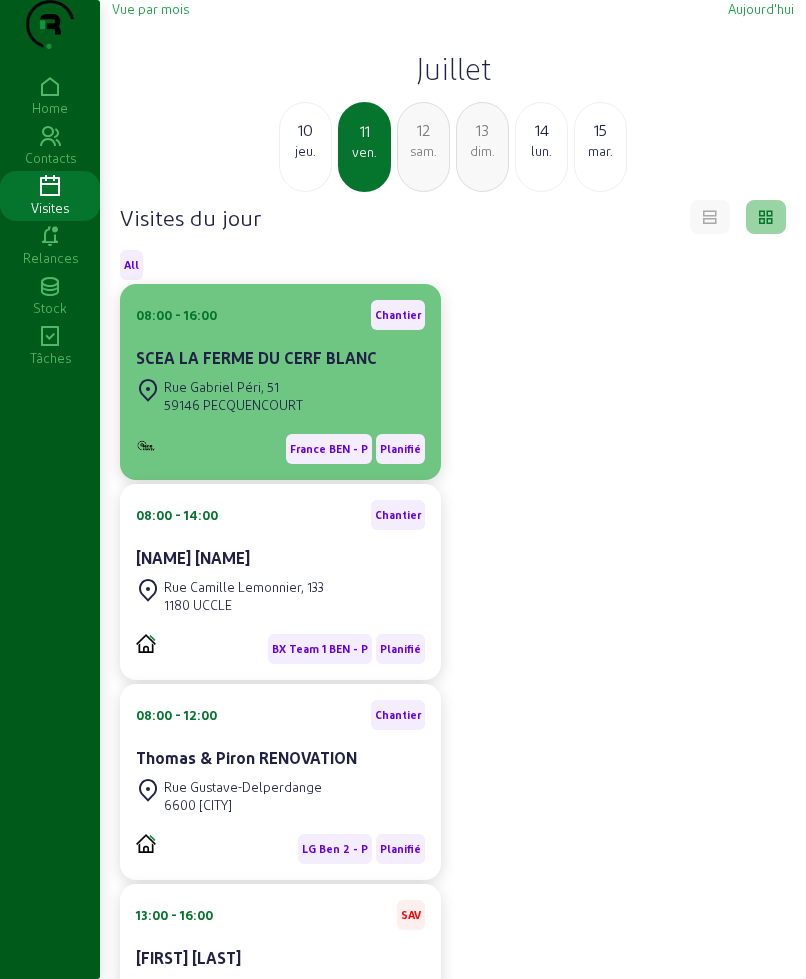 click on "[TIME] - [TIME] Chantier SCEA LA FERME DU CERF BLANC" 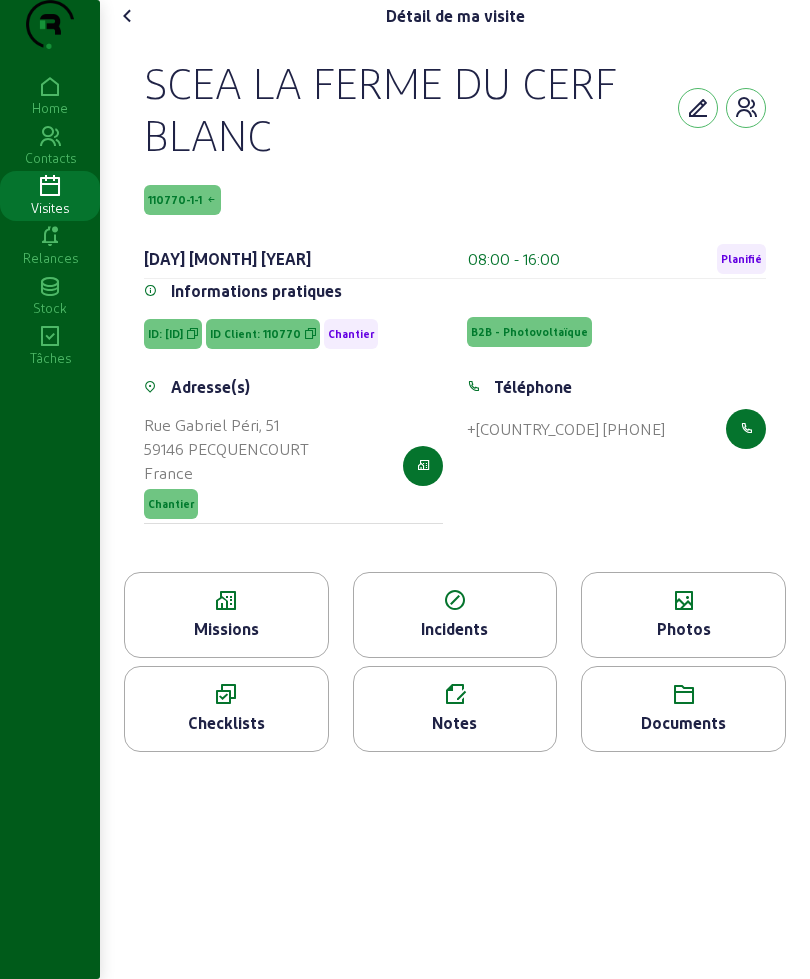 click on "Contacts" 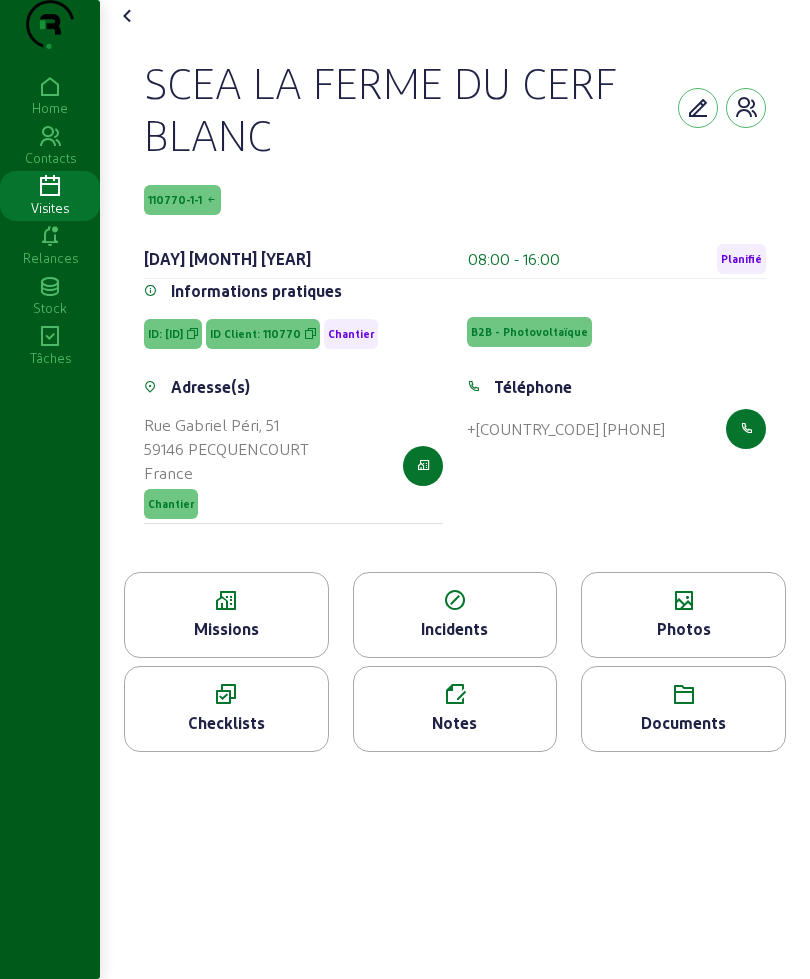 click 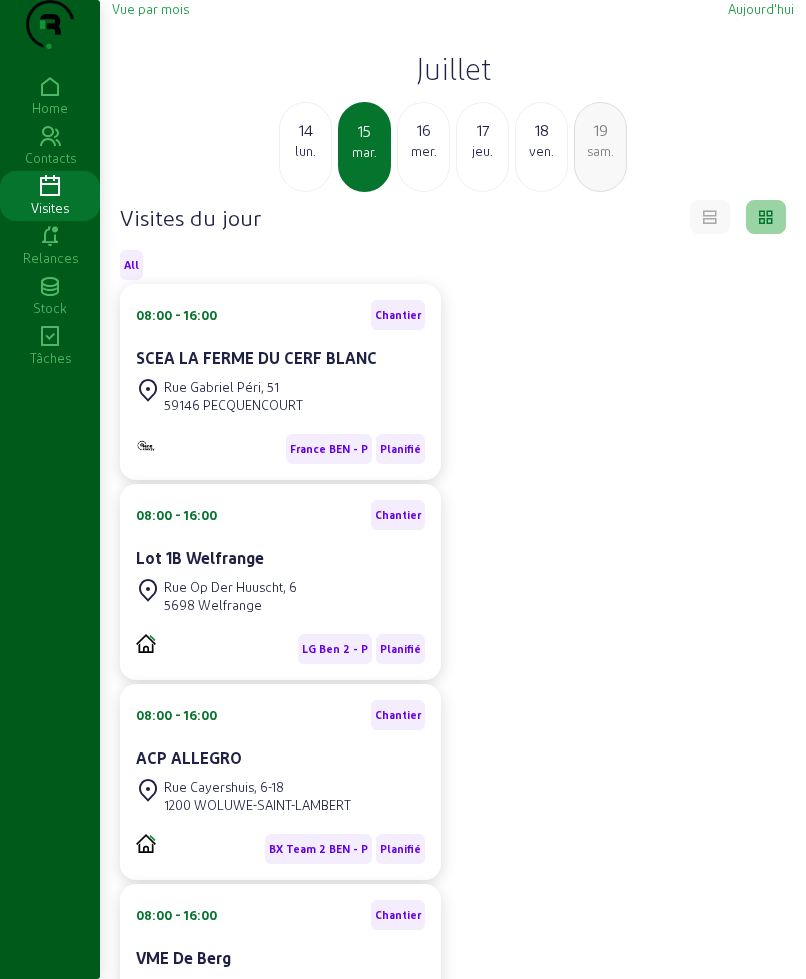 click on "mer." 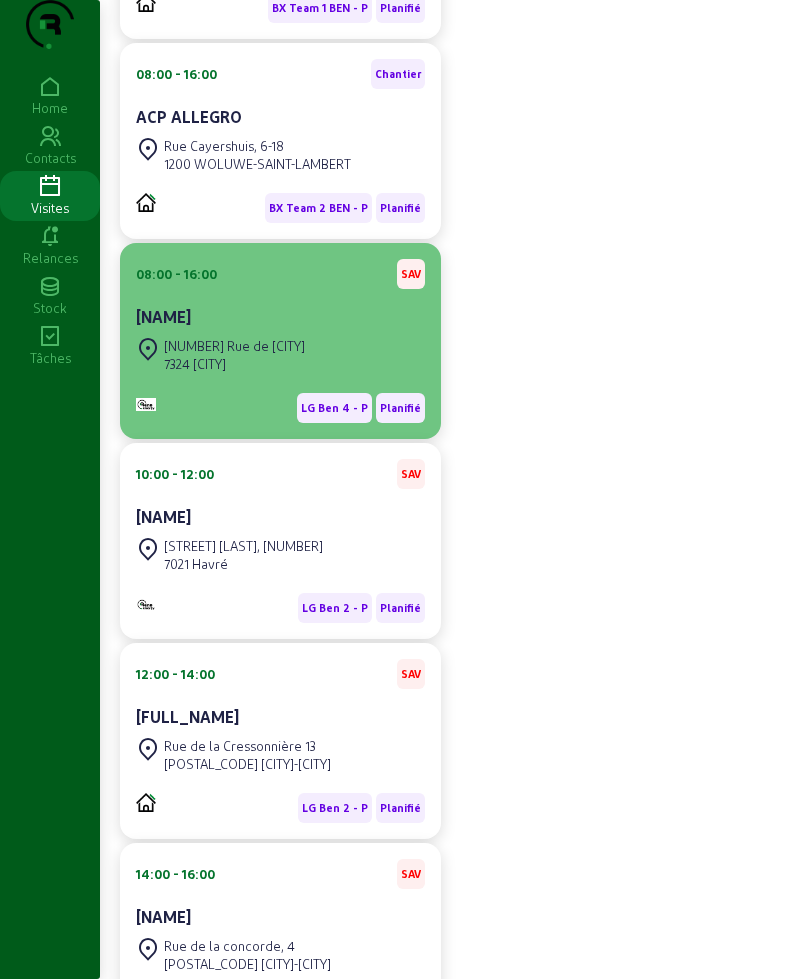 scroll, scrollTop: 514, scrollLeft: 0, axis: vertical 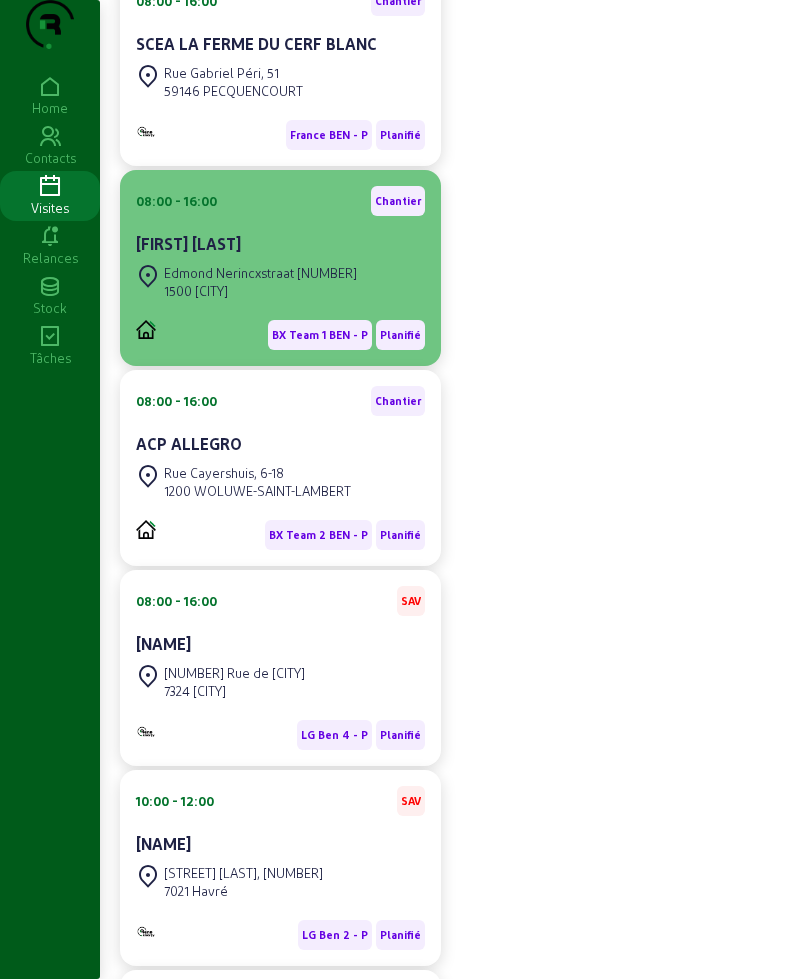 click on "[FIRST] [LAST]" 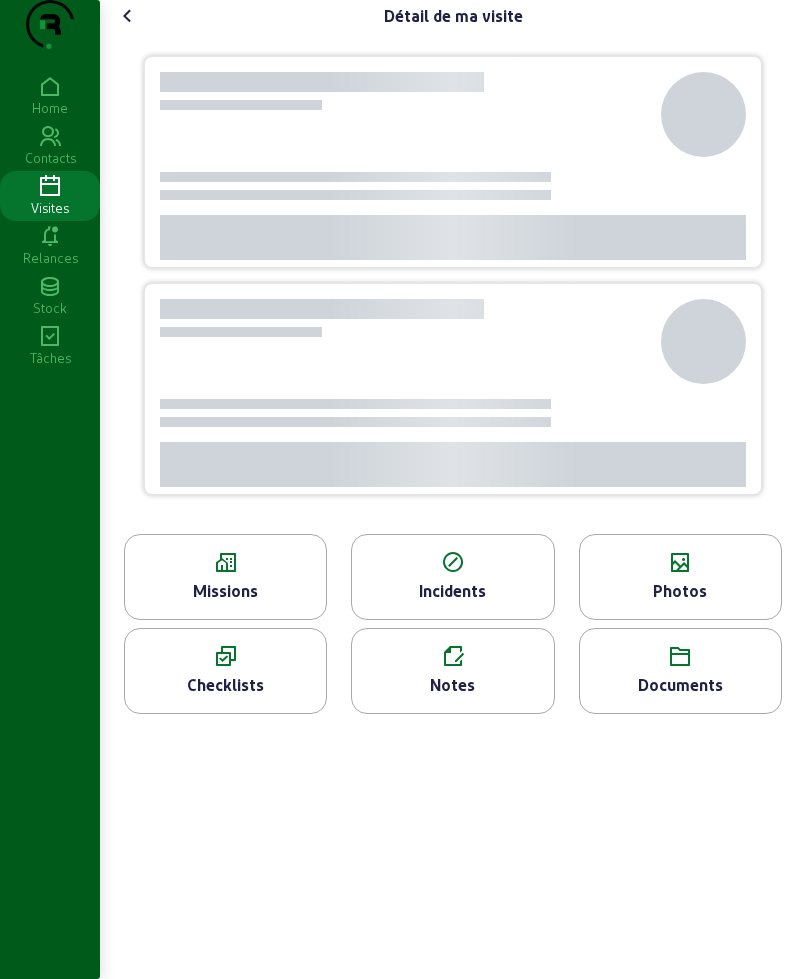 scroll, scrollTop: 0, scrollLeft: 0, axis: both 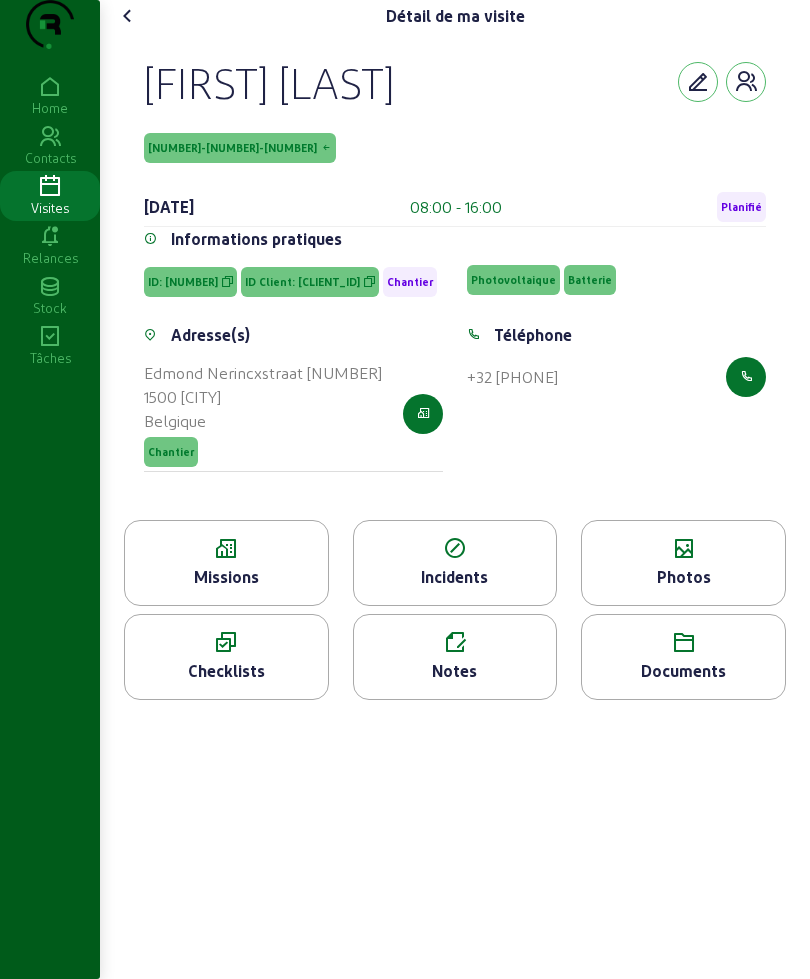 click on "Missions" 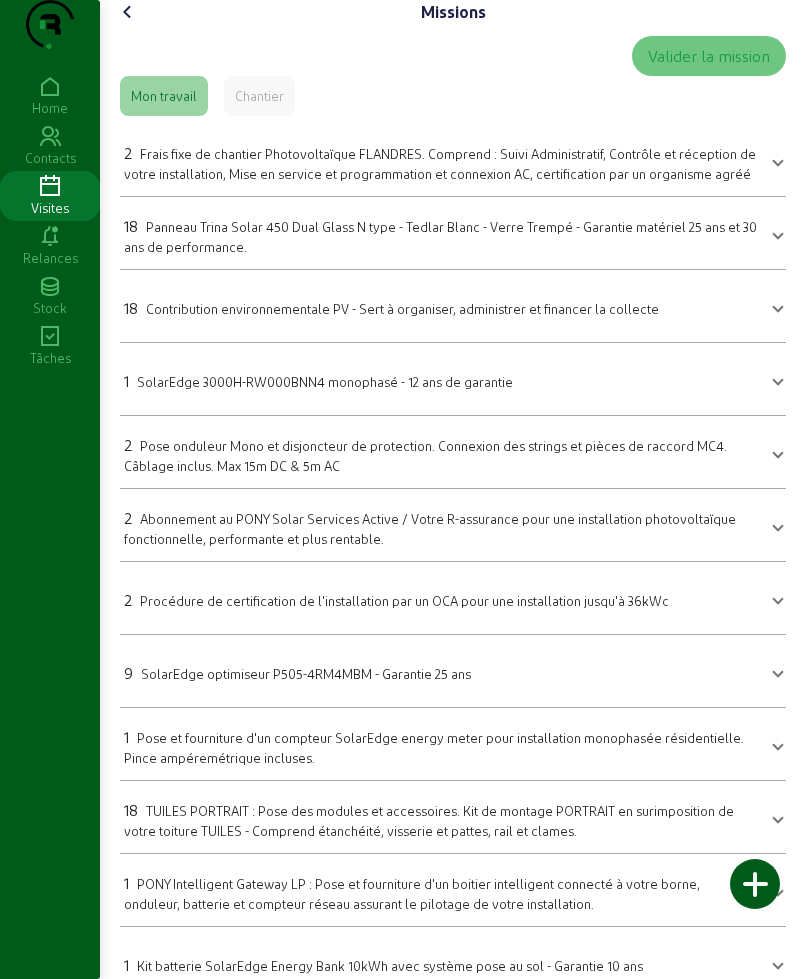 scroll, scrollTop: 0, scrollLeft: 0, axis: both 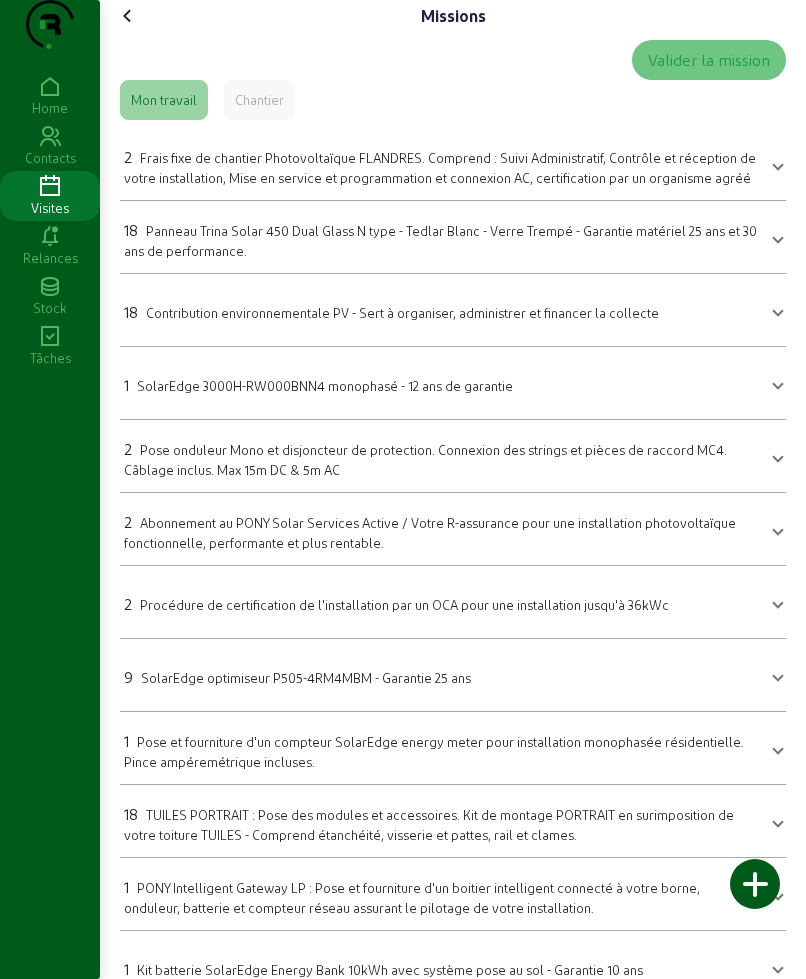 click on "Missions Valider la mission Mon travail Chantier [NUMBER] Frais fixe de chantier Photovoltaïque FLANDRES. Comprend : Suivi Administratif, Contrôle et réception de votre installation, Mise en service et programmation et connexion AC, certification par un organisme agréé Frais fixe de chantier Photovoltaïque FLANDRES. Comprend : Suivi Administratif, Contrôle et réception de votre installation, Mise en service et programmation et connexion AC, certification par un organisme agréé Quantité [NUMBER] Sauvegarder [NUMBER] Panneau Trina Solar [NUMBER] Dual Glass N type - Tedlar Blanc - Verre Trempé - Garantie matériel [NUMBER] ans et [NUMBER] ans de performance. Panneau Trina Solar [NUMBER] Dual Glass N type - Tedlar Blanc - Verre Trempé - Garantie matériel [NUMBER] ans et [NUMBER] ans de performance. Quantité [NUMBER] Sauvegarder [NUMBER] Contribution environnementale PV - Sert à organiser, administrer et financer la collecte Contribution environnementale PV - Sert à organiser, administrer et financer la collecte Quantité [NUMBER] [NUMBER]" 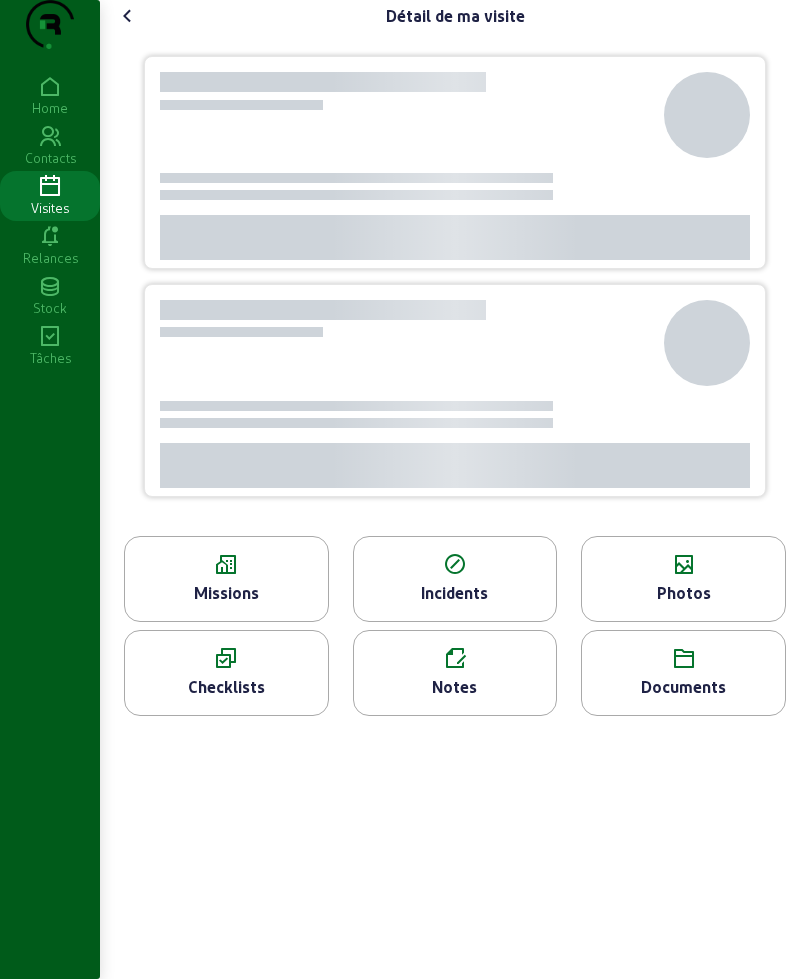 click on "Photos" 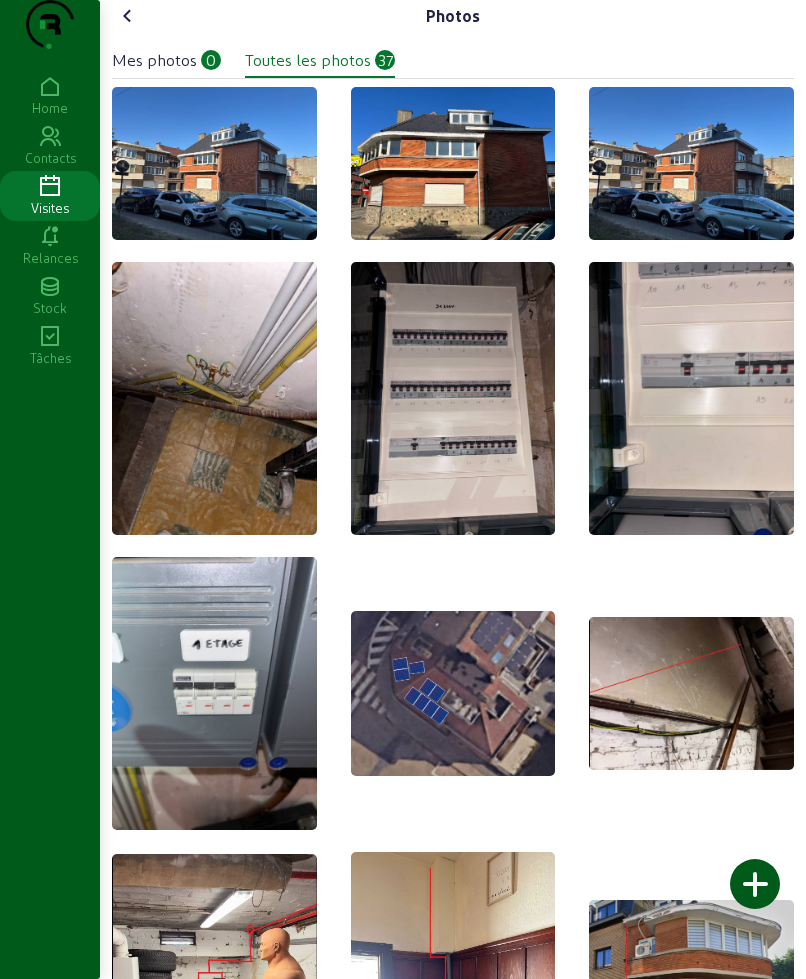 click 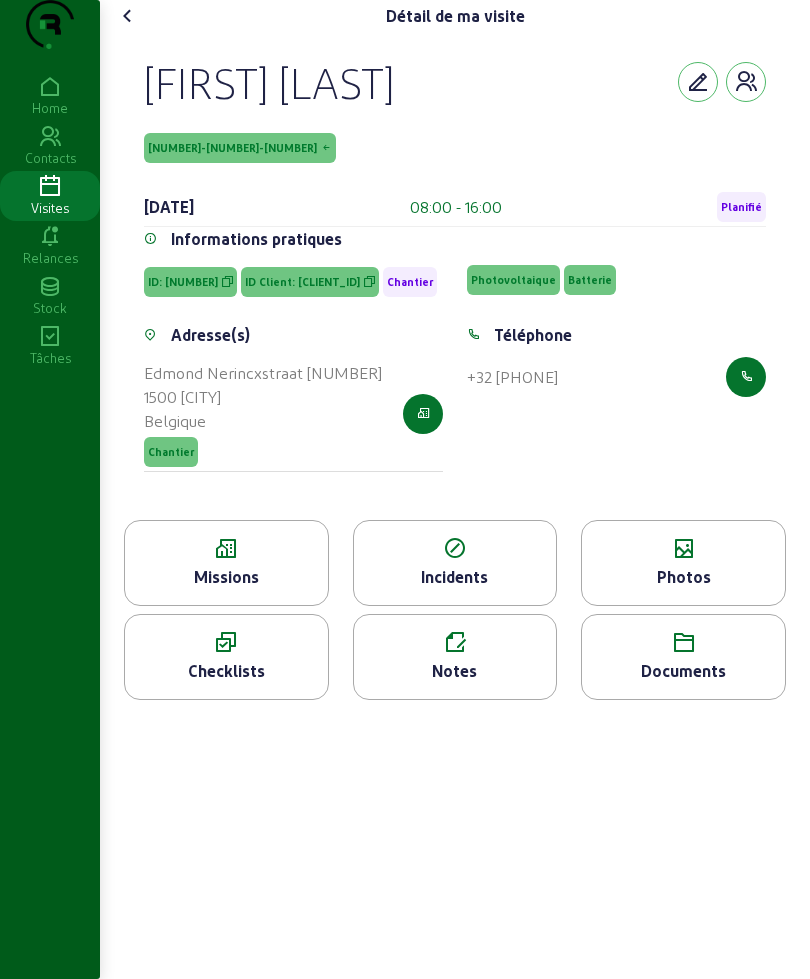 click 